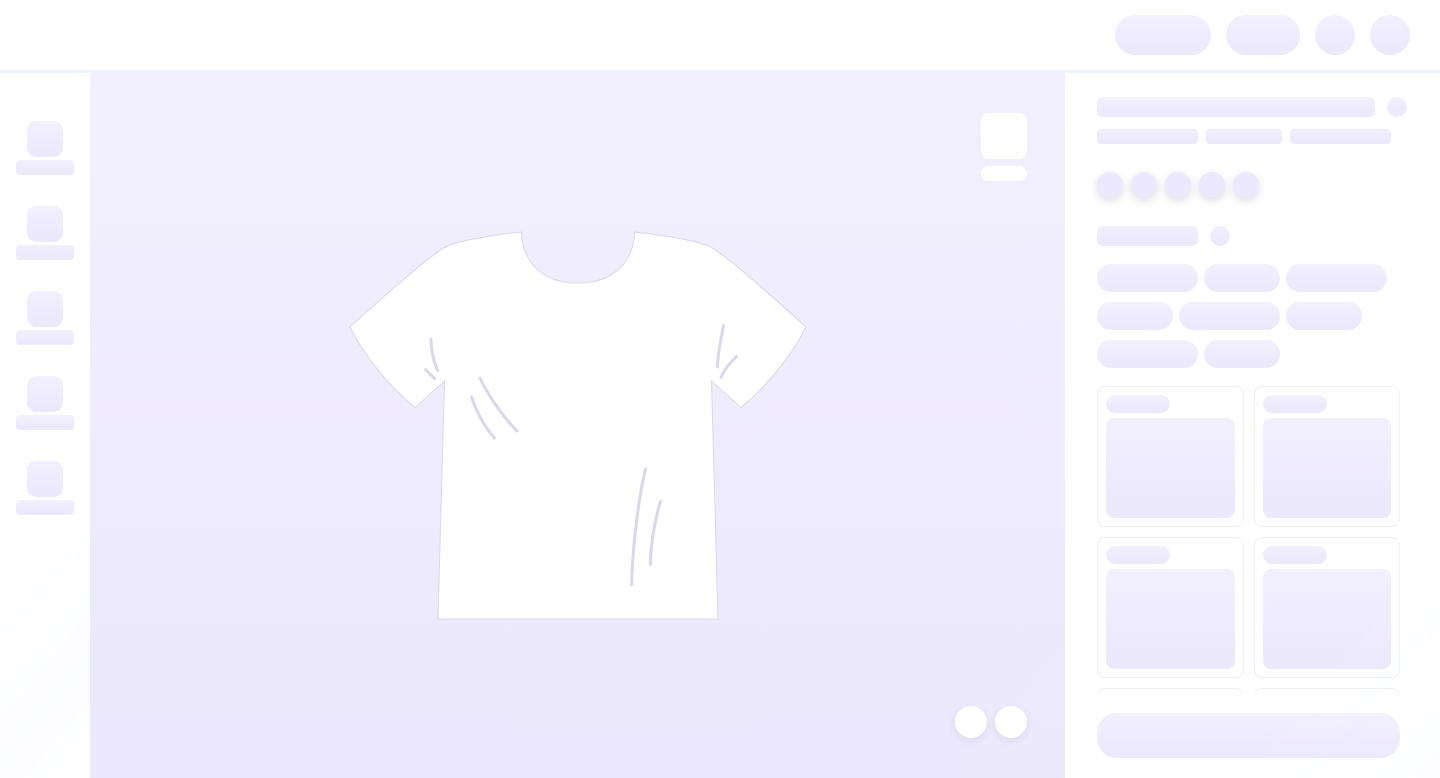 scroll, scrollTop: 0, scrollLeft: 0, axis: both 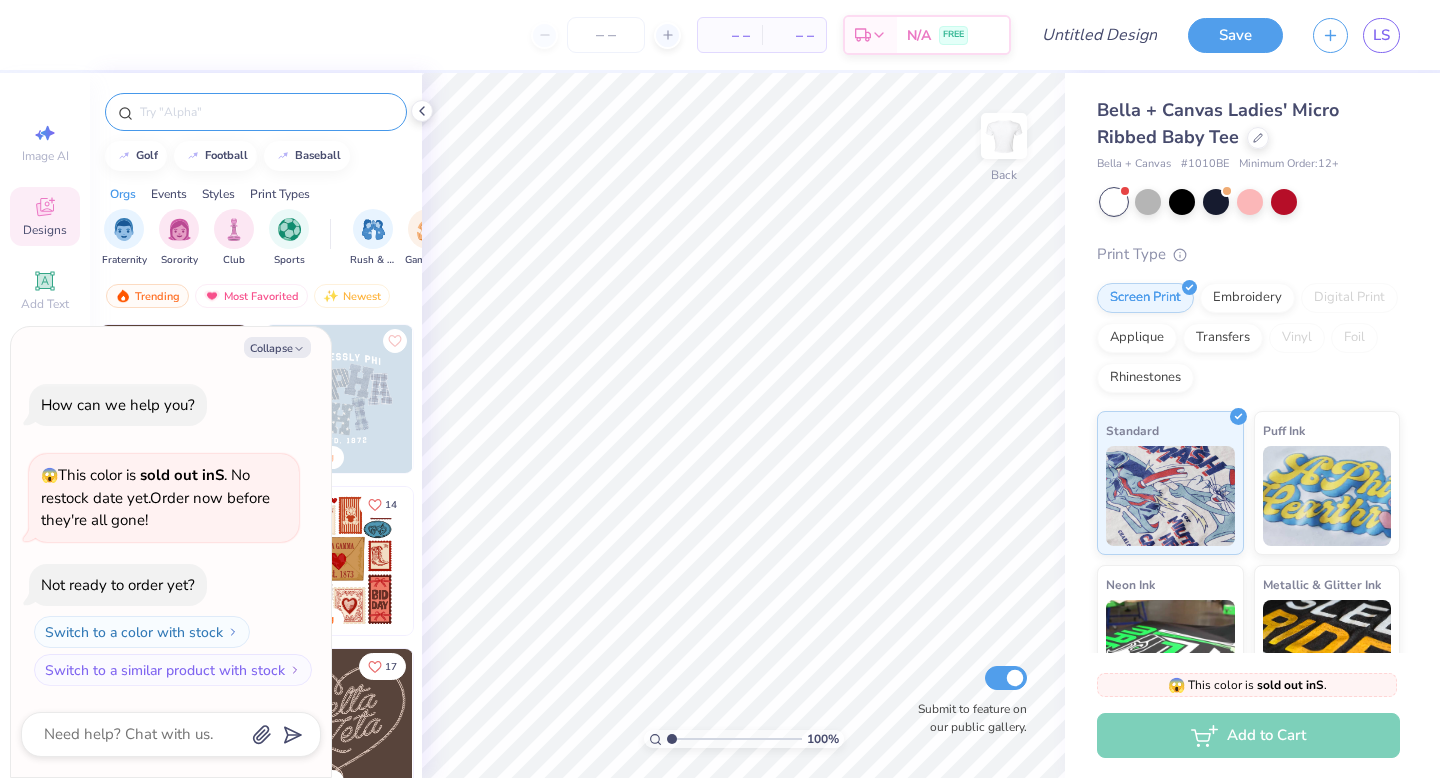 type on "x" 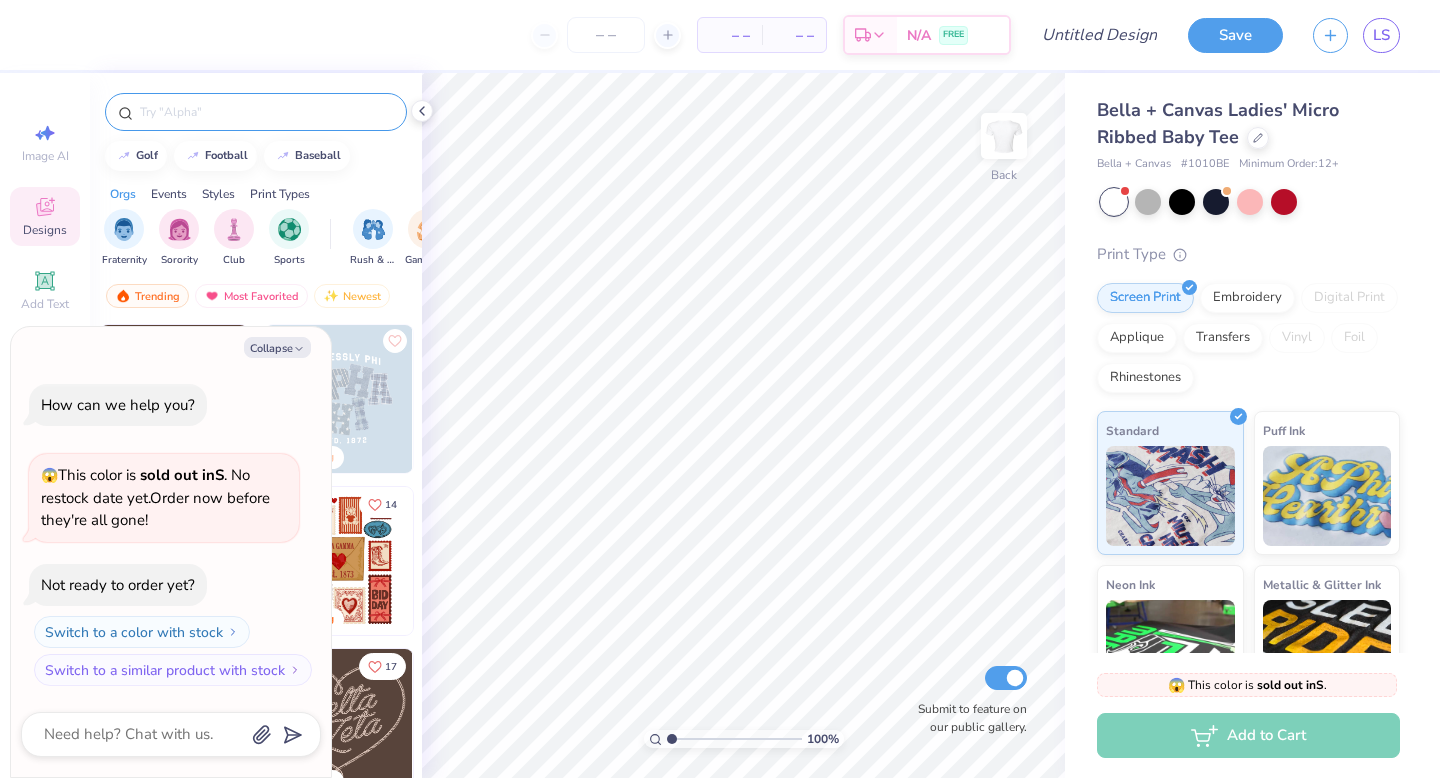 click at bounding box center [266, 112] 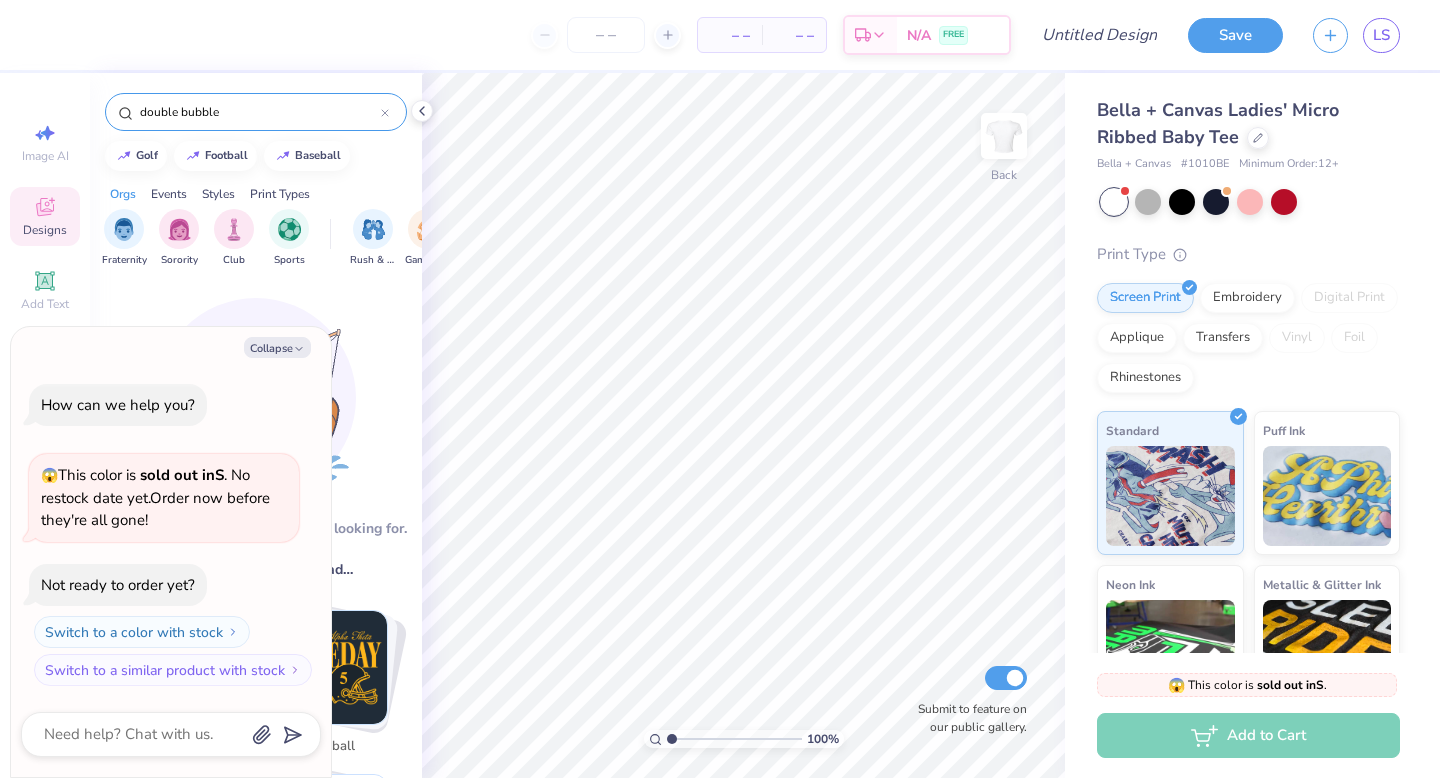 type on "double bubble" 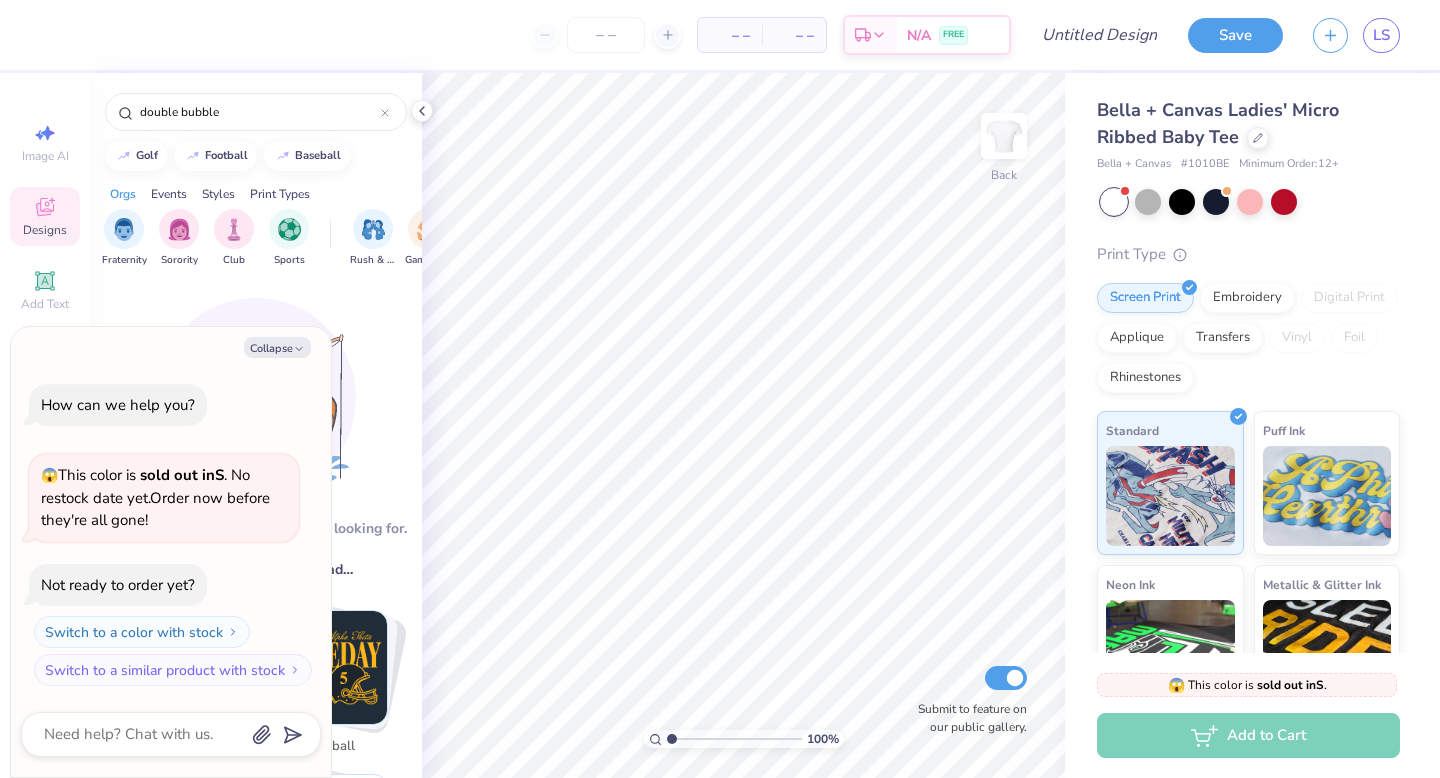 click on "Collapse How can we help you? 😱 This color is   sold out in  S . No restock date yet.  Order now before they're all gone! Not ready to order yet? Switch to a color with stock Switch to a similar product with stock" at bounding box center (171, 552) 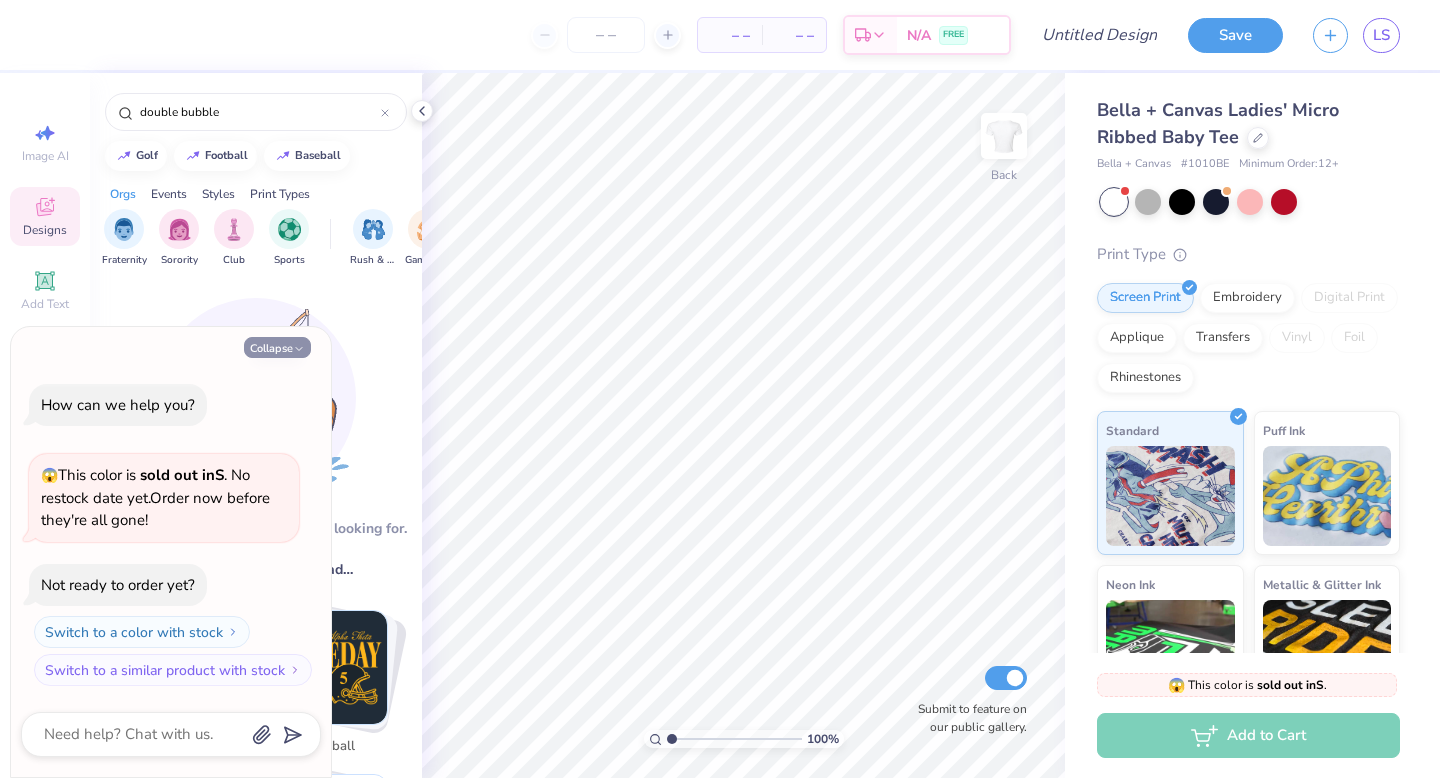 click on "Collapse" at bounding box center [277, 347] 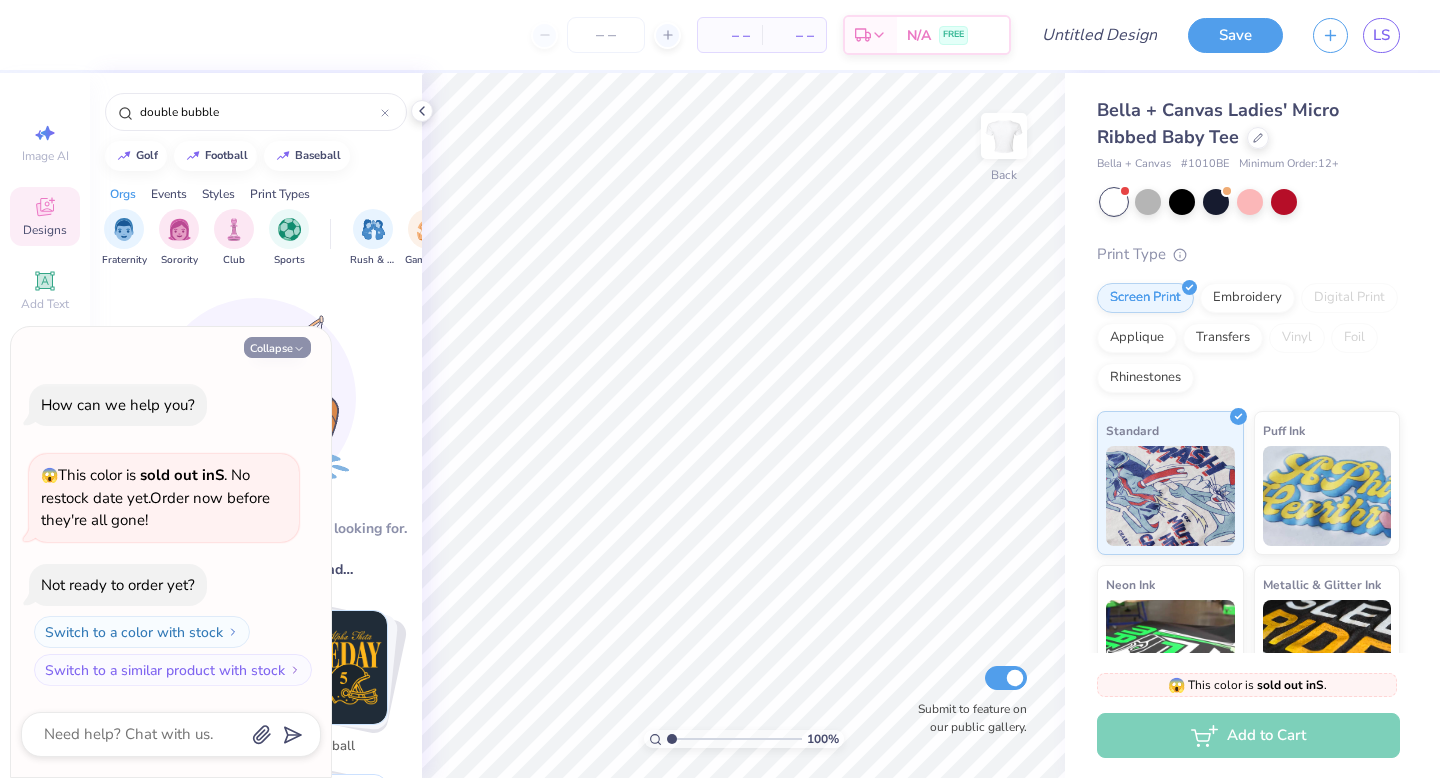 type on "x" 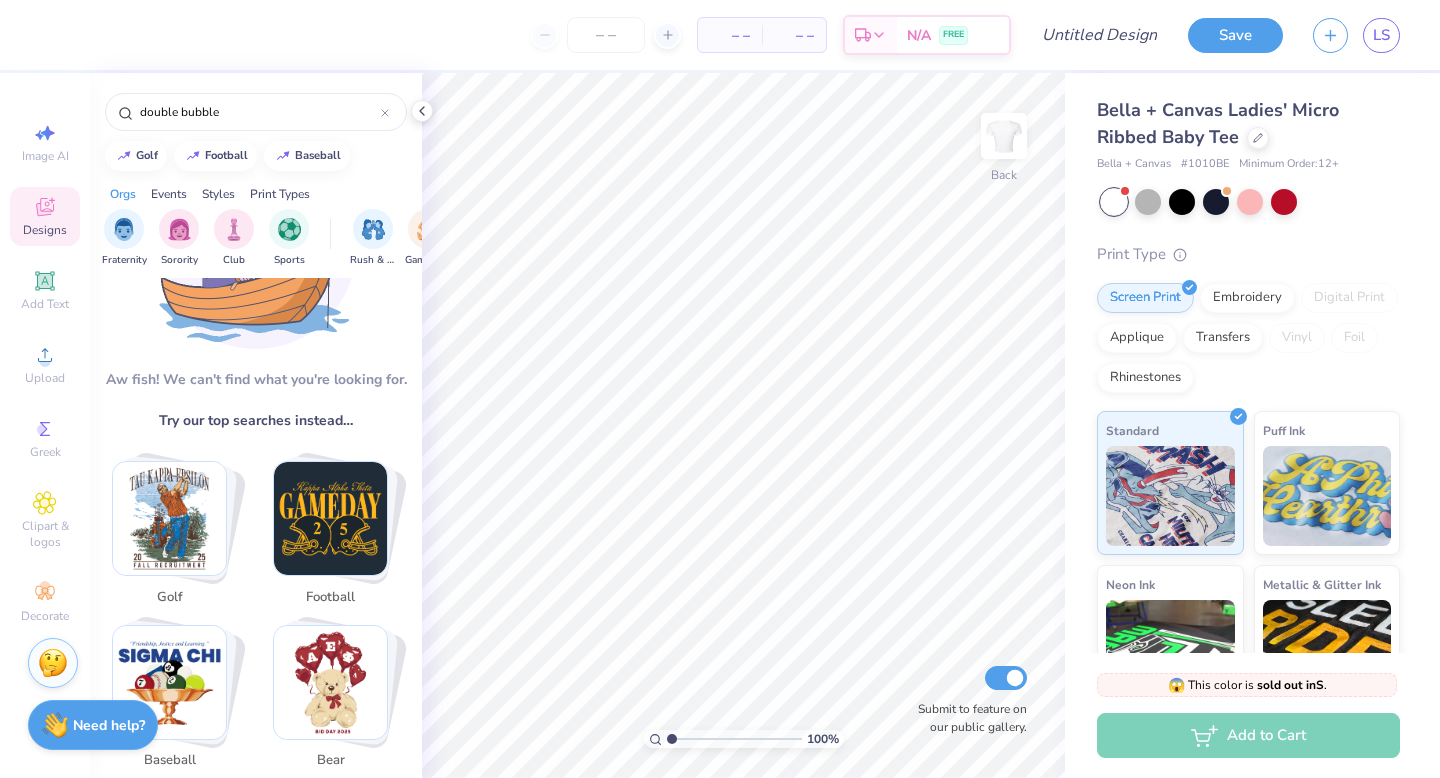 scroll, scrollTop: 0, scrollLeft: 0, axis: both 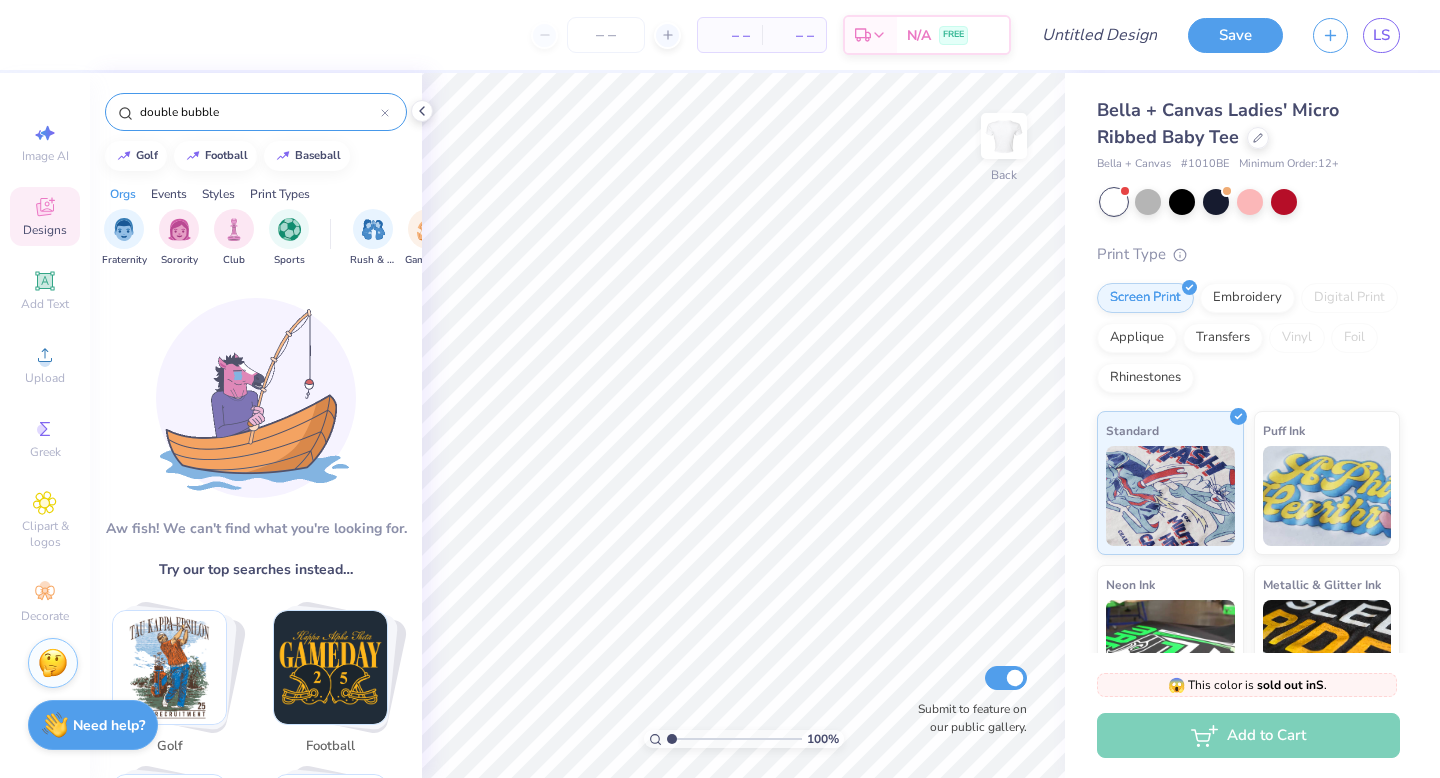 click 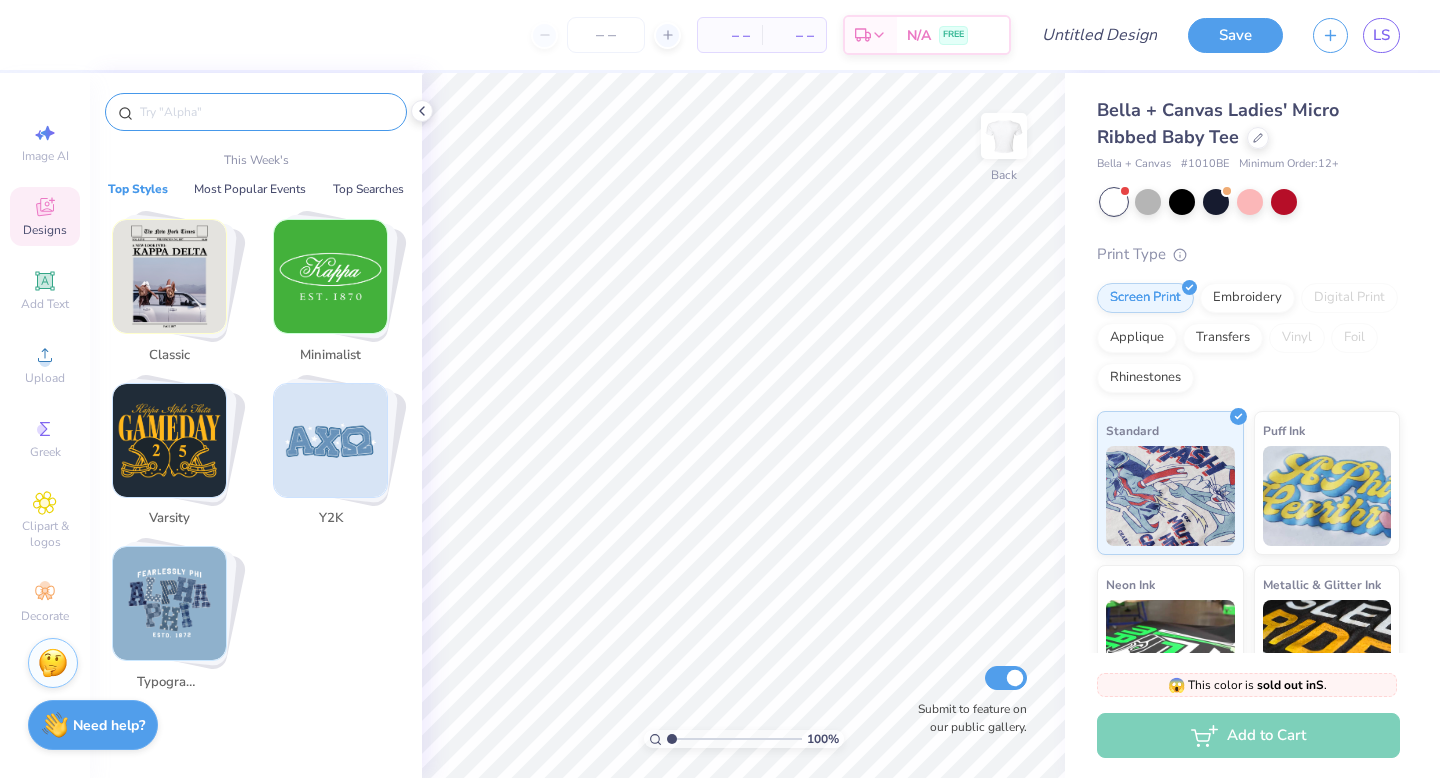 click at bounding box center [266, 112] 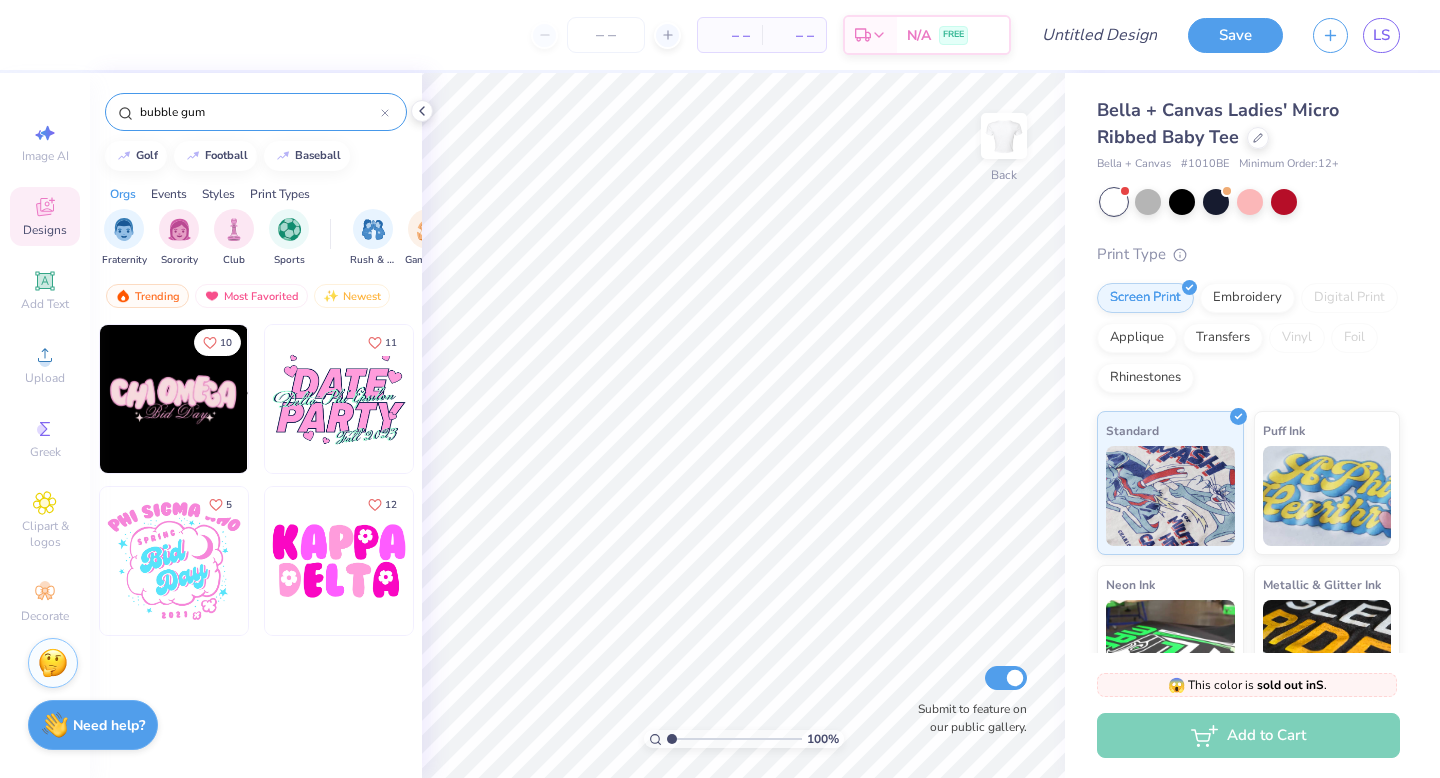 type on "bubble gum" 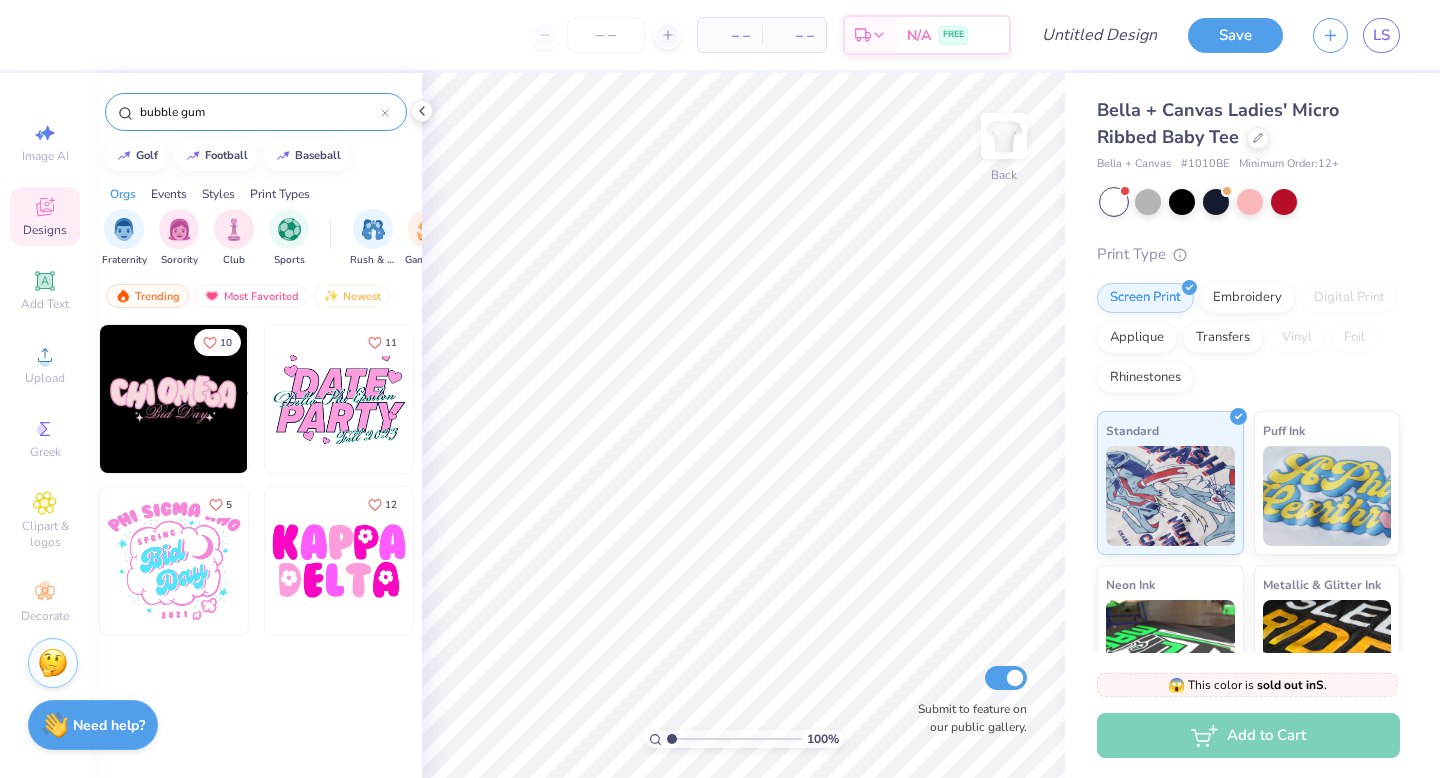 click at bounding box center [174, 399] 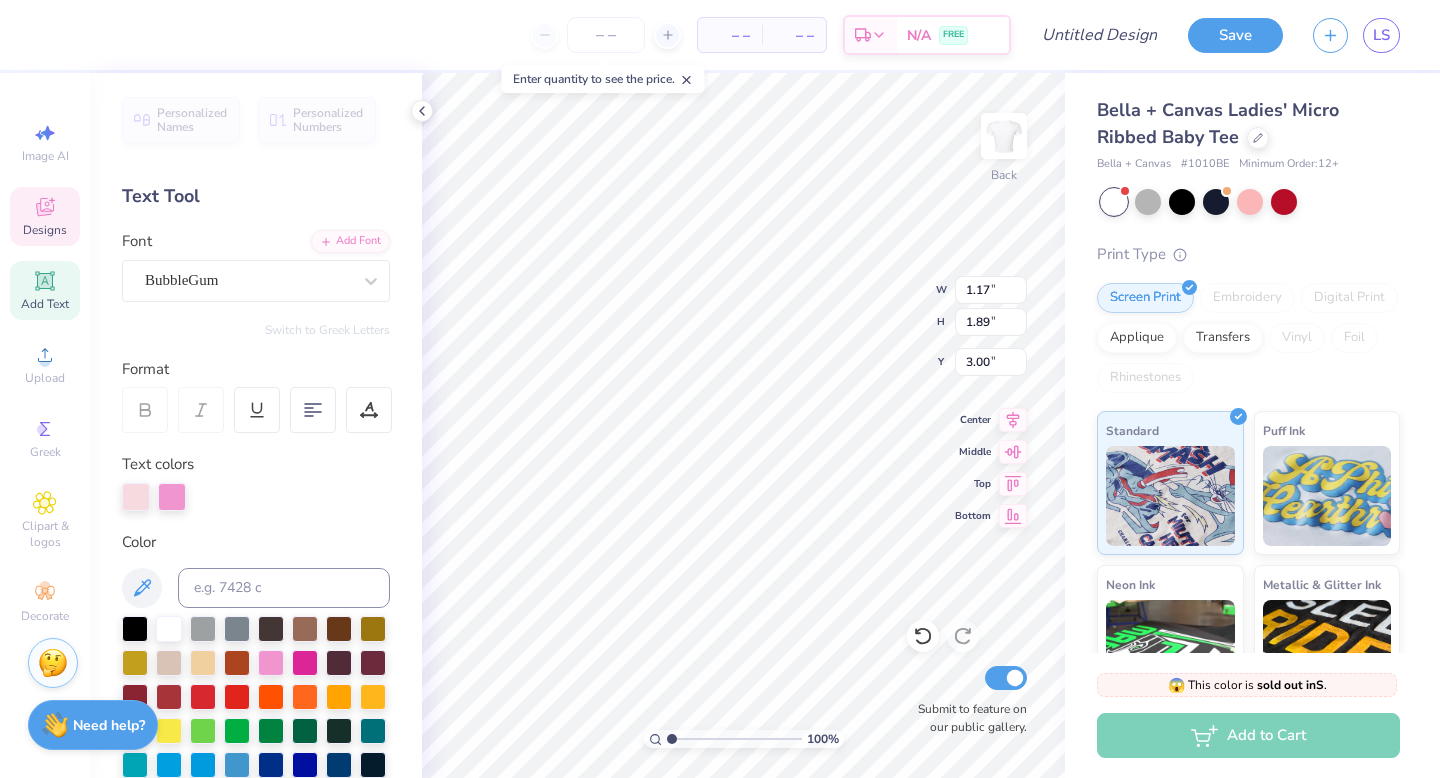 click at bounding box center (256, 497) 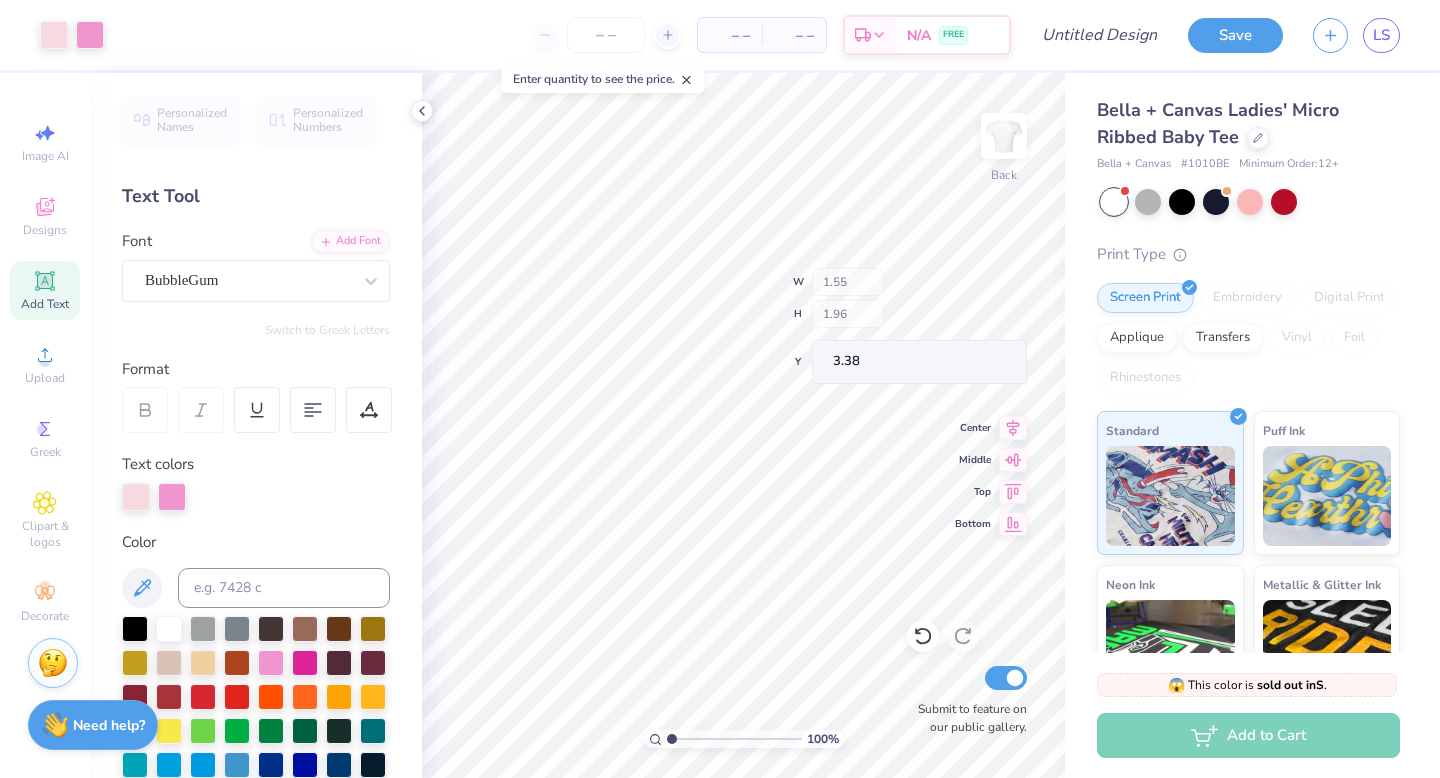 type on "1.55" 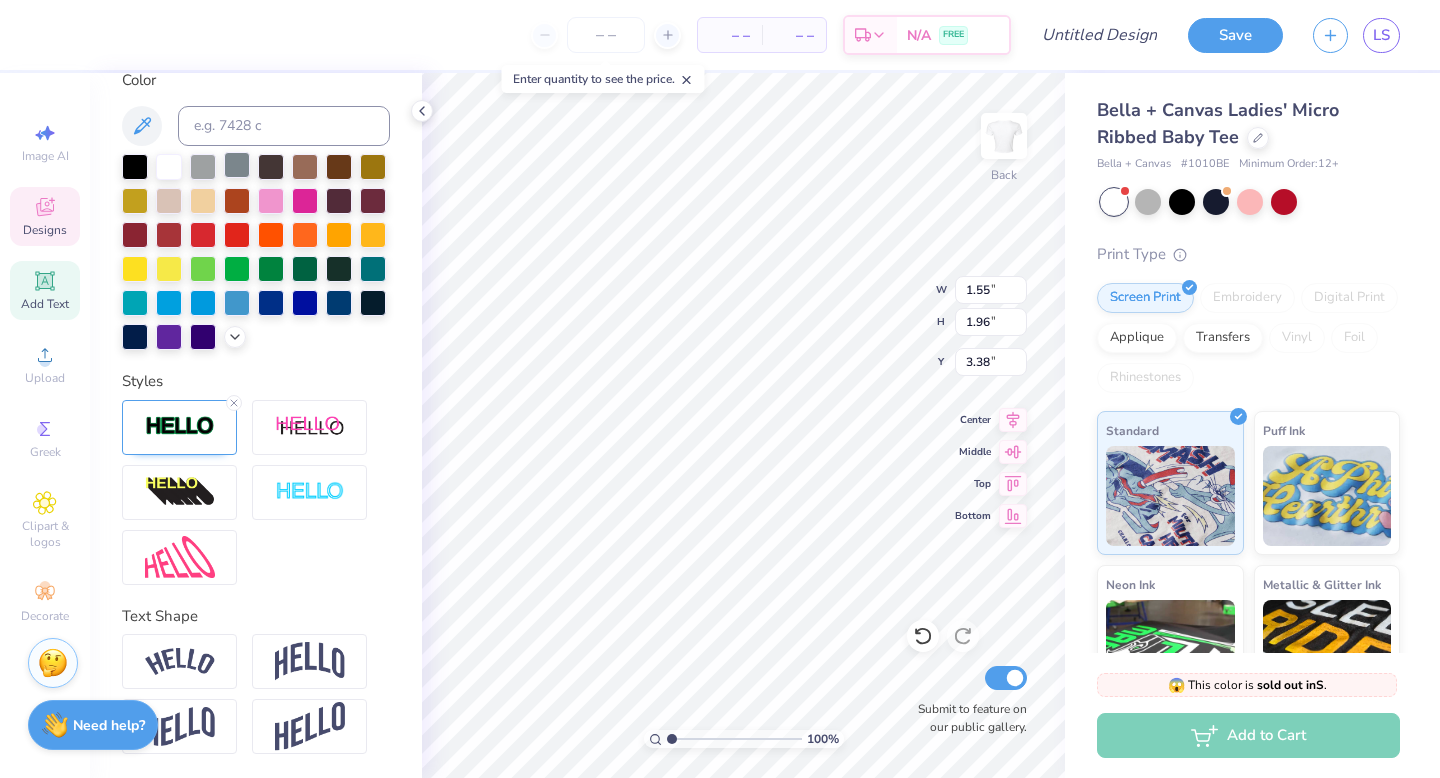 scroll, scrollTop: 0, scrollLeft: 0, axis: both 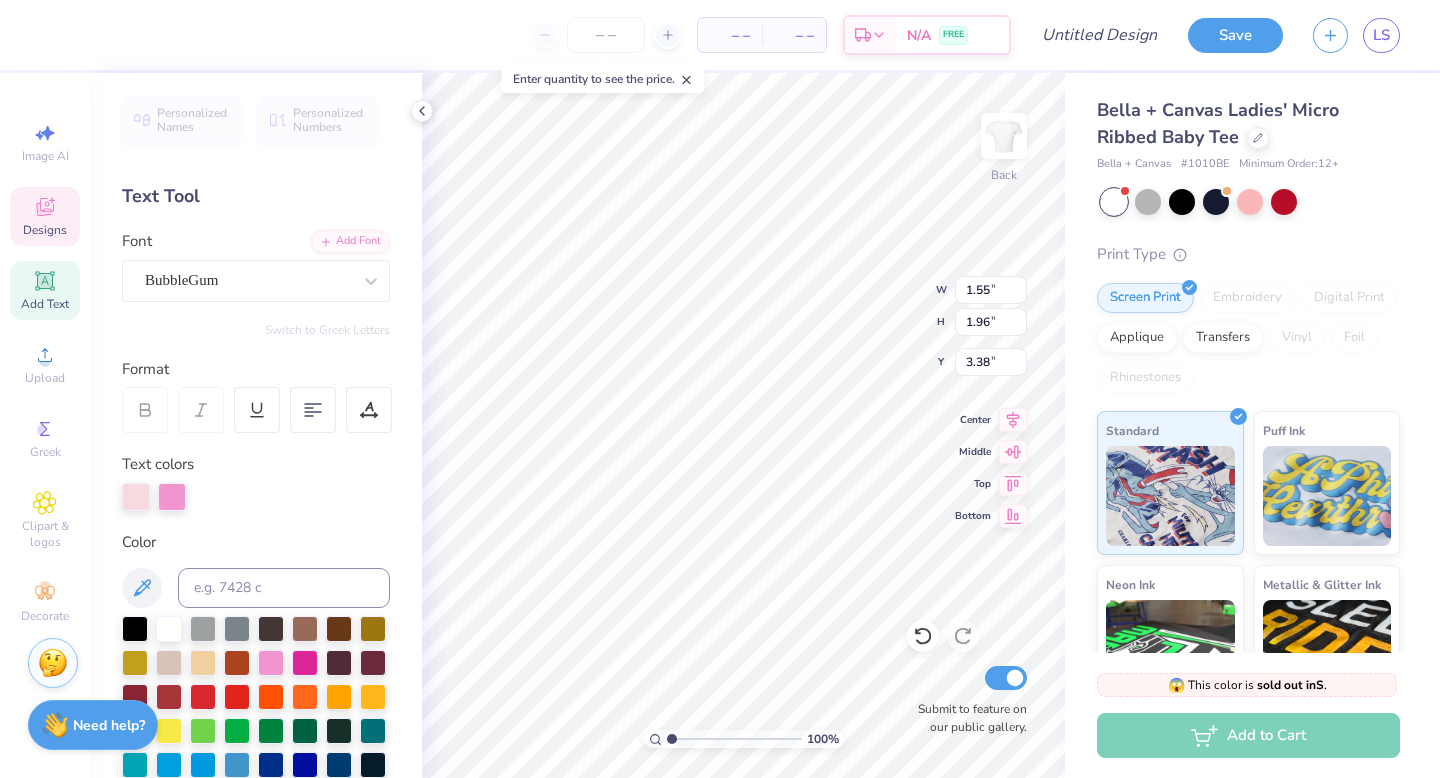click on "Personalized Names" at bounding box center [192, 120] 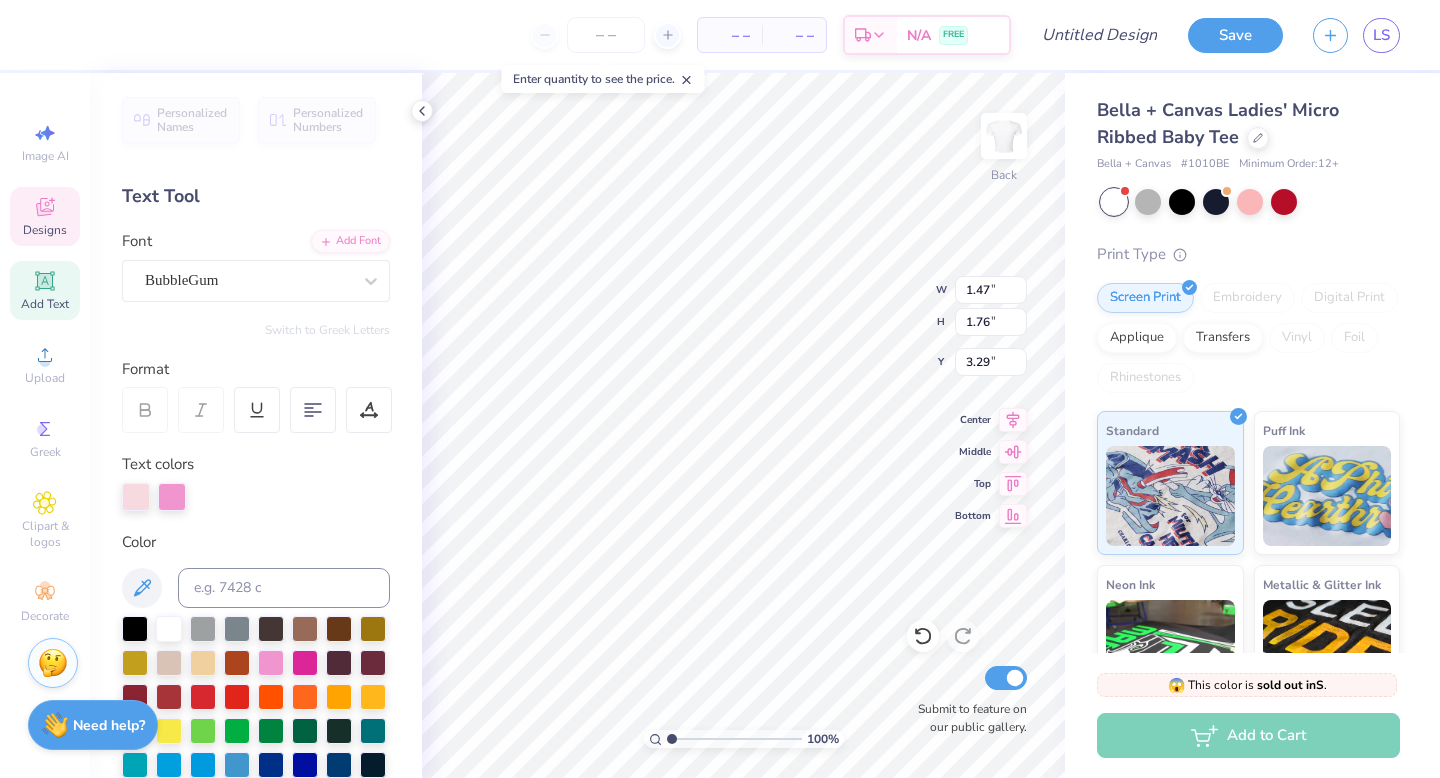 type on "3.00" 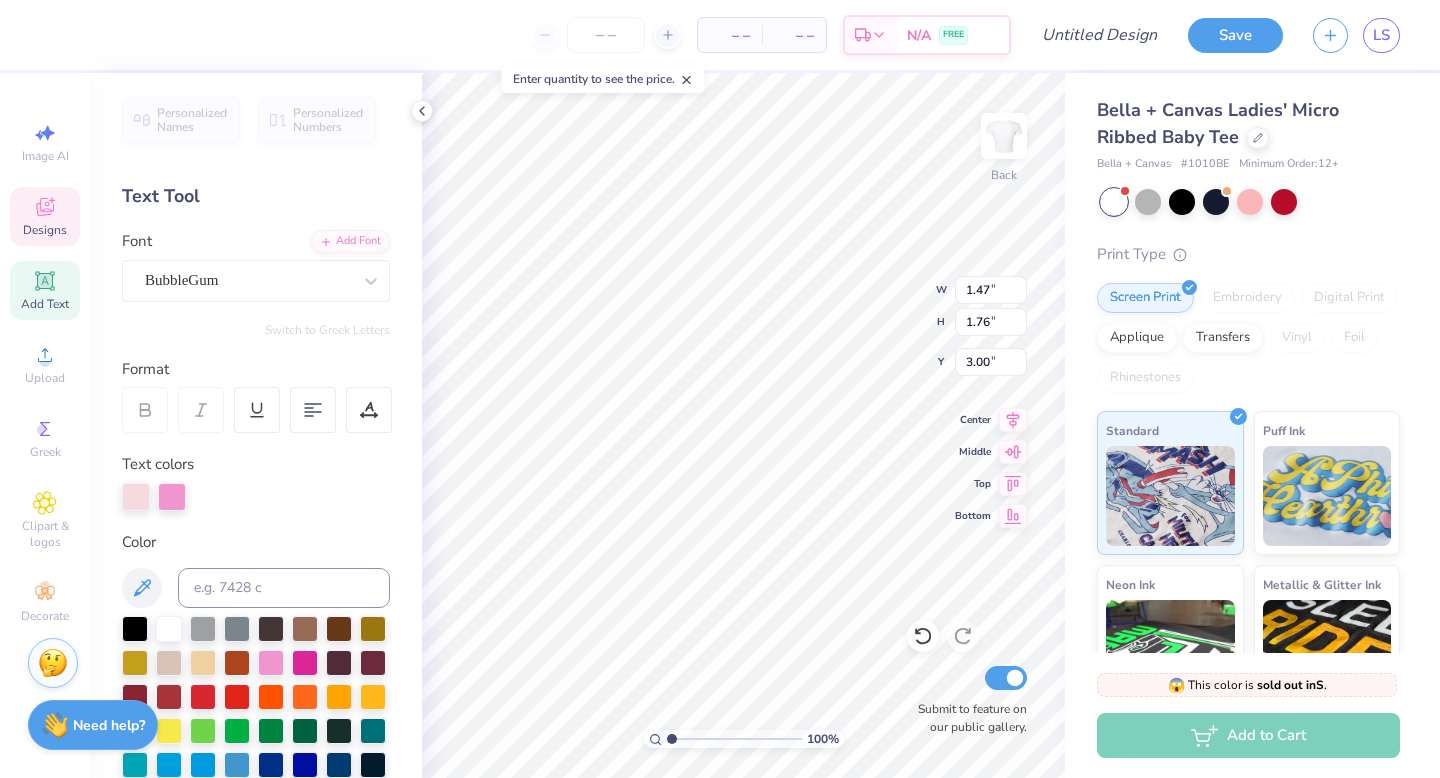 type on "K" 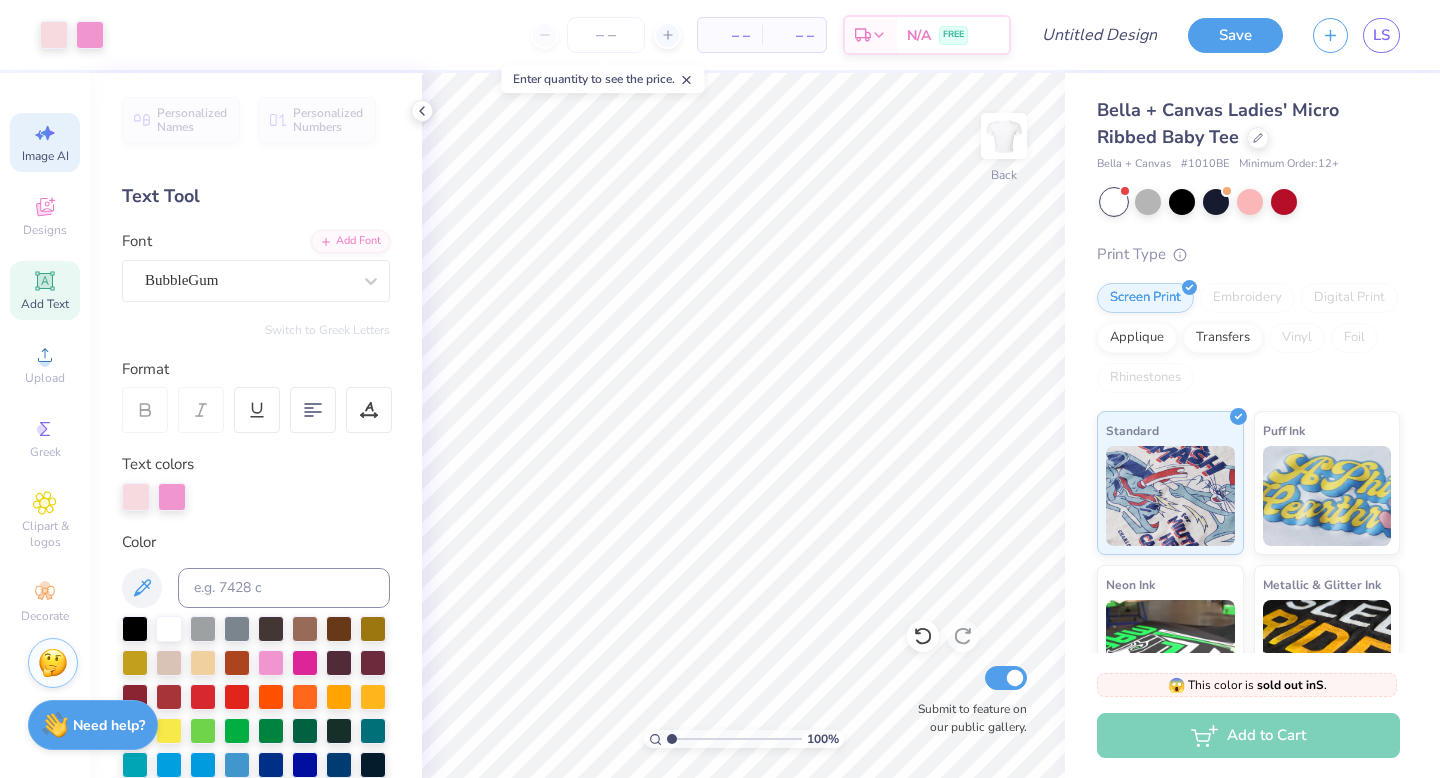click on "Image AI" at bounding box center (45, 156) 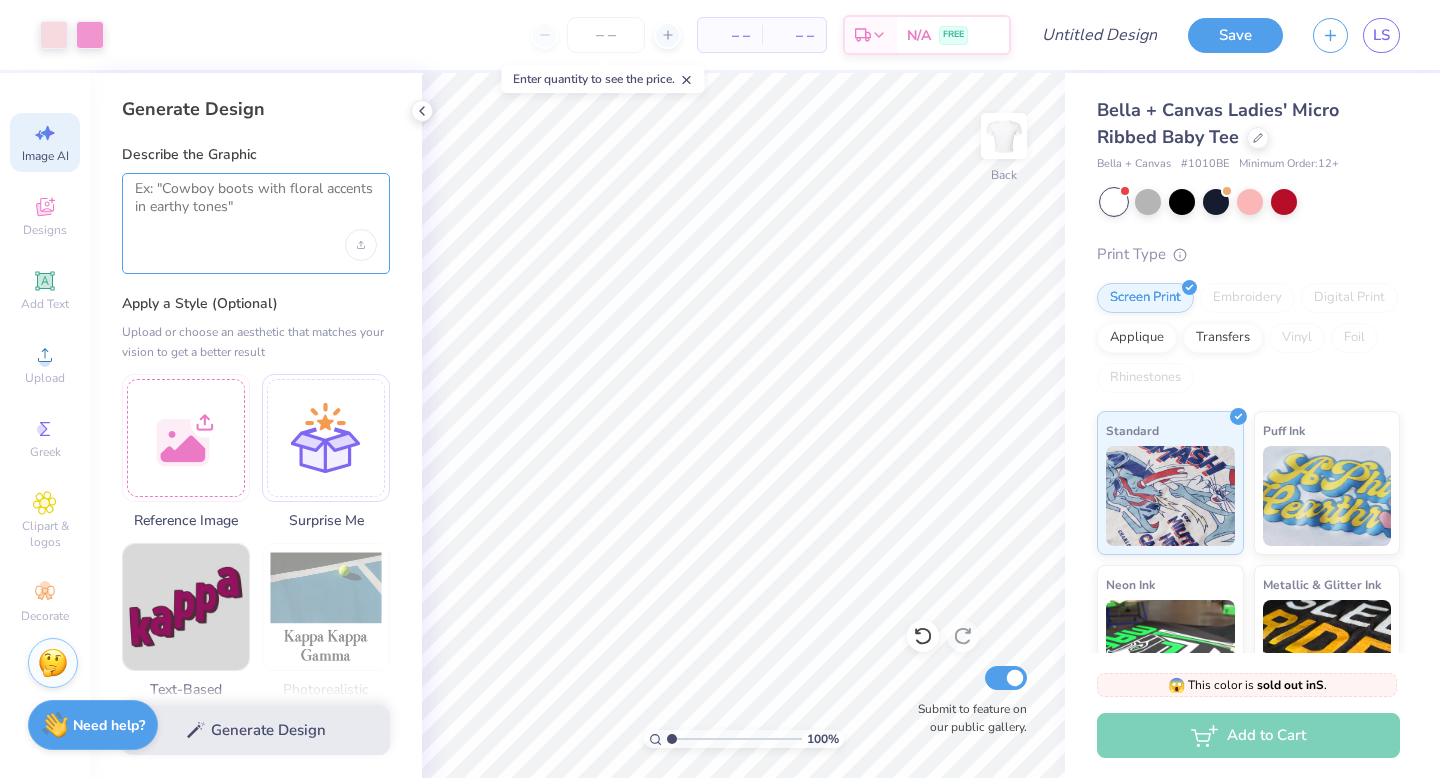 click at bounding box center (256, 205) 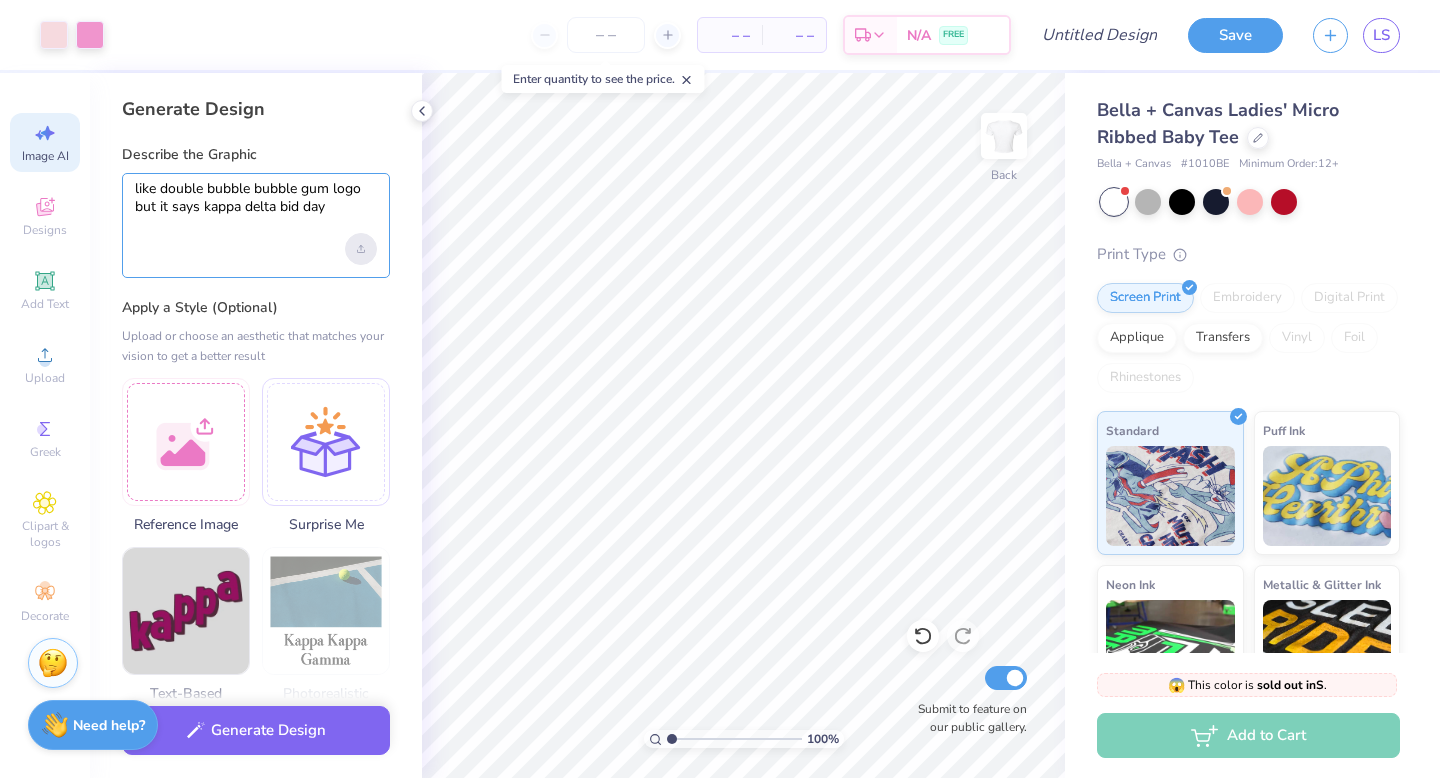 type on "like double bubble bubble gum logo but it says kappa delta bid day" 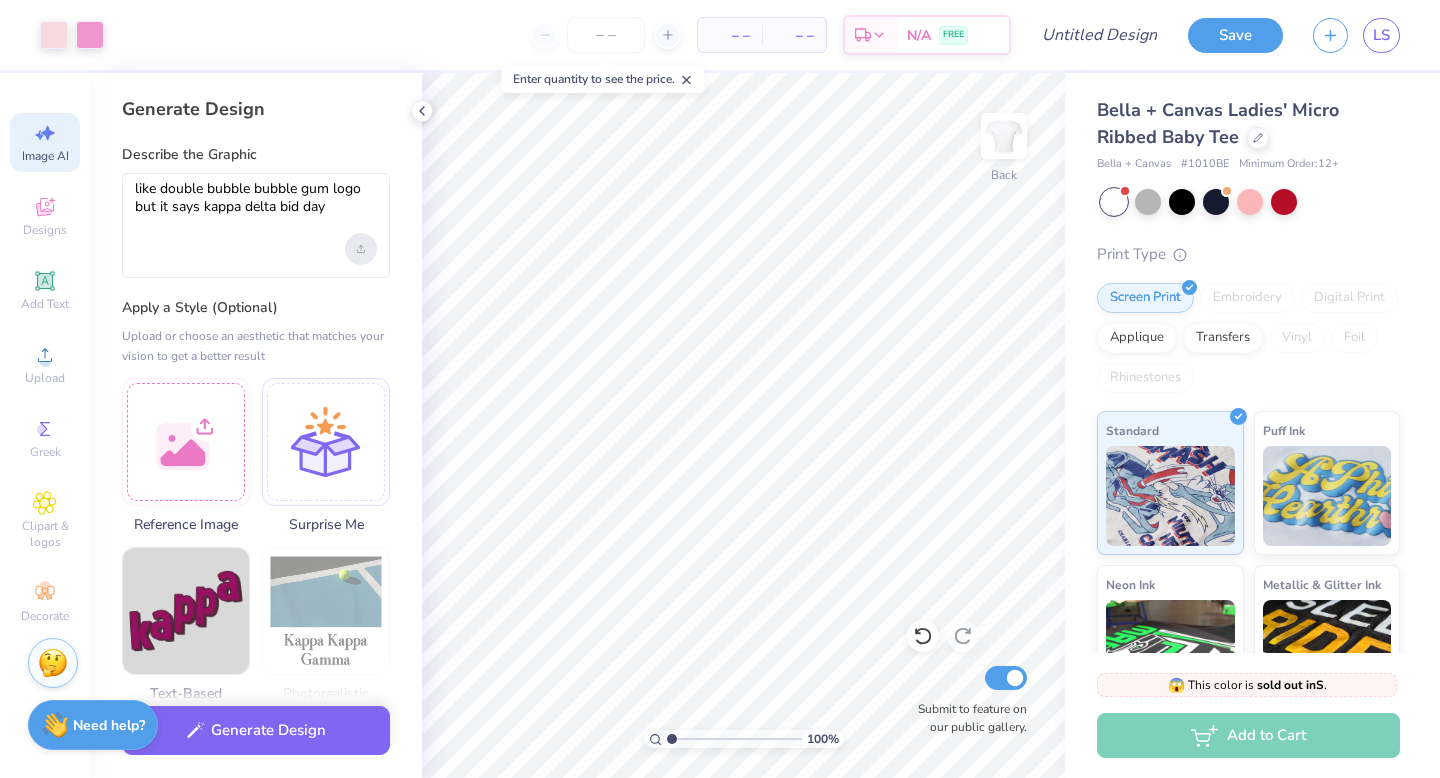 click 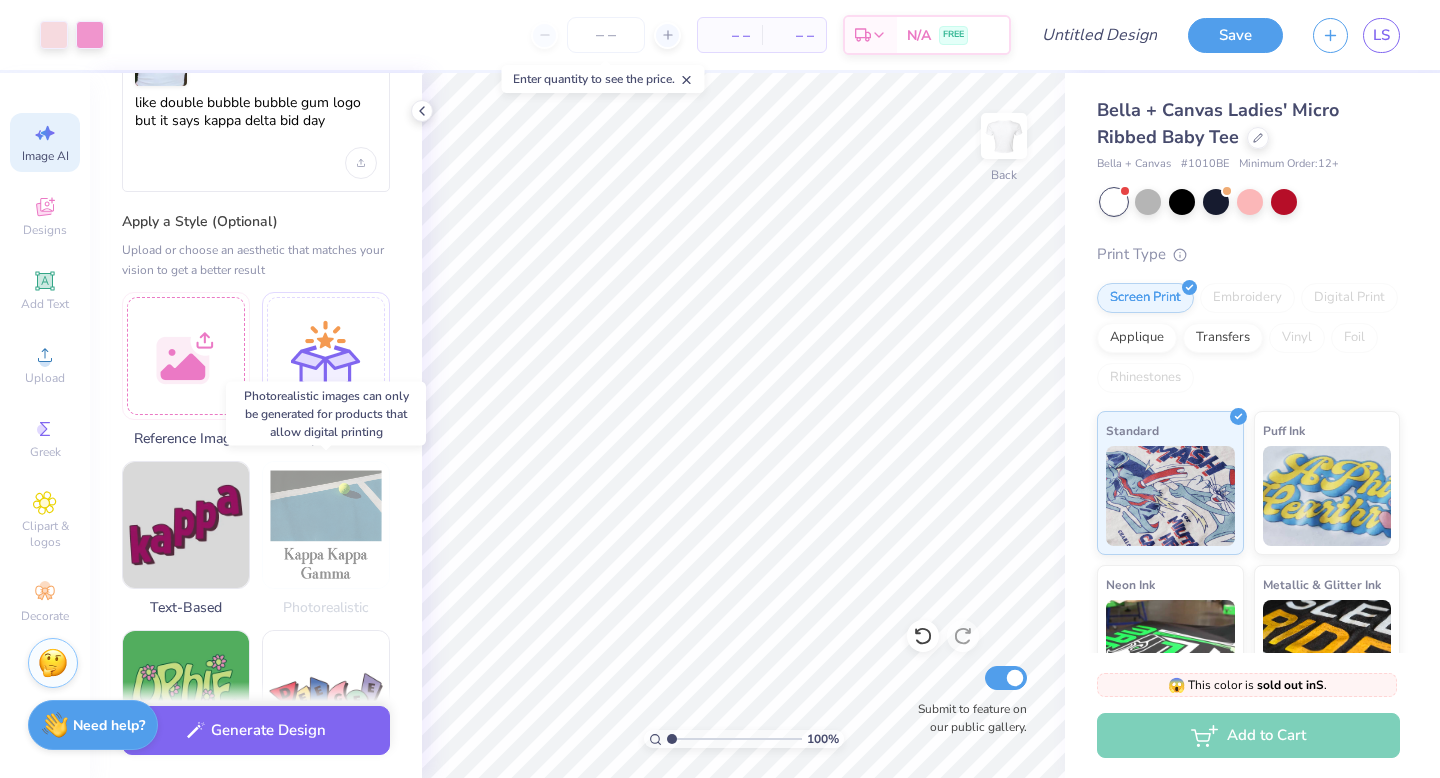 scroll, scrollTop: 190, scrollLeft: 0, axis: vertical 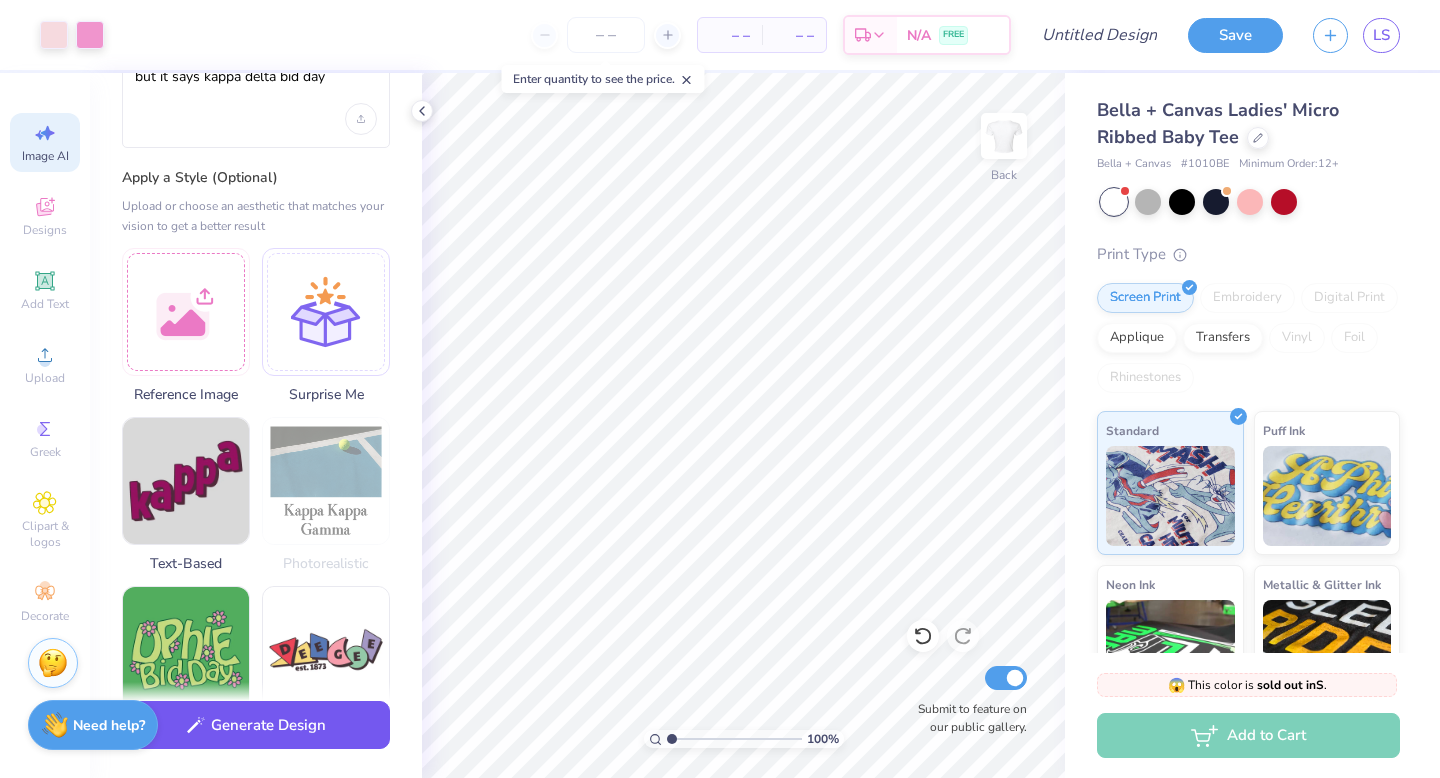 click on "Generate Design" at bounding box center [256, 725] 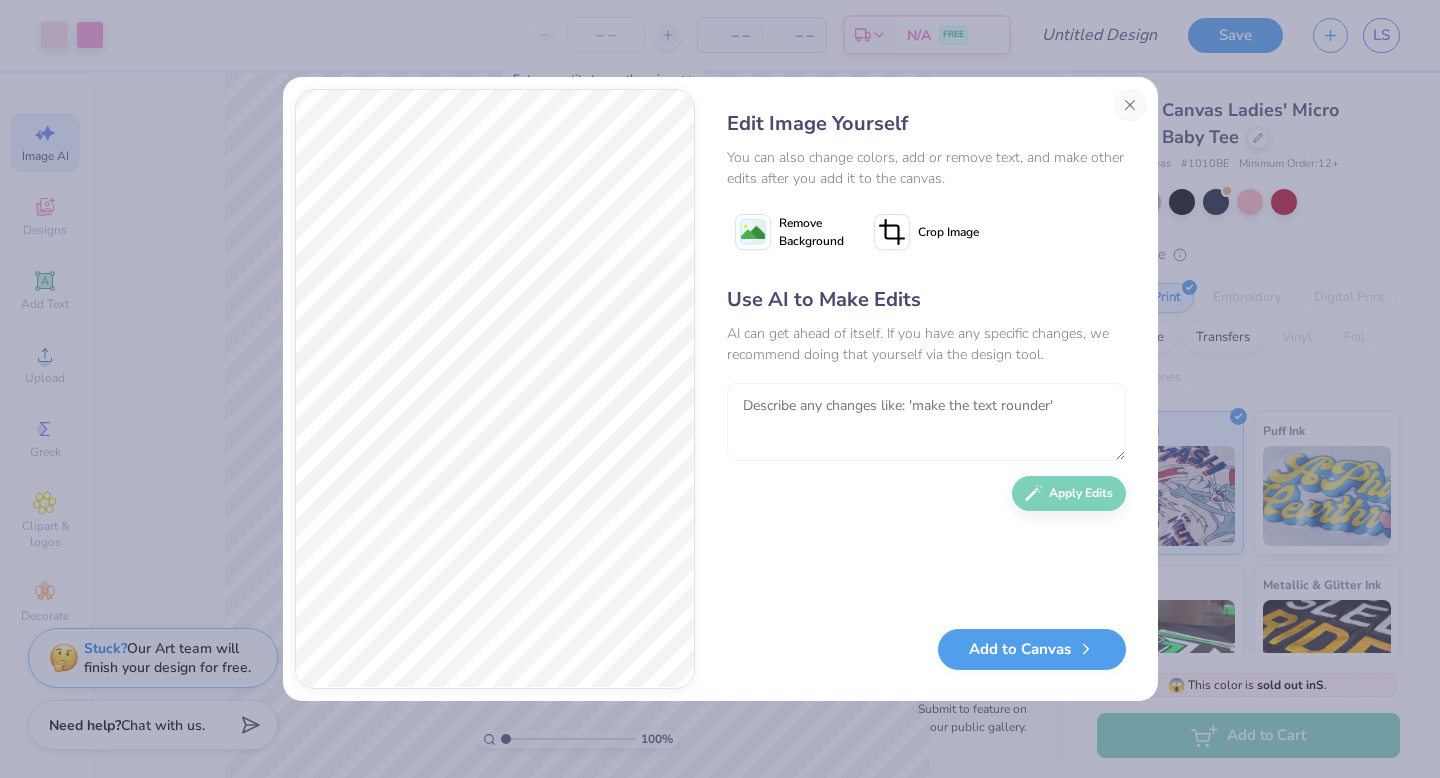 click at bounding box center (926, 422) 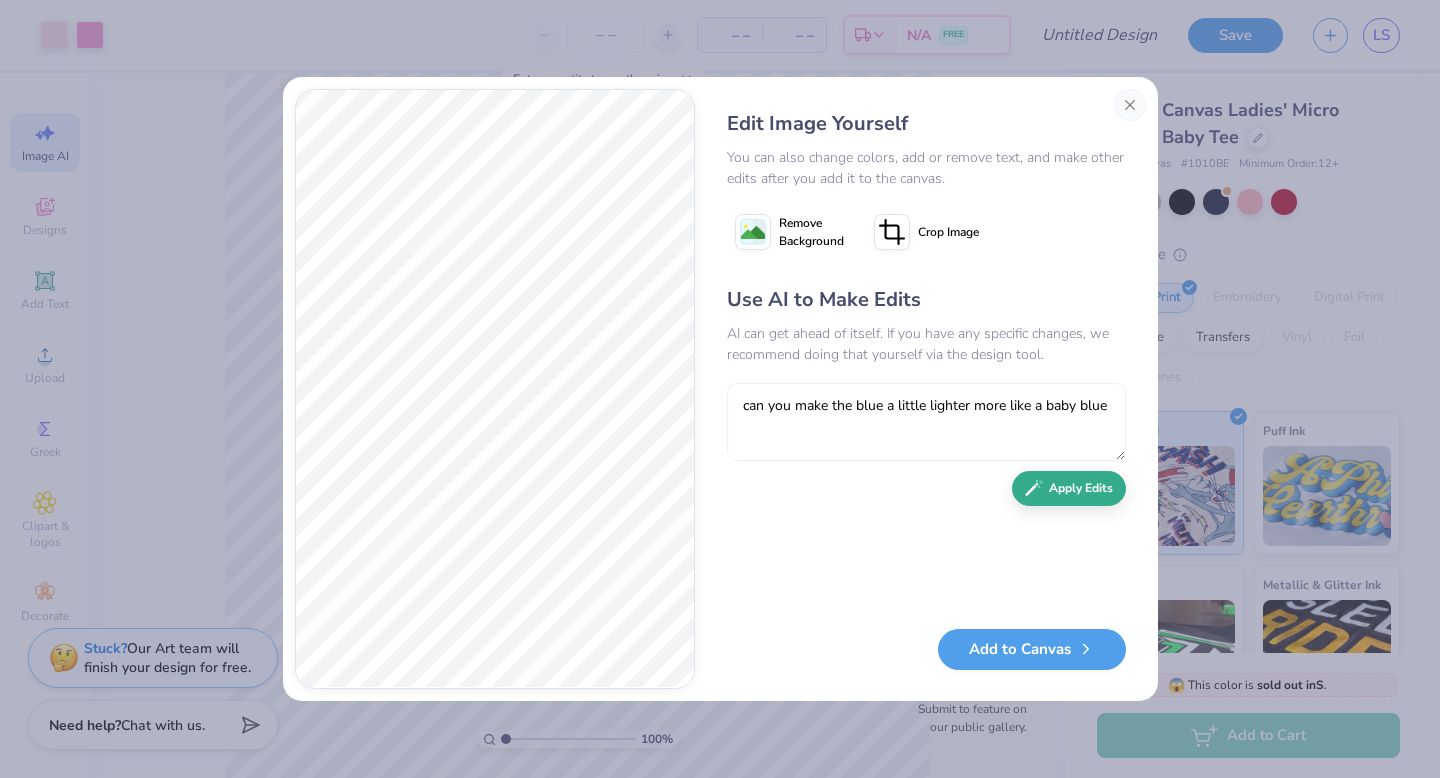 type on "can you make the blue a little lighter more like a baby blue" 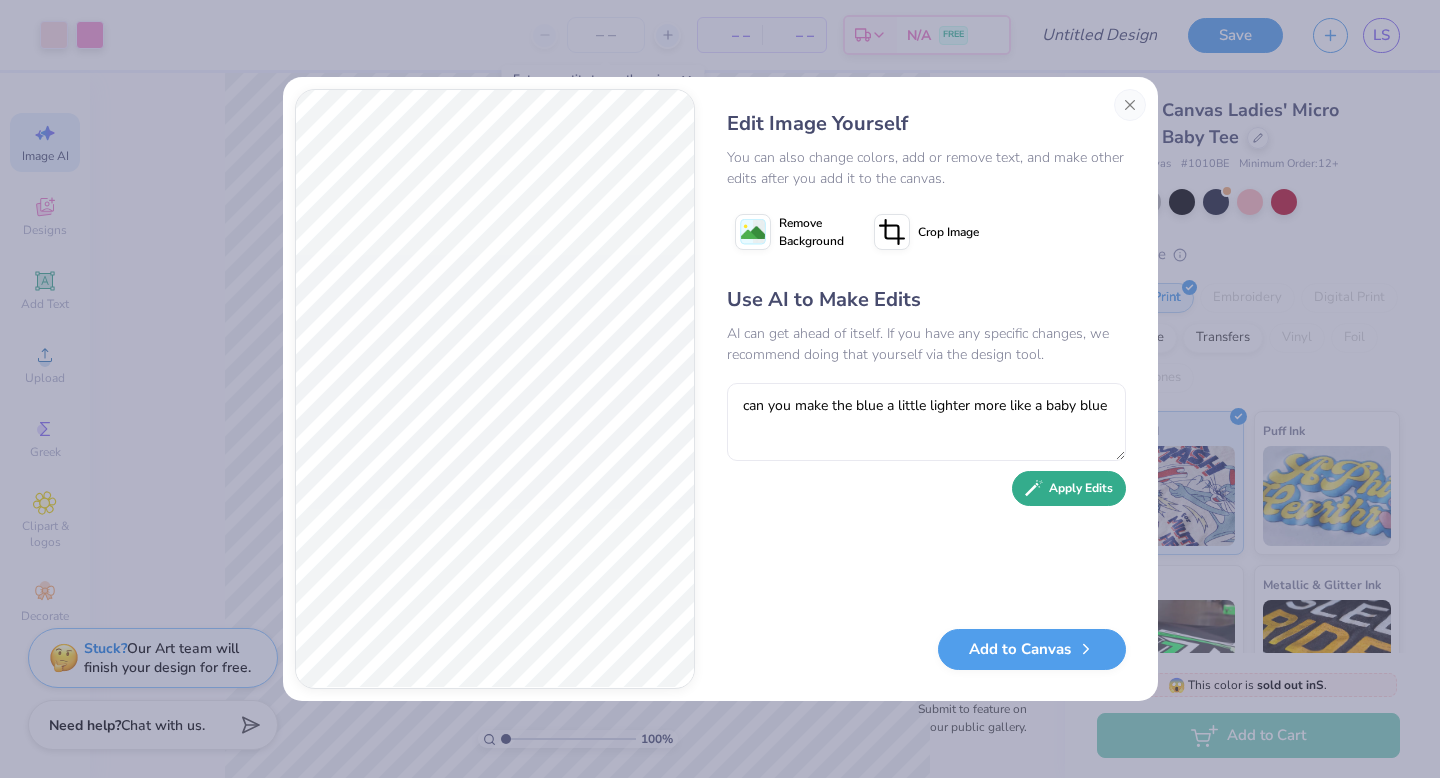 click on "Apply Edits" at bounding box center (1069, 488) 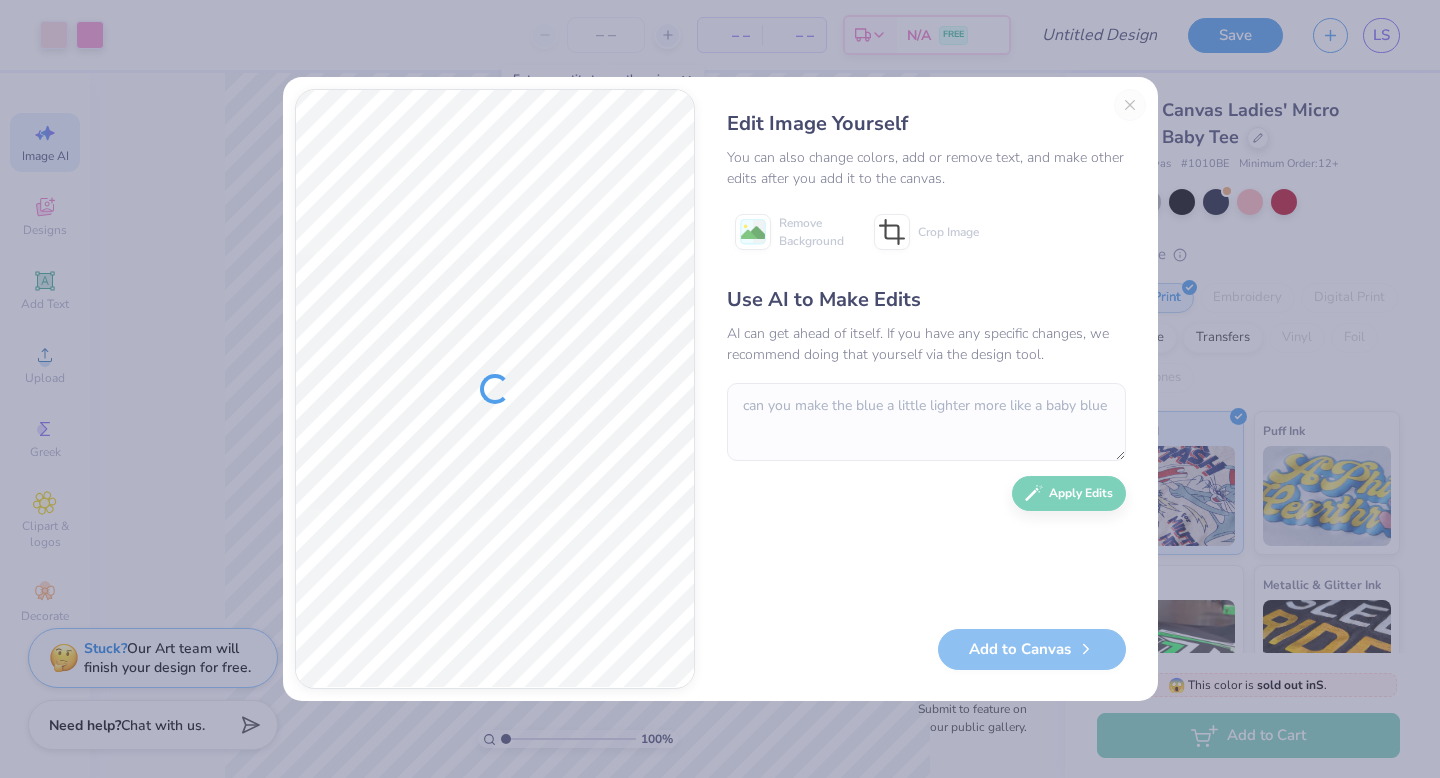 type 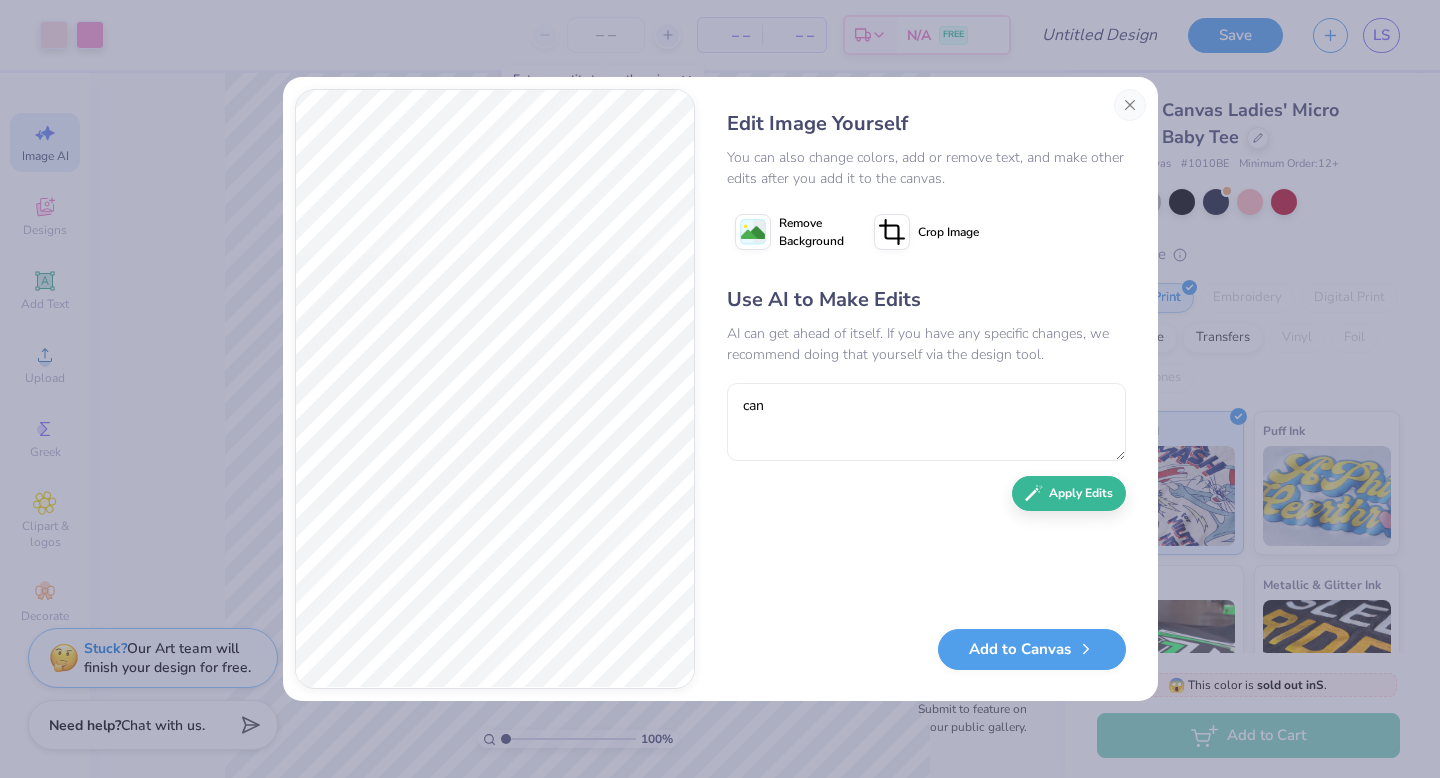 scroll, scrollTop: 0, scrollLeft: 0, axis: both 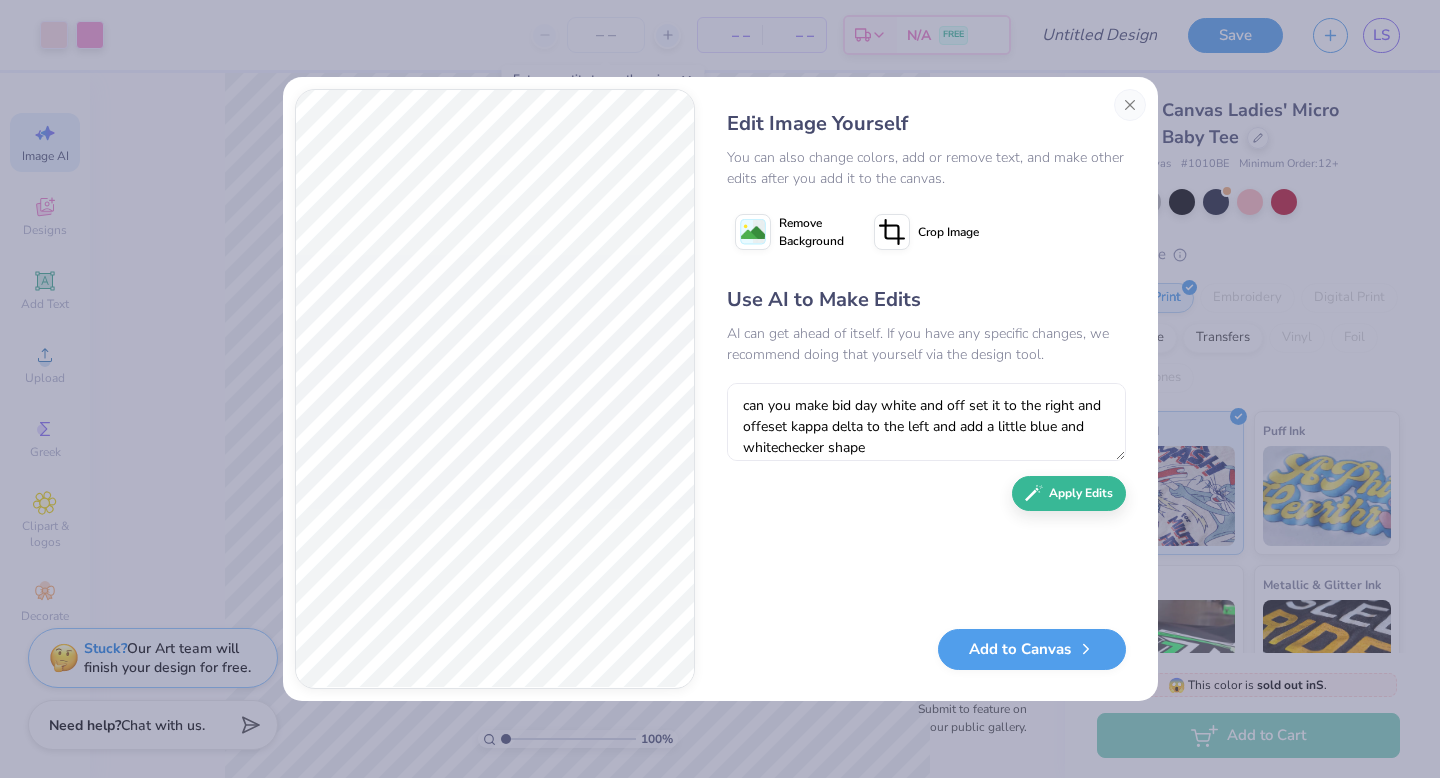 click on "can you make bid day white and off set it to the right and offeset kappa delta to the left and add a little blue and whitechecker shape" at bounding box center [926, 422] 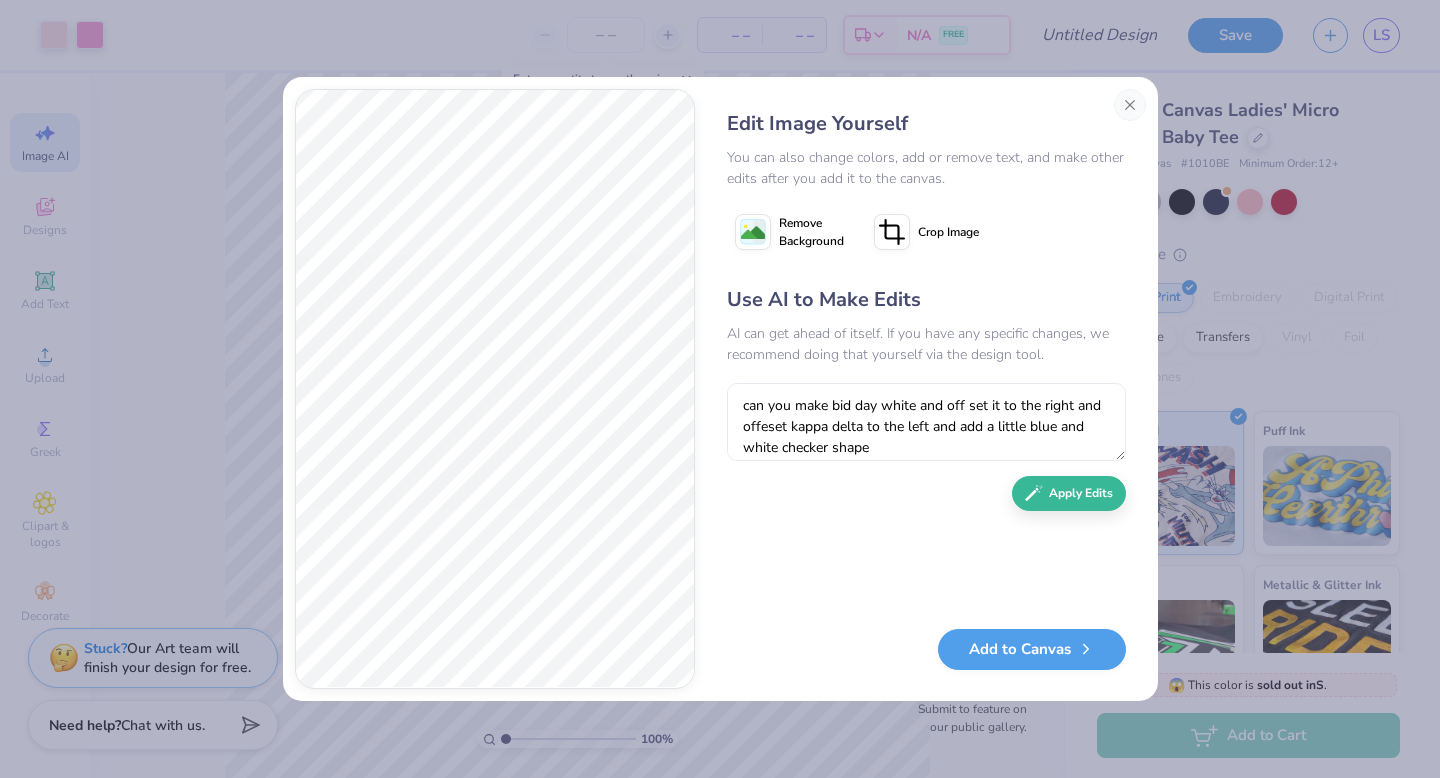 click on "can you make bid day white and off set it to the right and offeset kappa delta to the left and add a little blue and white checker shape" at bounding box center [926, 422] 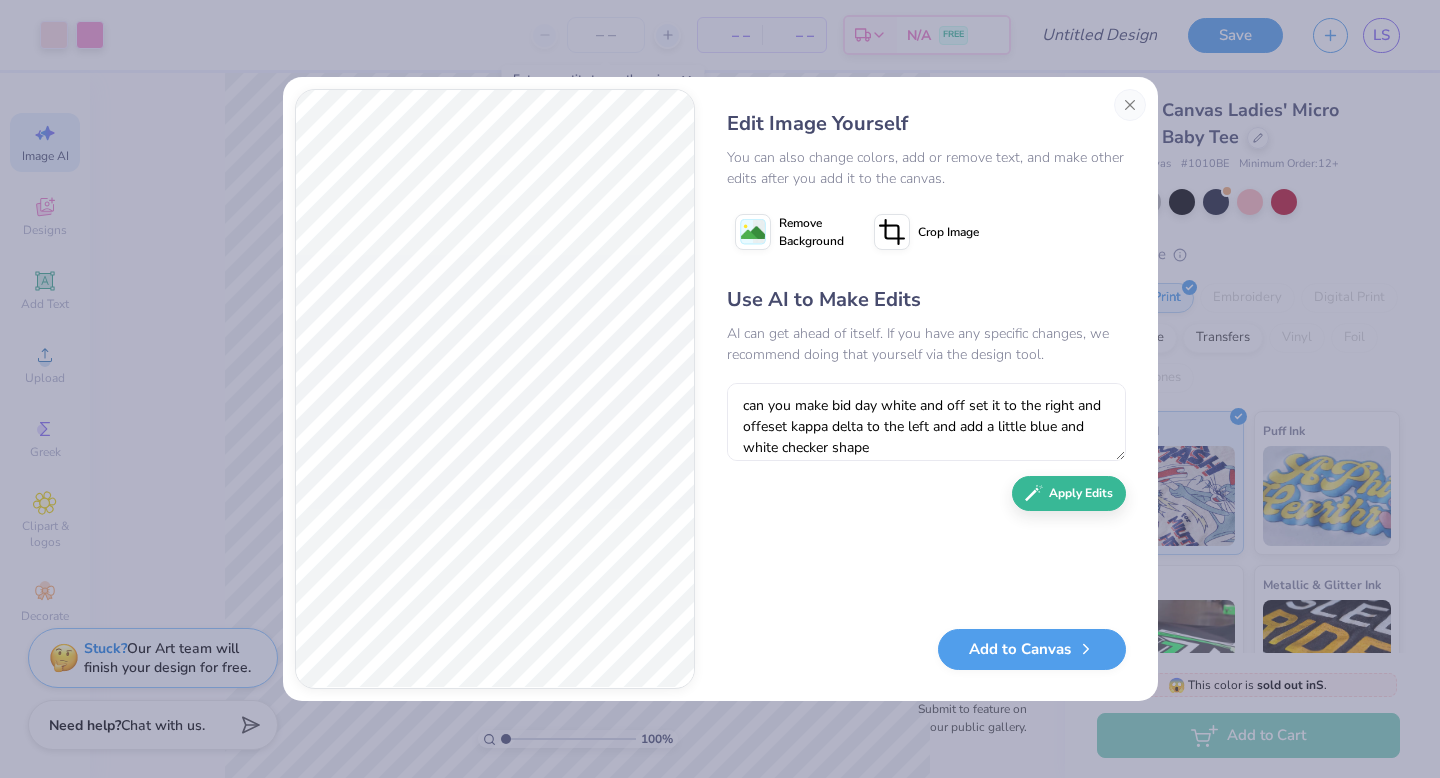 click on "can you make bid day white and off set it to the right and offeset kappa delta to the left and add a little blue and white checker shape" at bounding box center (926, 422) 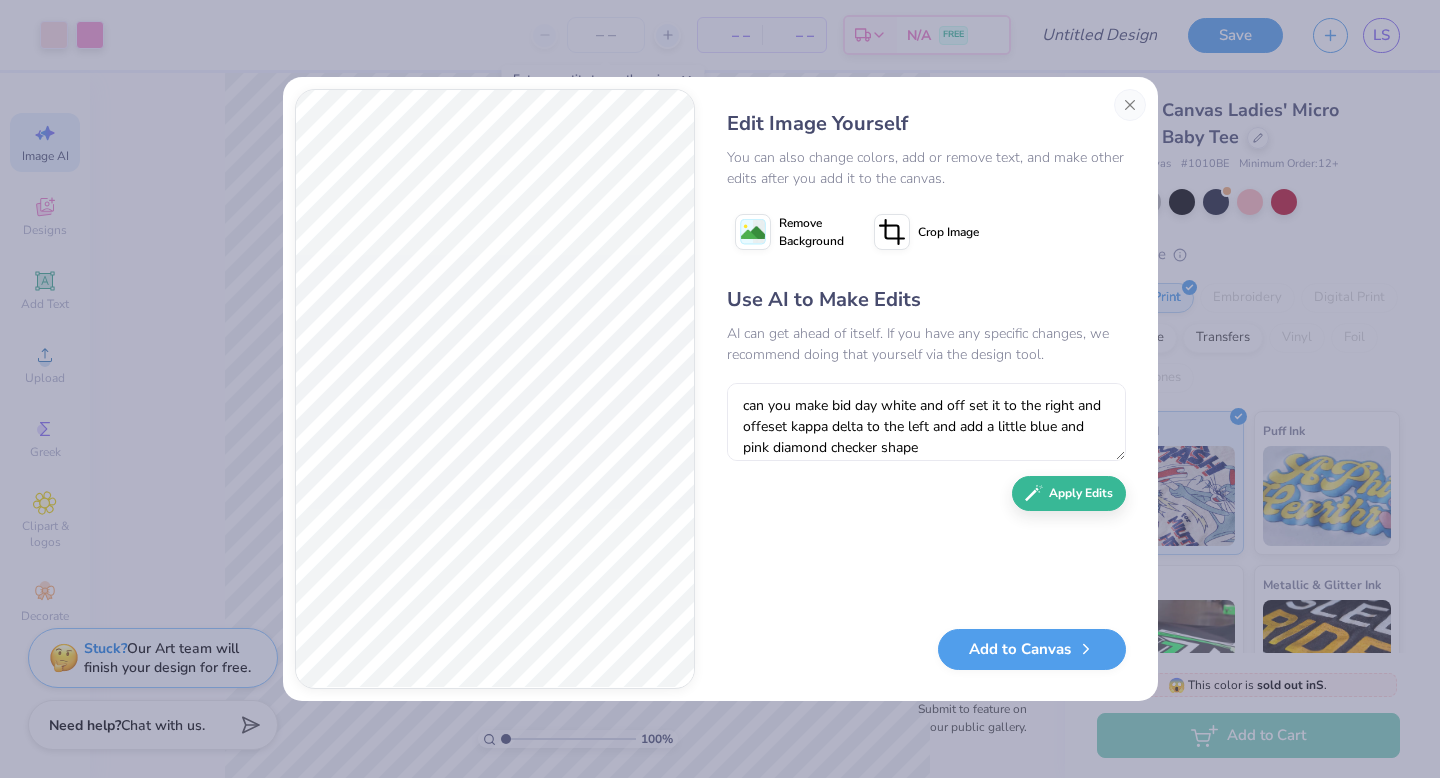 click on "can you make bid day white and off set it to the right and offeset kappa delta to the left and add a little blue and pink diamond checker shape" at bounding box center [926, 422] 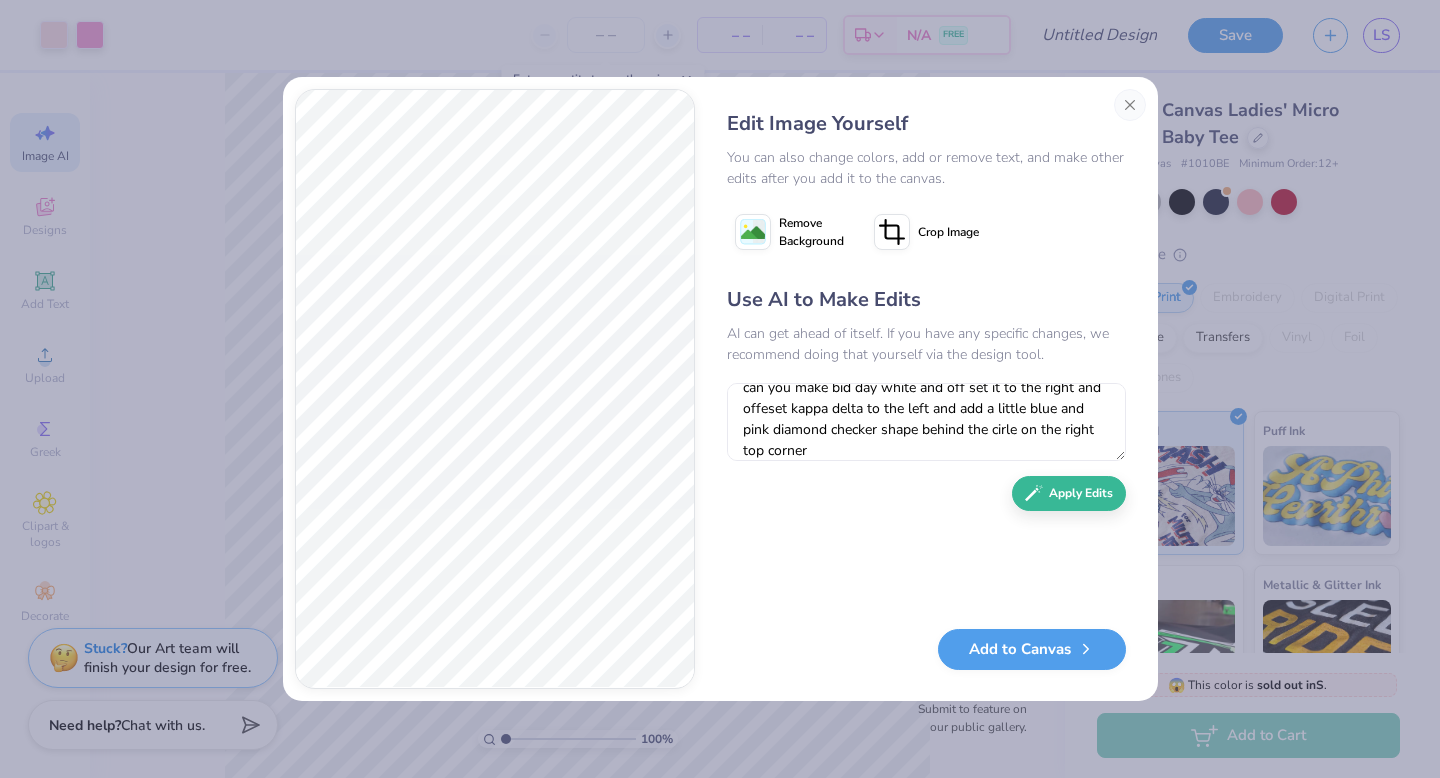 scroll, scrollTop: 39, scrollLeft: 0, axis: vertical 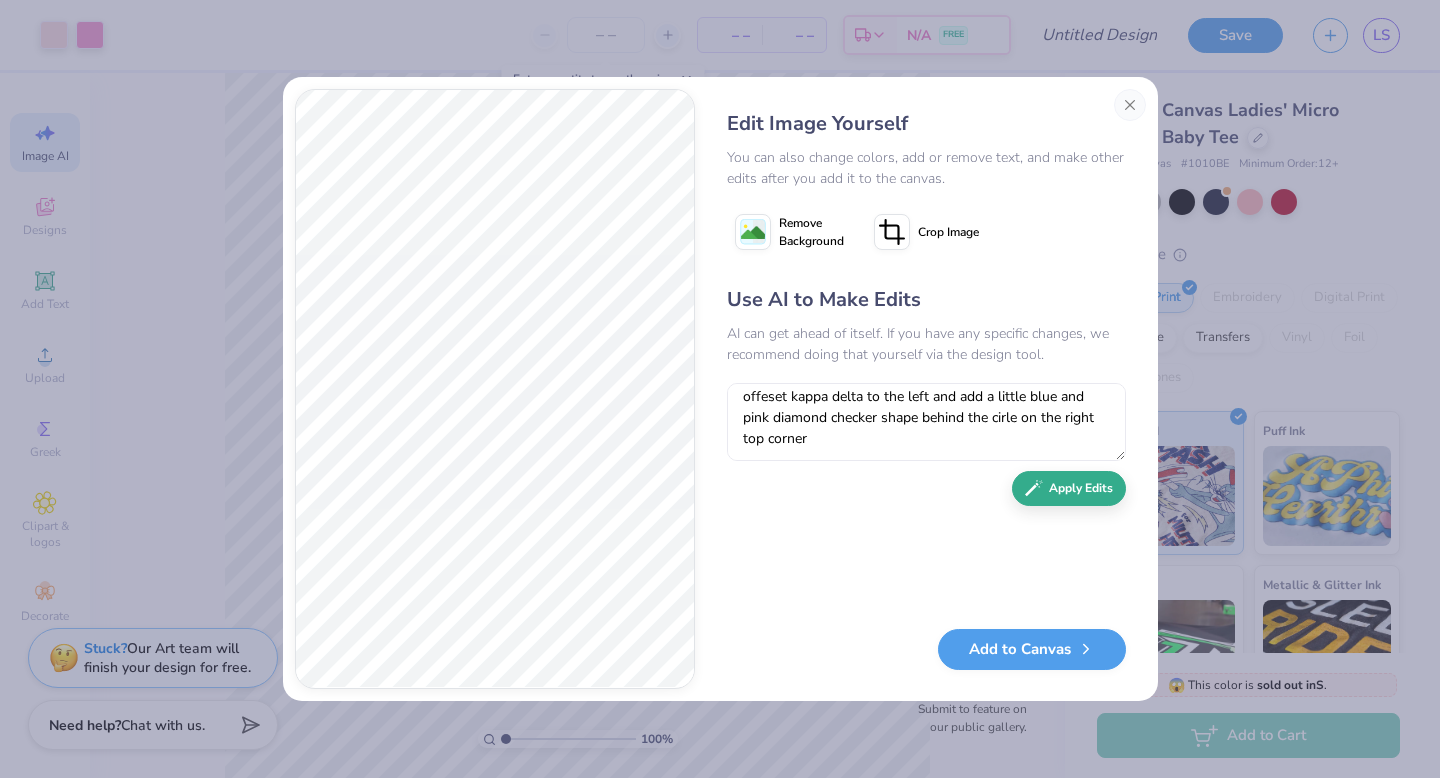 type on "can you make bid day white and off set it to the right and offeset kappa delta to the left and add a little blue and pink diamond checker shape behind the cirle on the right top corner" 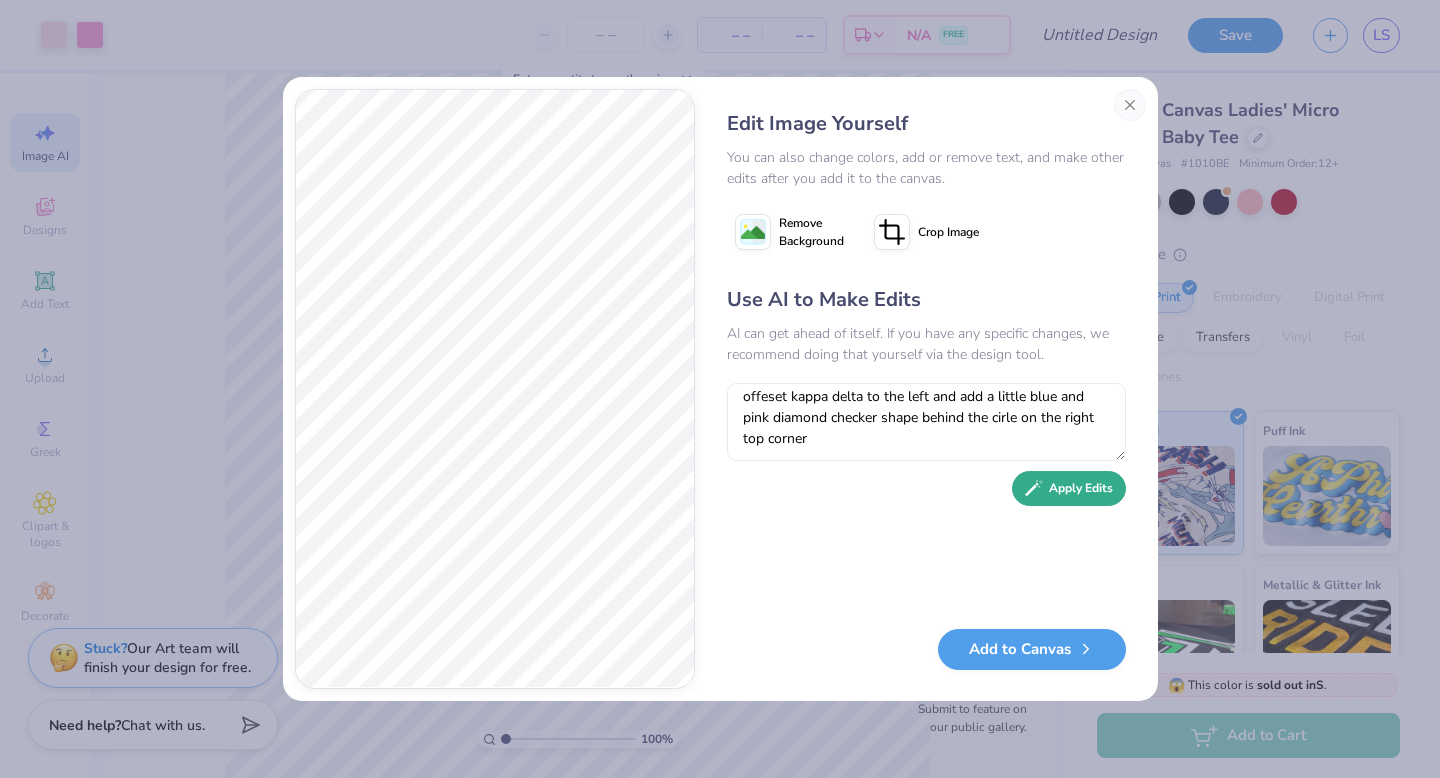 click on "Apply Edits" at bounding box center (1069, 488) 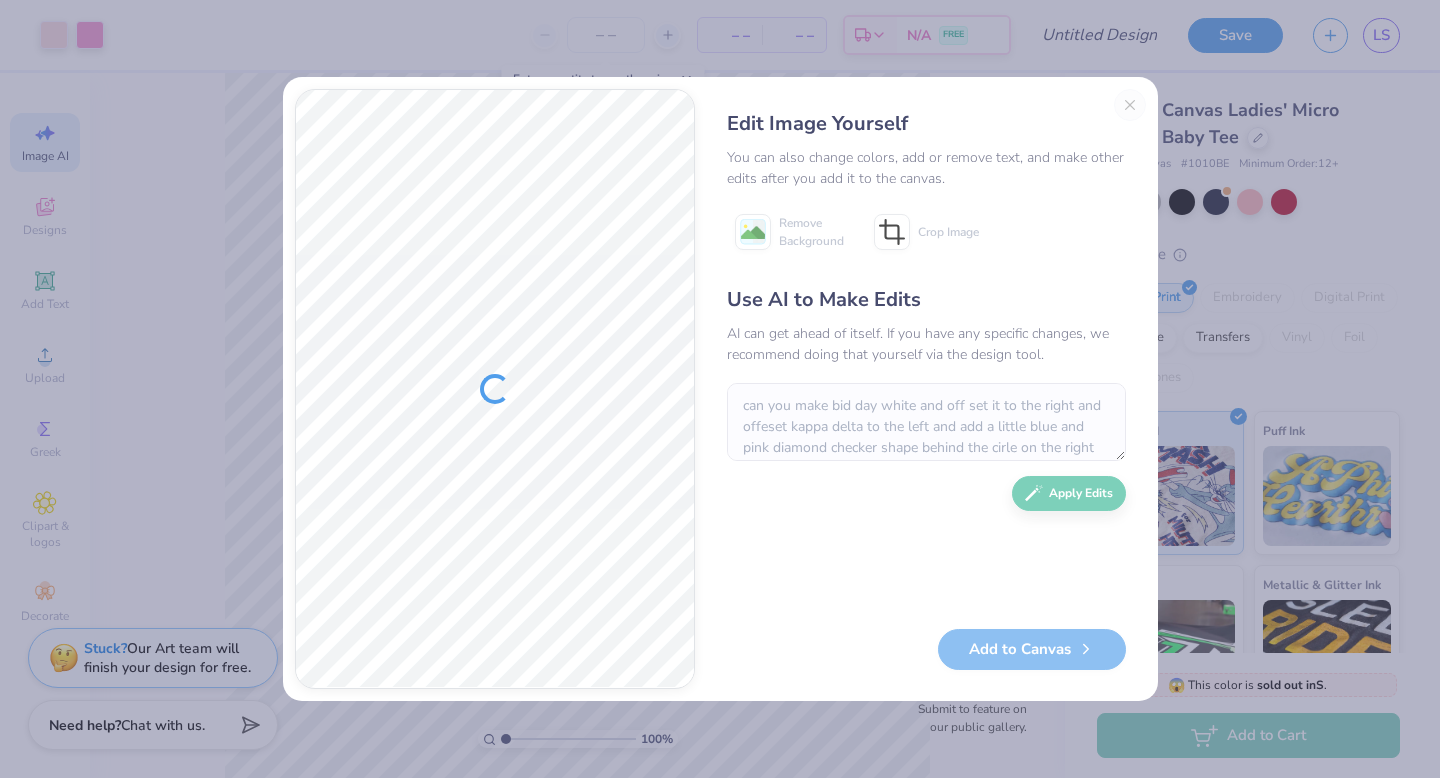 scroll, scrollTop: 0, scrollLeft: 0, axis: both 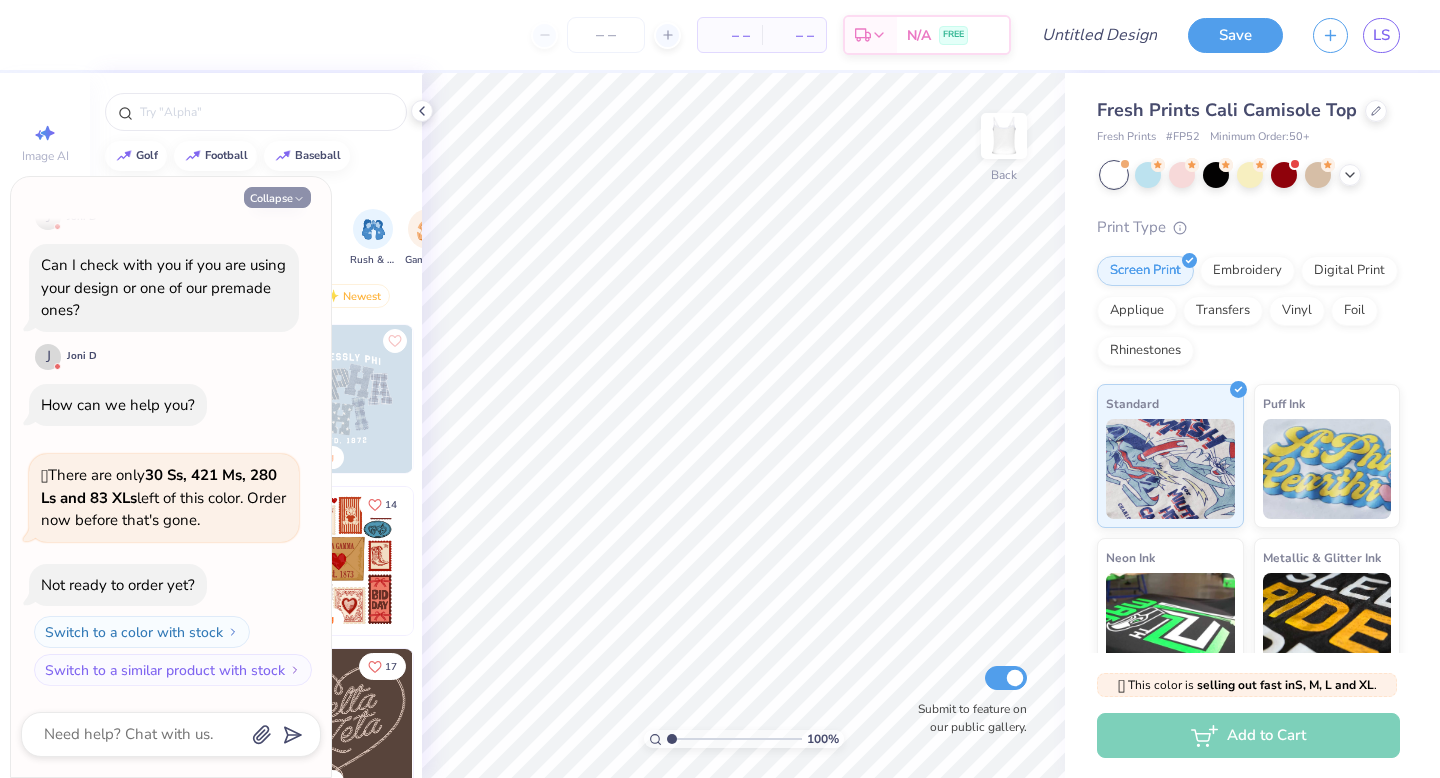 click on "Collapse" at bounding box center [277, 197] 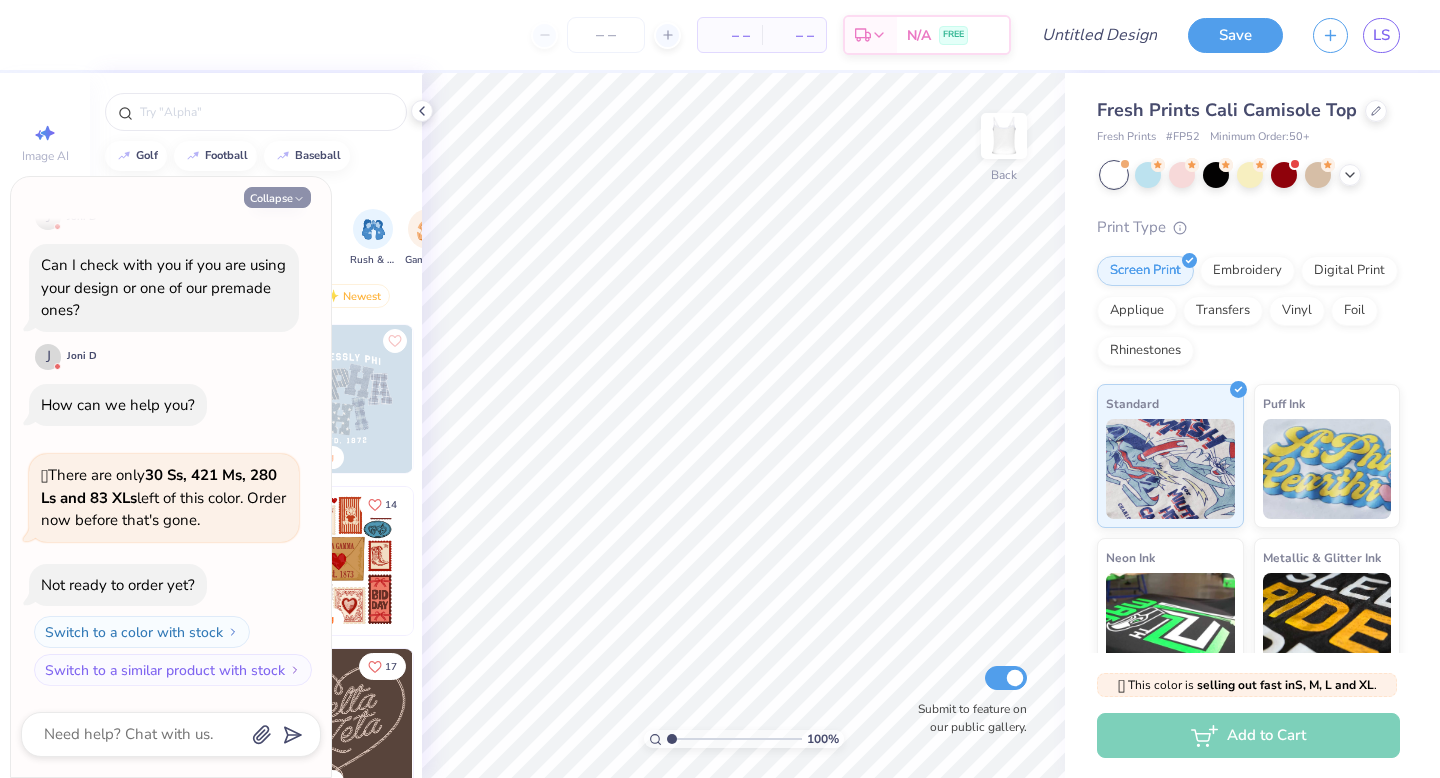 type on "x" 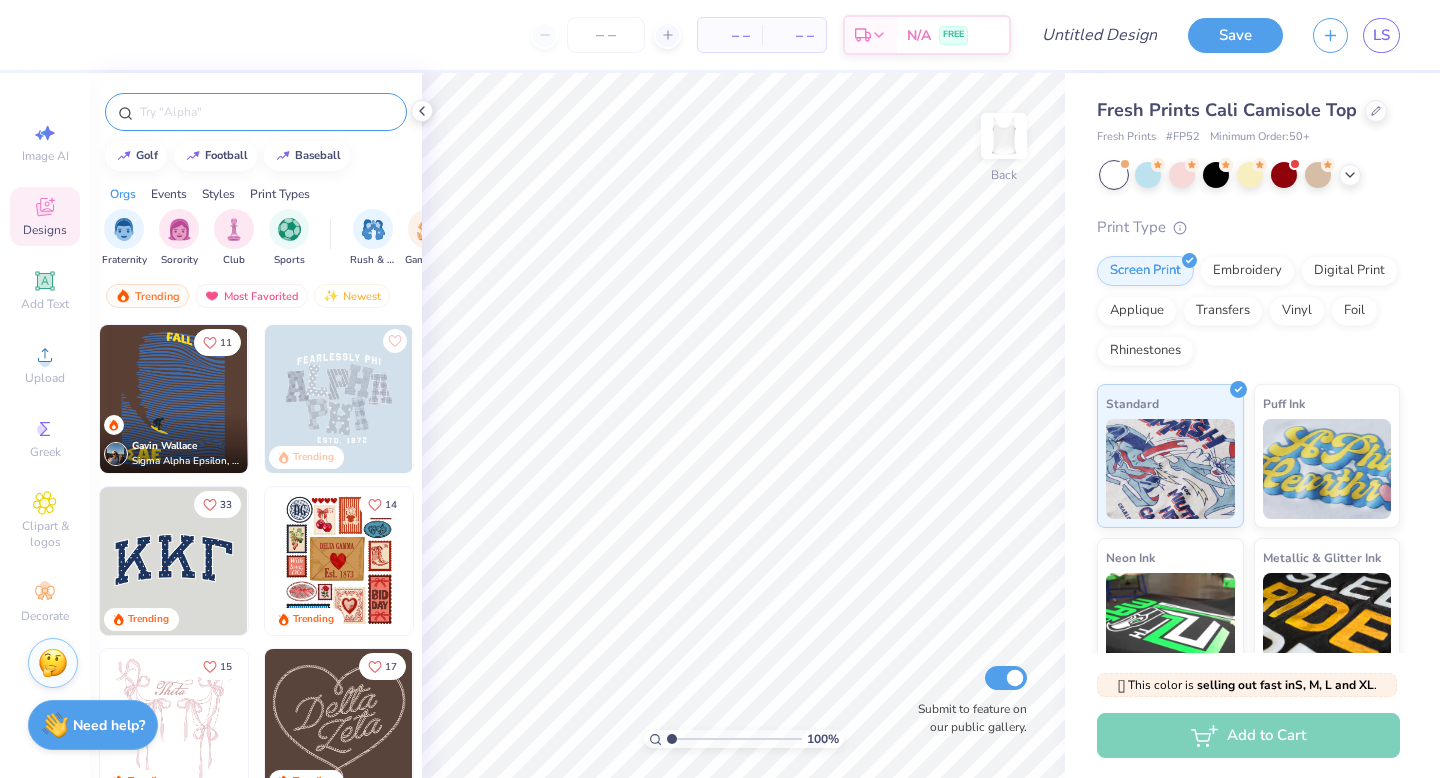 click at bounding box center (256, 112) 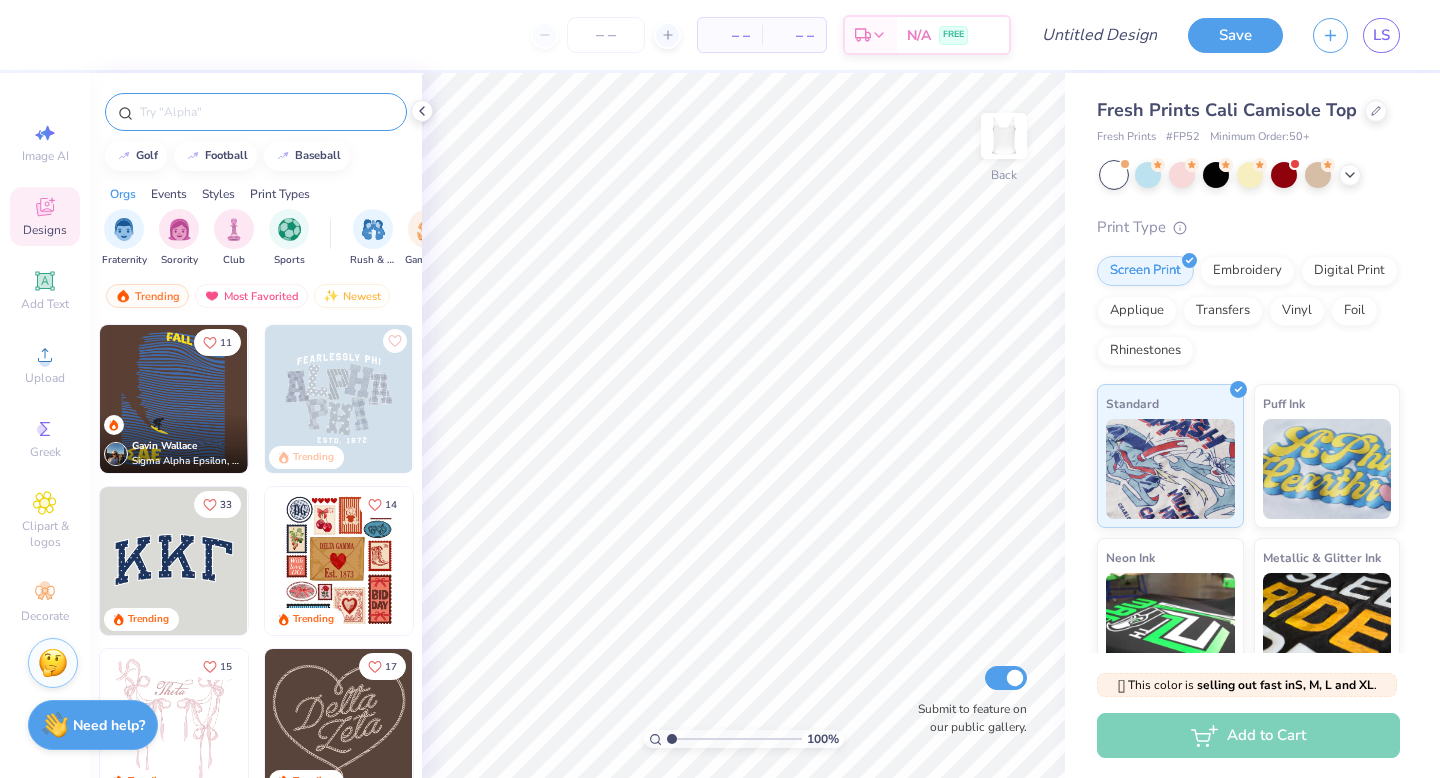 click at bounding box center (256, 112) 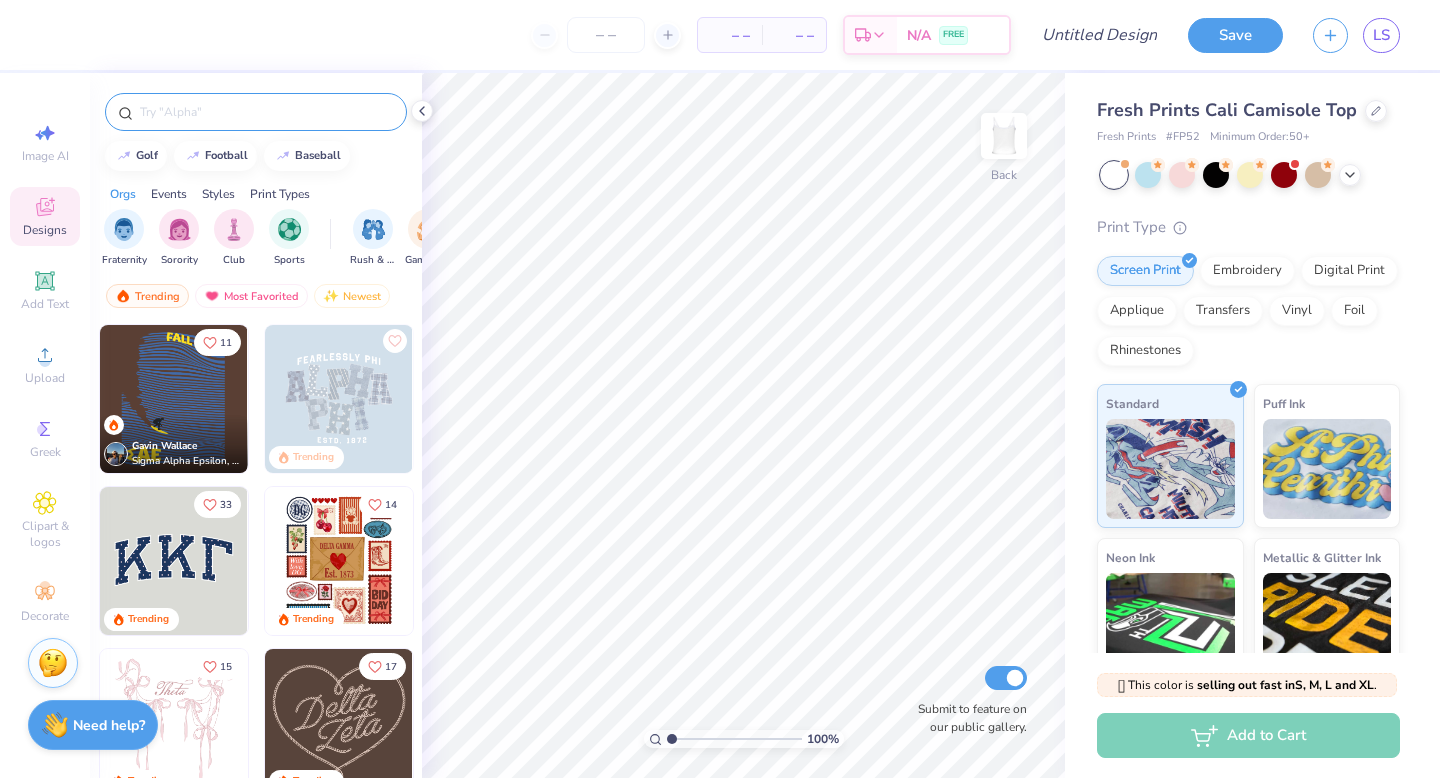 click at bounding box center [266, 112] 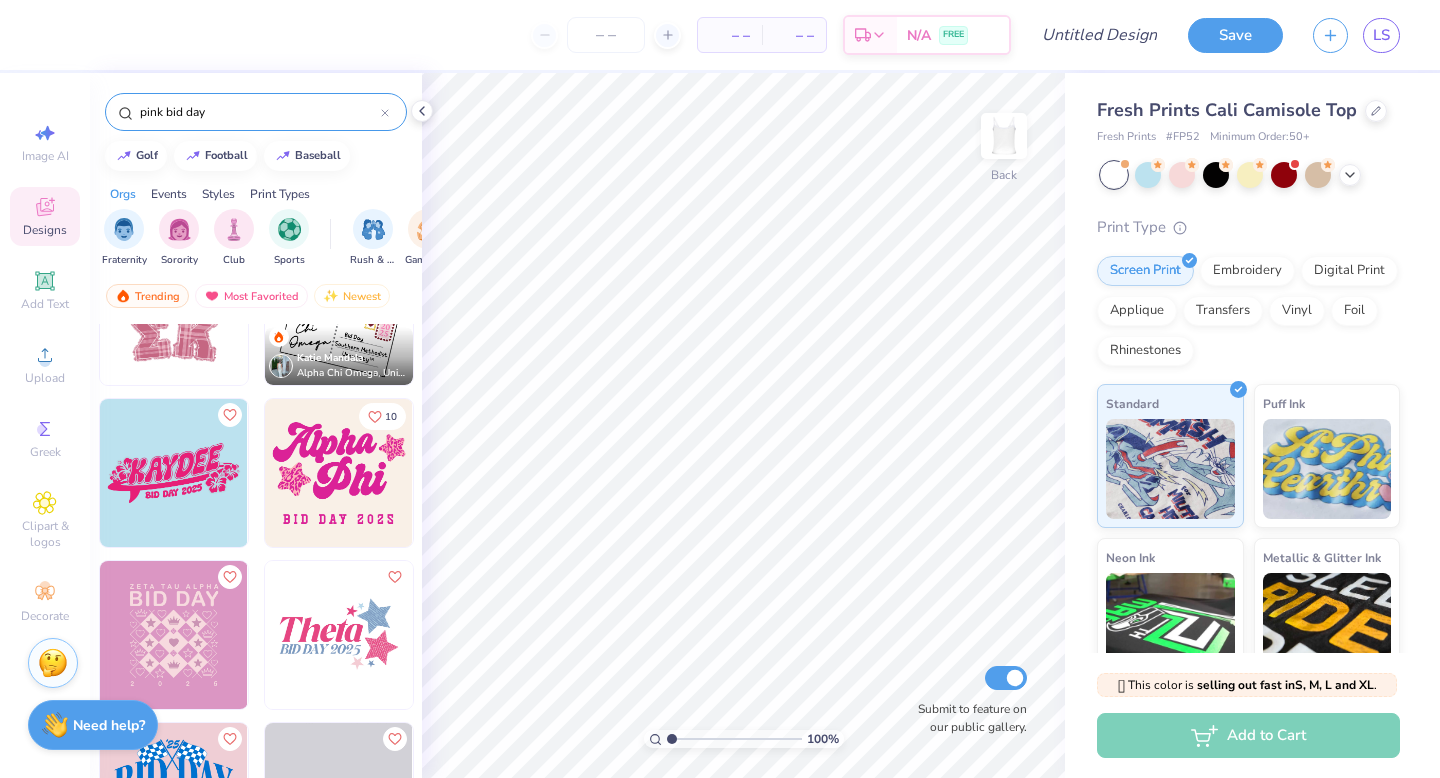 scroll, scrollTop: 90, scrollLeft: 0, axis: vertical 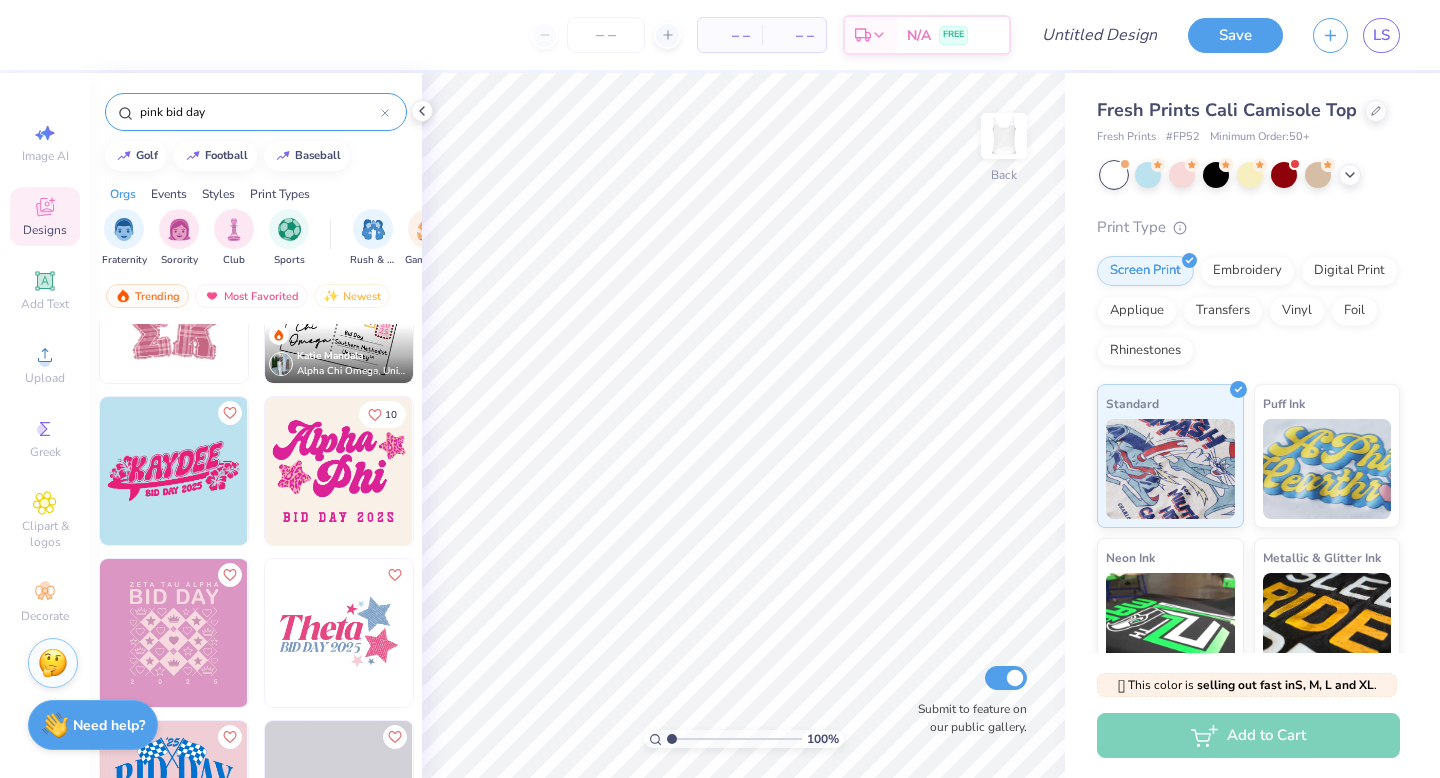 type on "pink bid day" 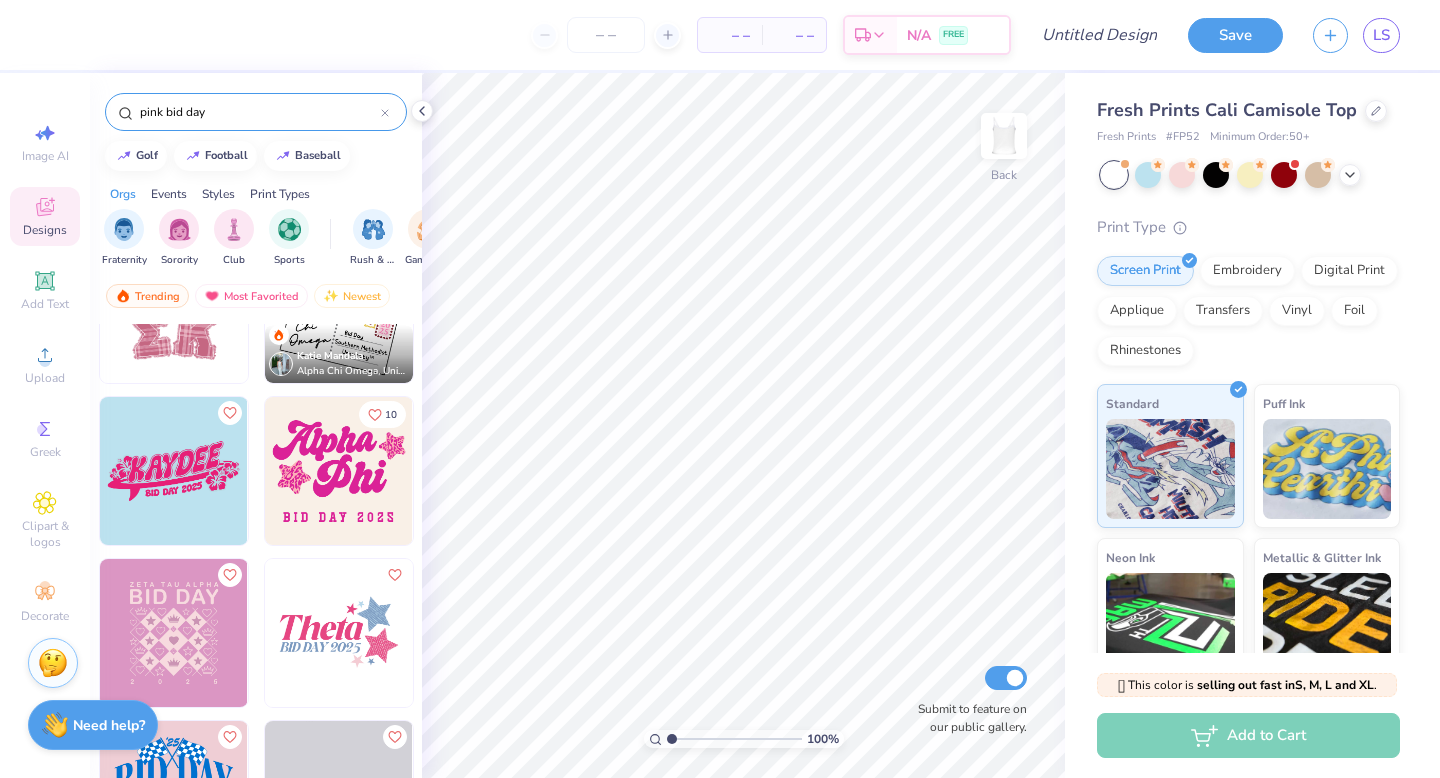 click at bounding box center (174, 471) 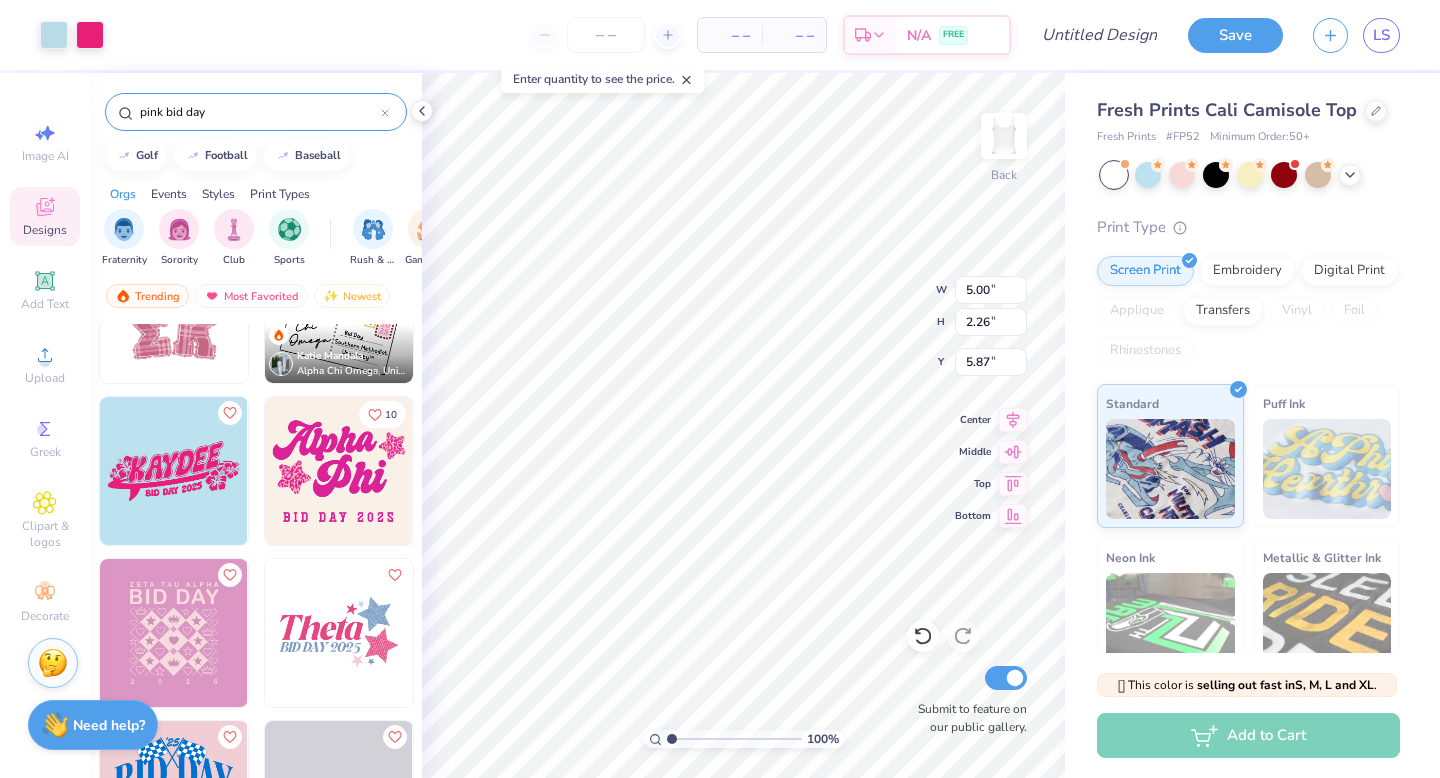 type on "2.61" 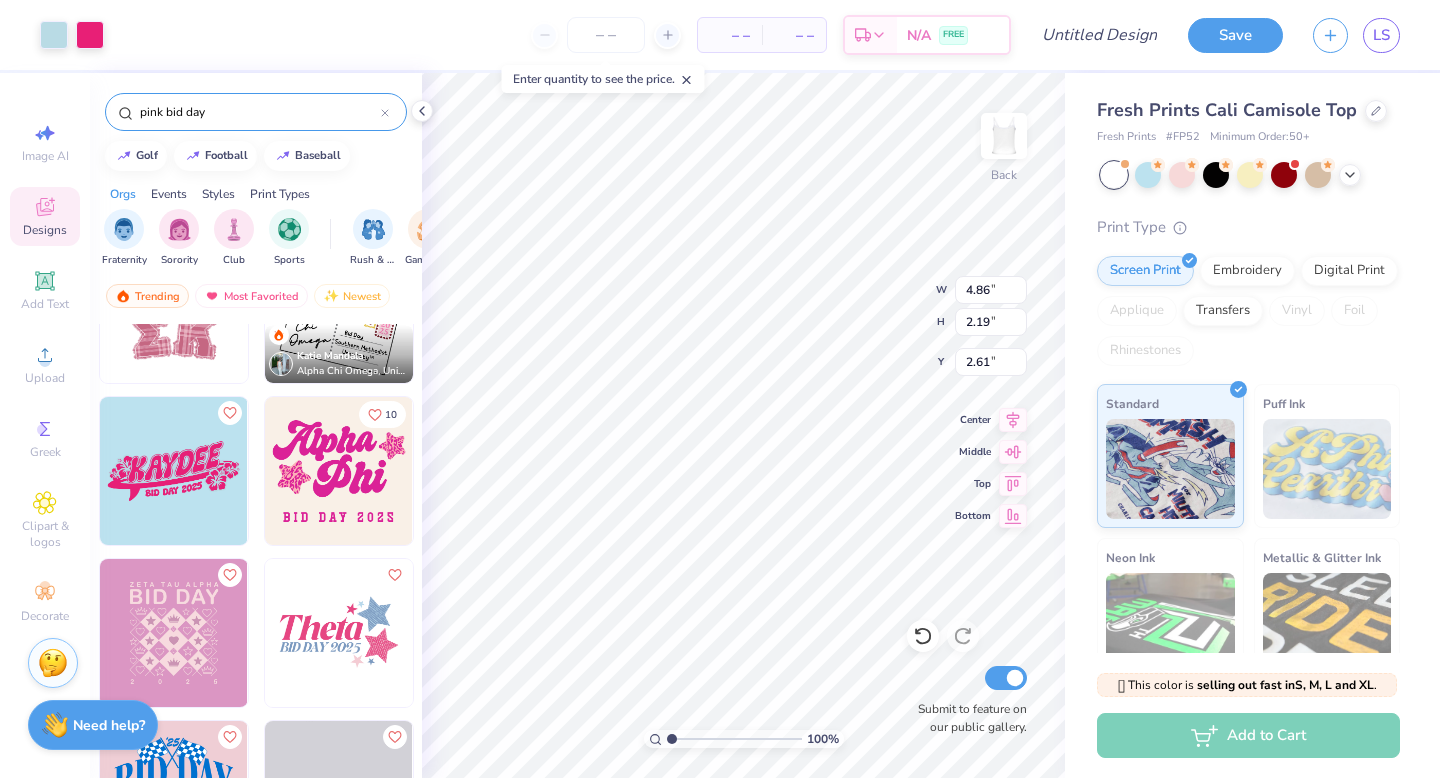 type on "4.86" 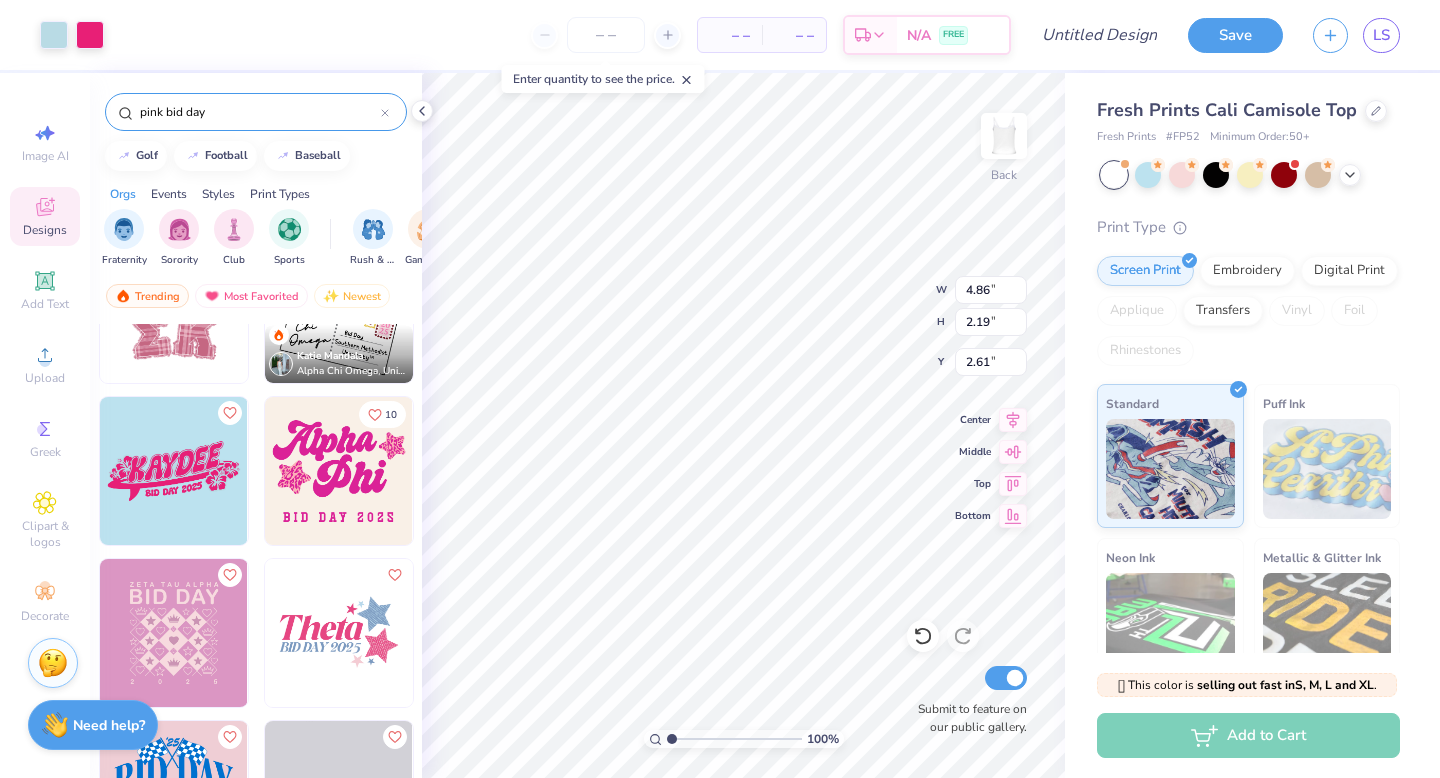 type on "2.19" 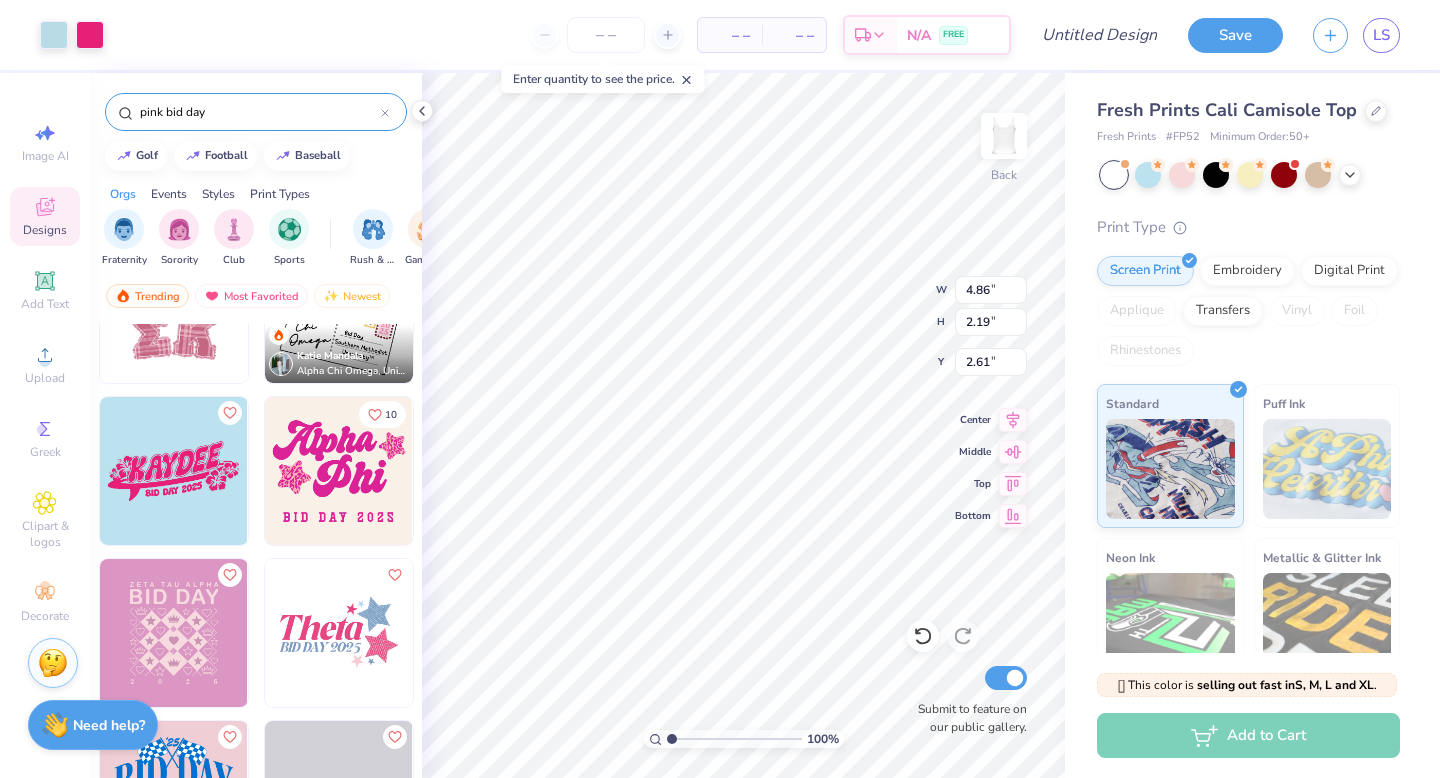 type on "6.29" 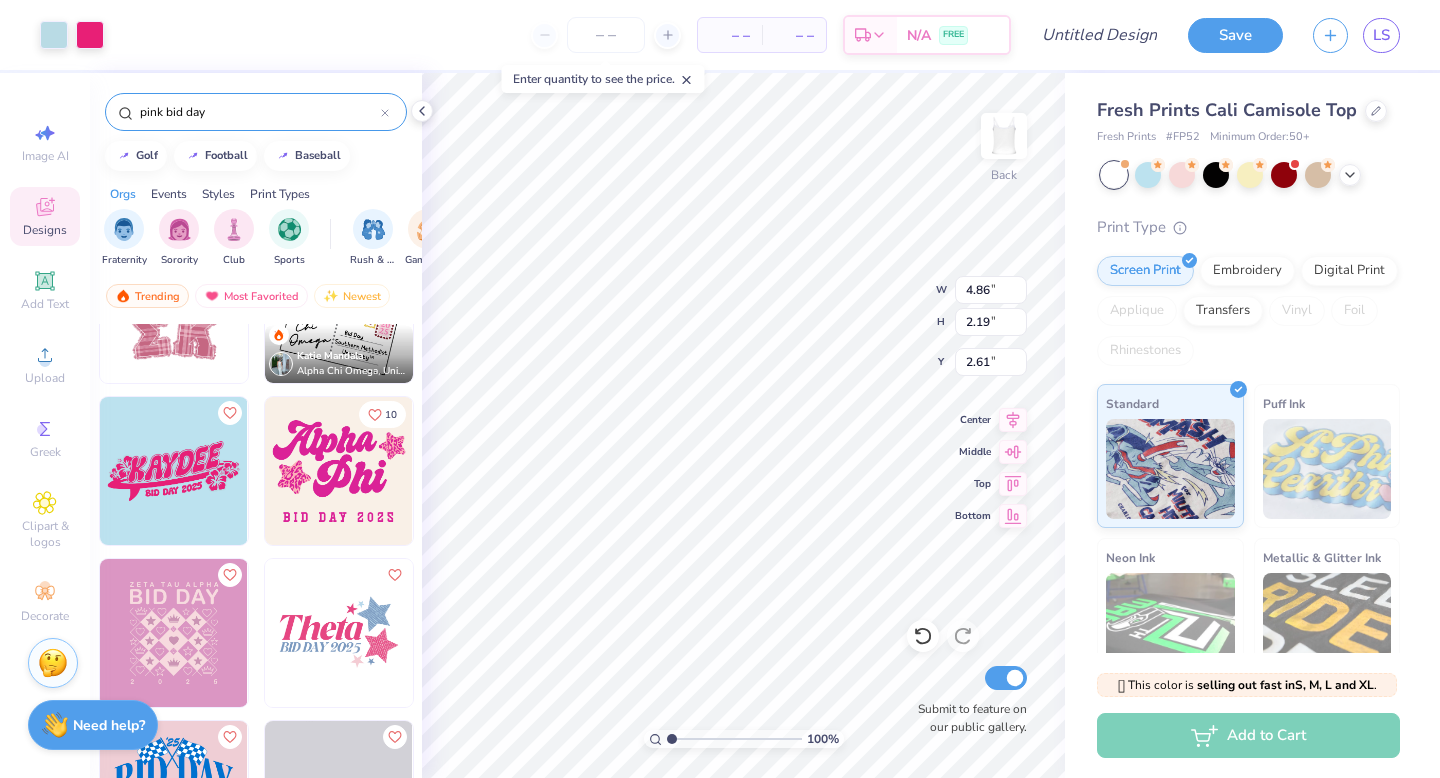 type on "2.84" 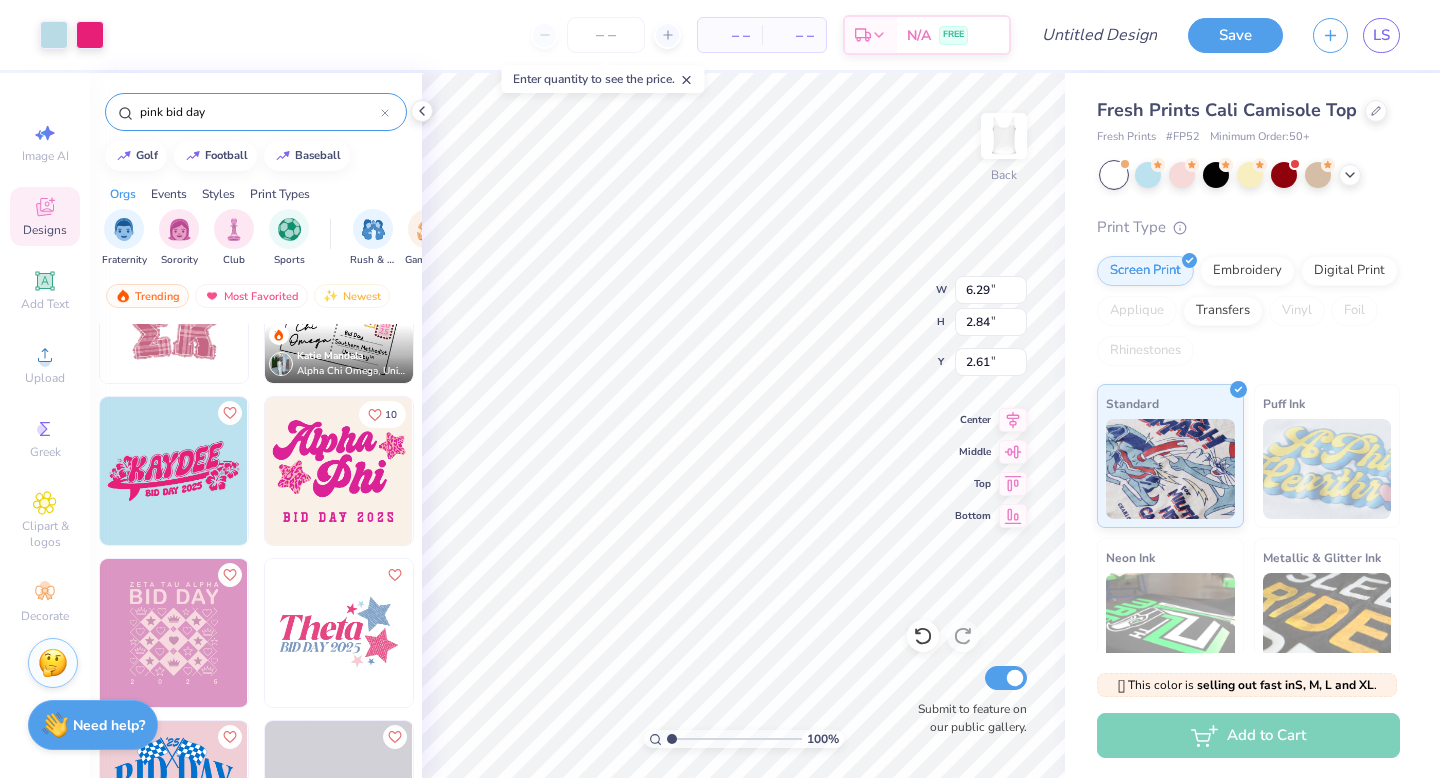 type on "6.82" 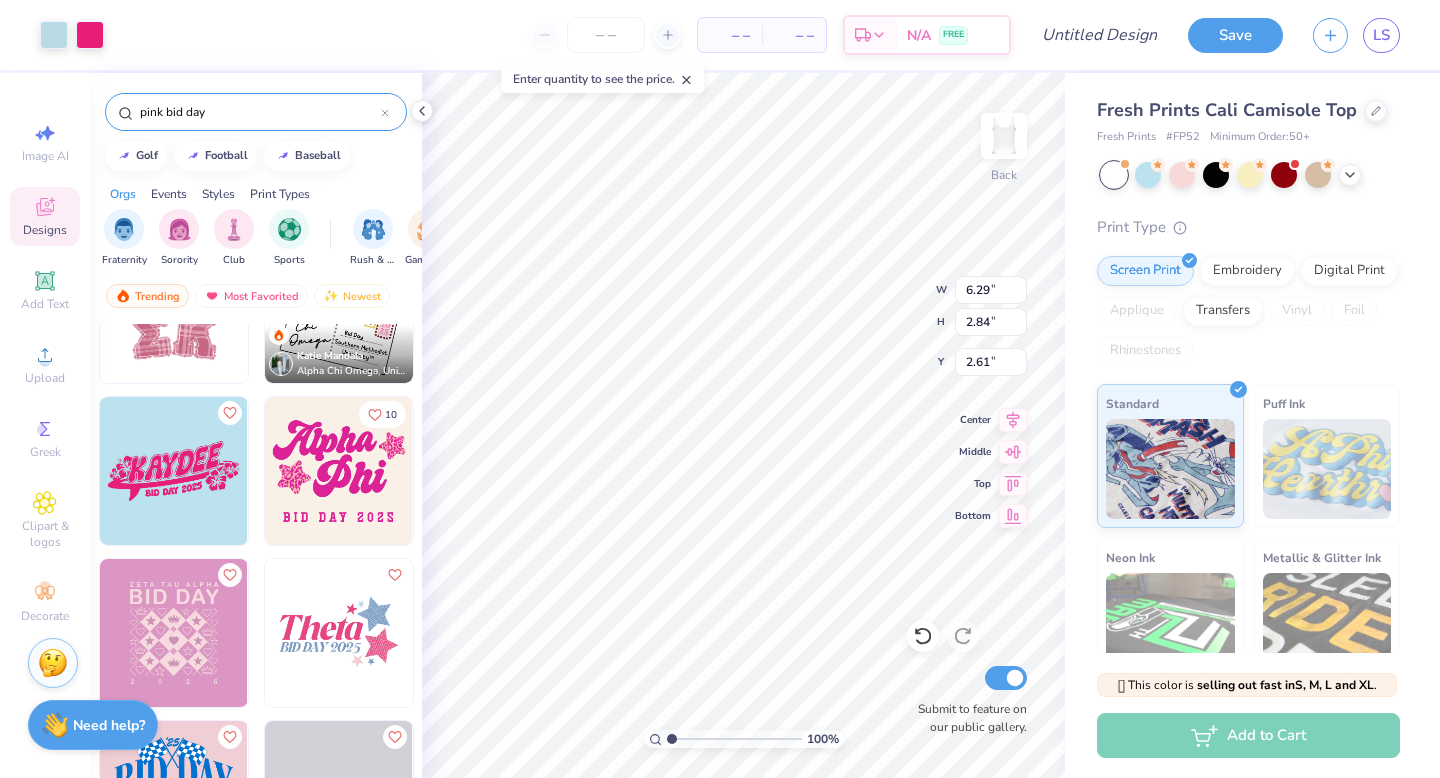 type on "3.08" 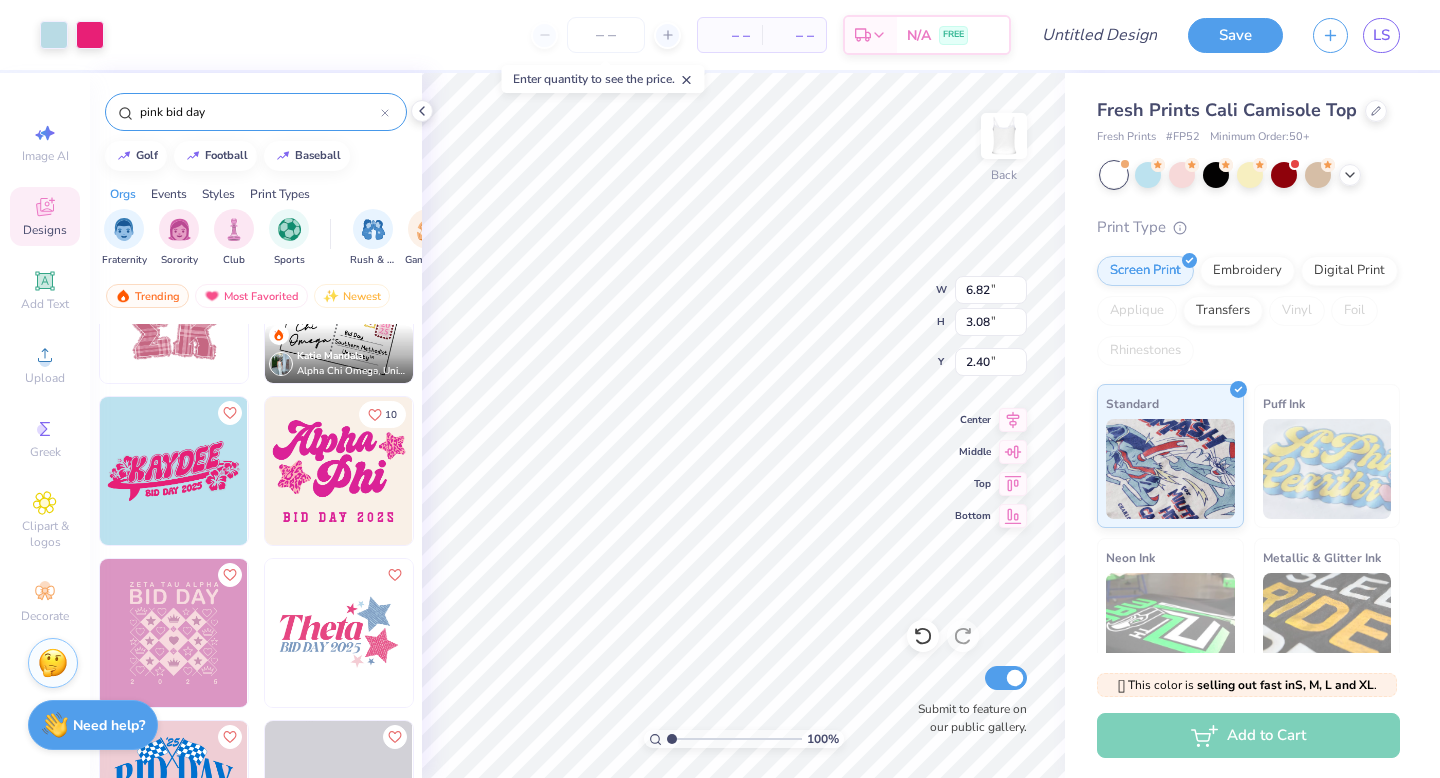 type on "1.93" 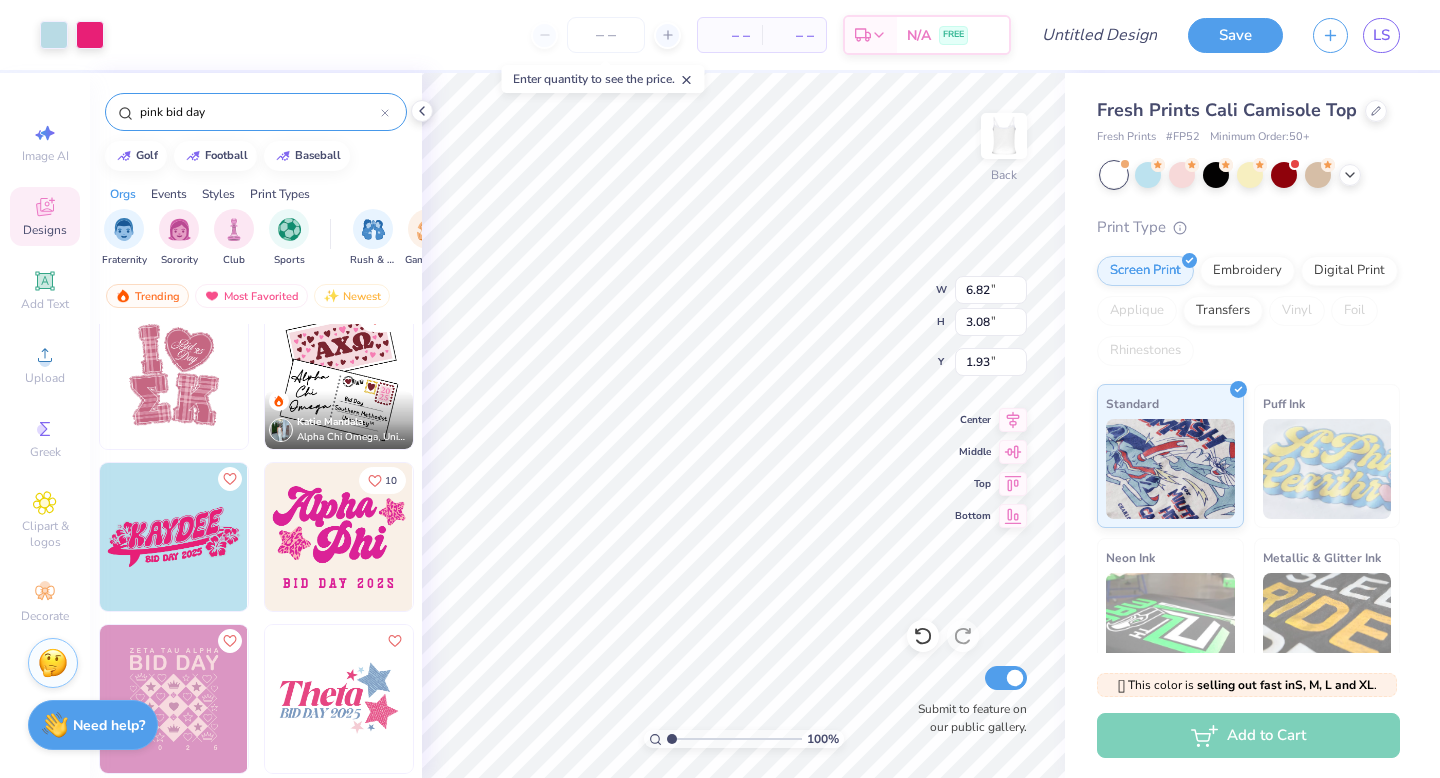 scroll, scrollTop: 0, scrollLeft: 0, axis: both 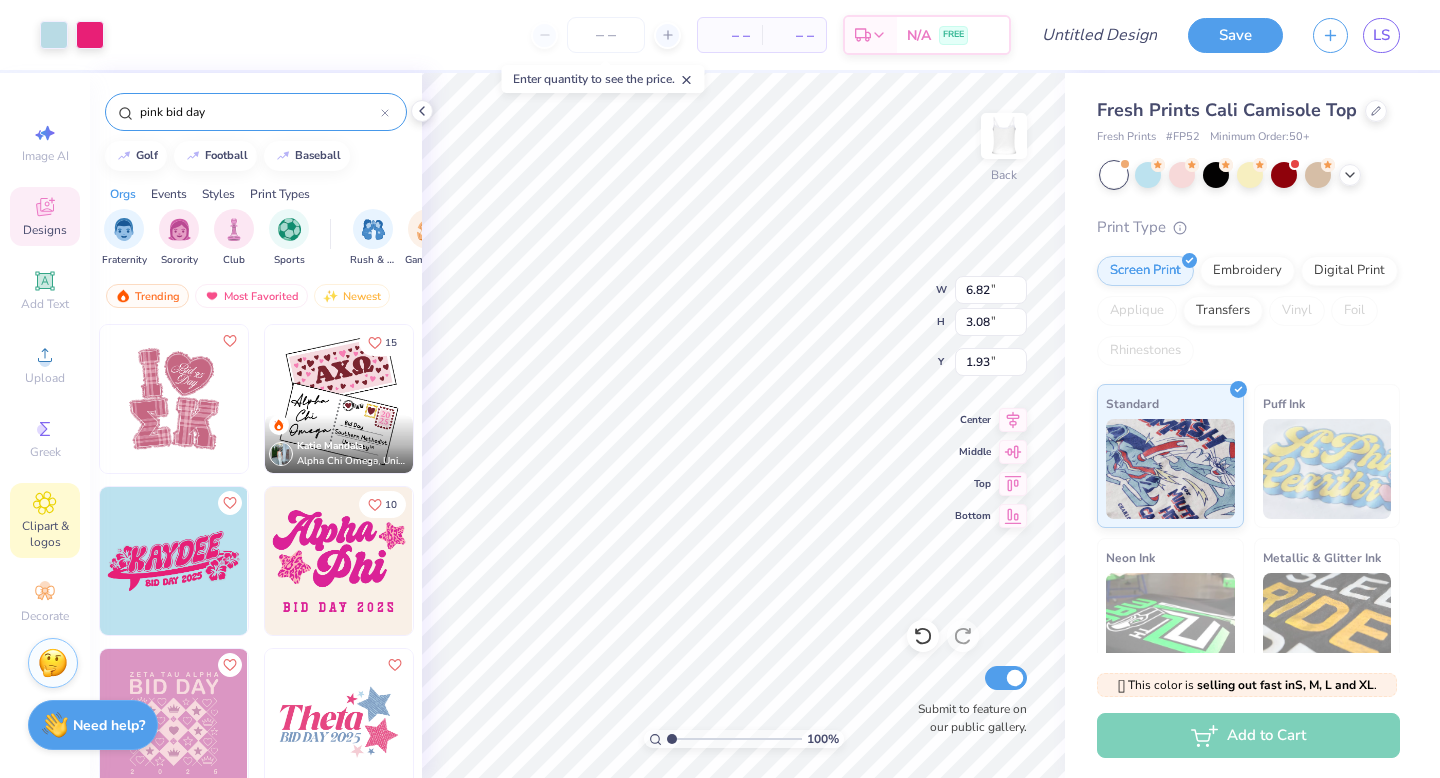 click 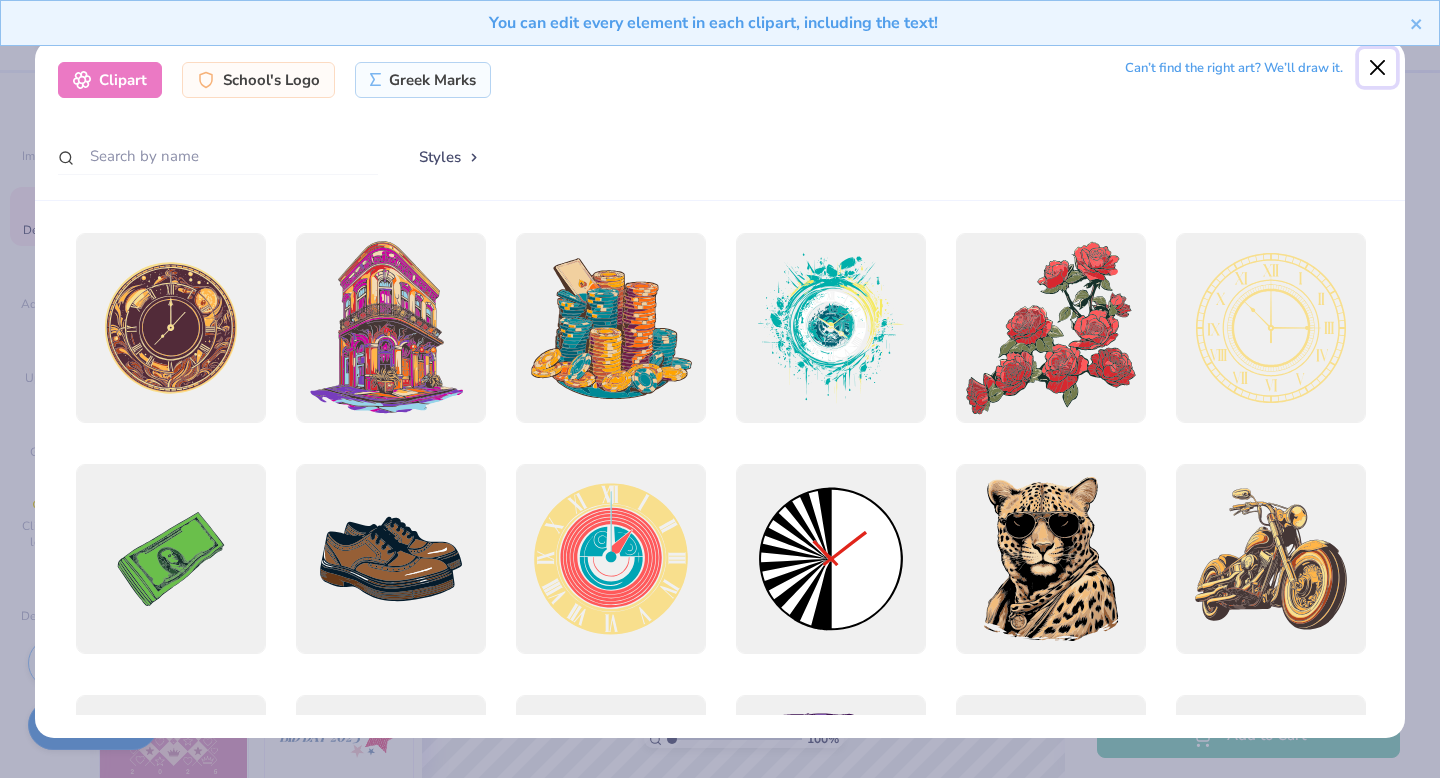 click at bounding box center (1378, 68) 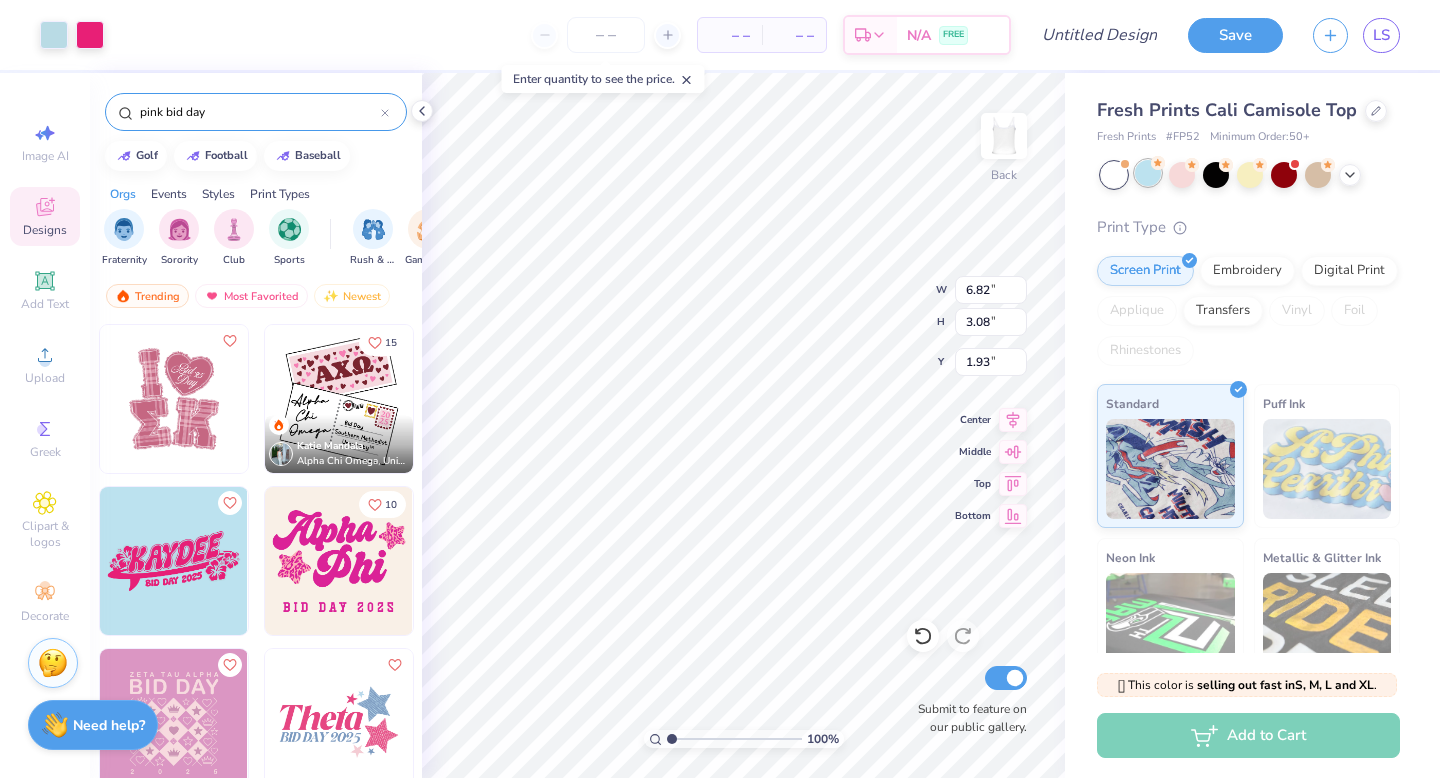 click at bounding box center [1148, 173] 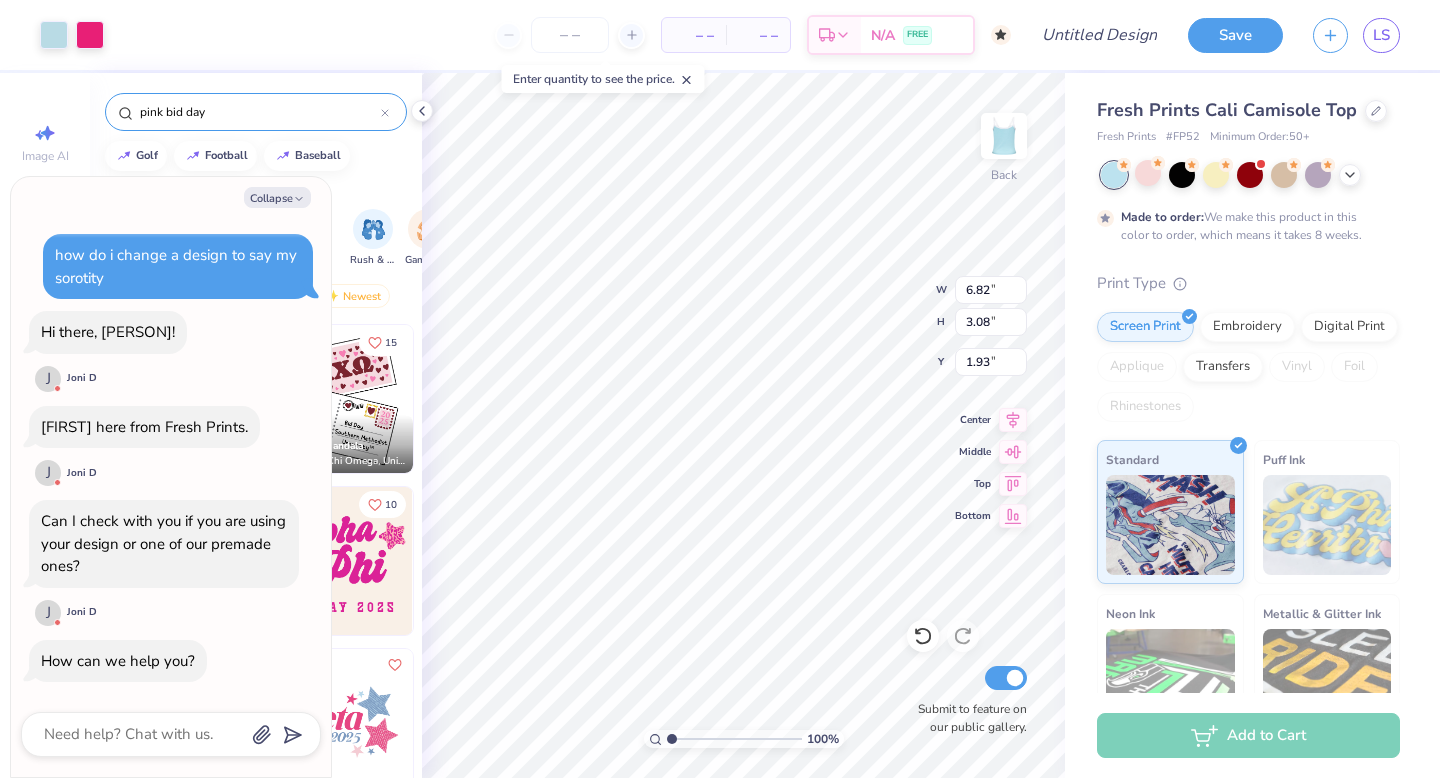 scroll, scrollTop: 422, scrollLeft: 0, axis: vertical 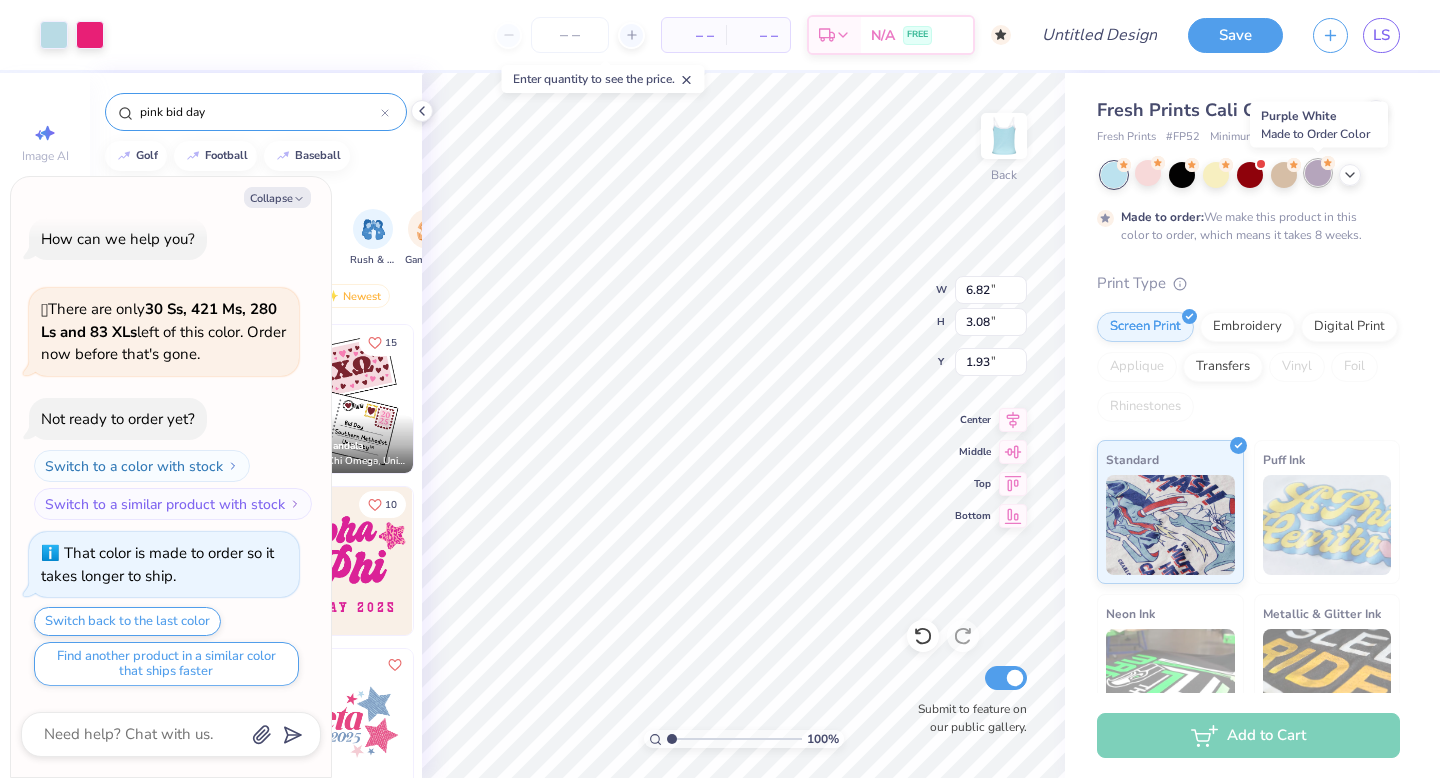 click at bounding box center [1318, 173] 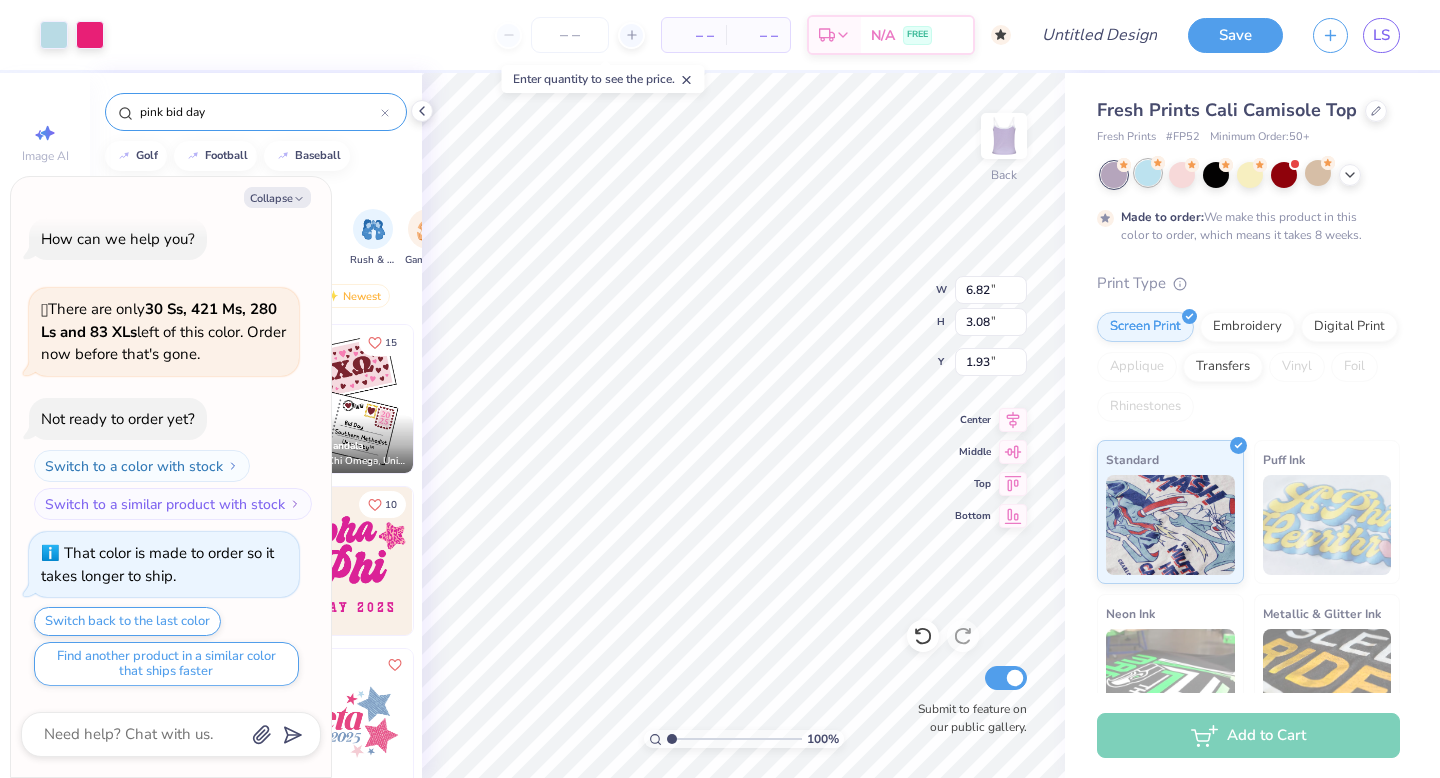 click at bounding box center [1148, 173] 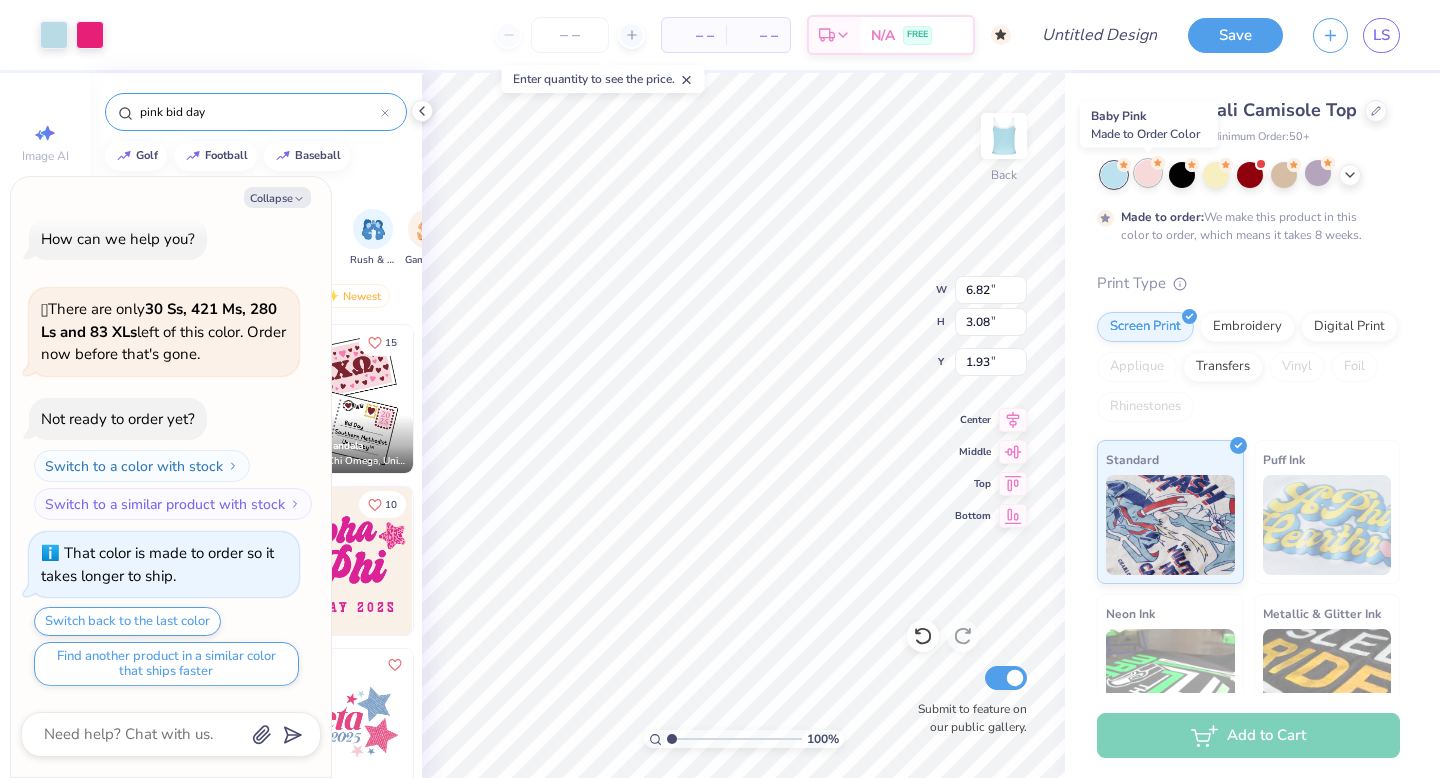 click at bounding box center [1148, 173] 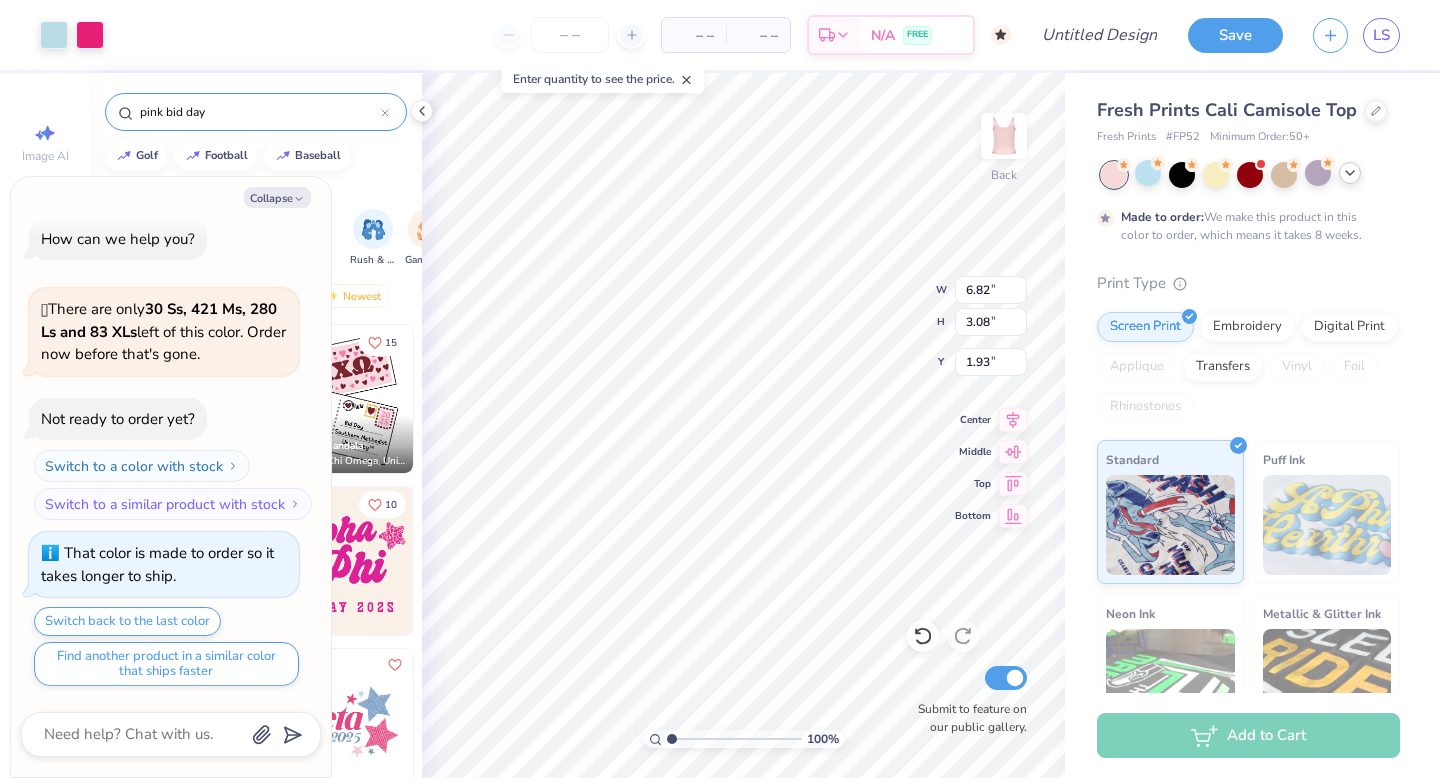 click 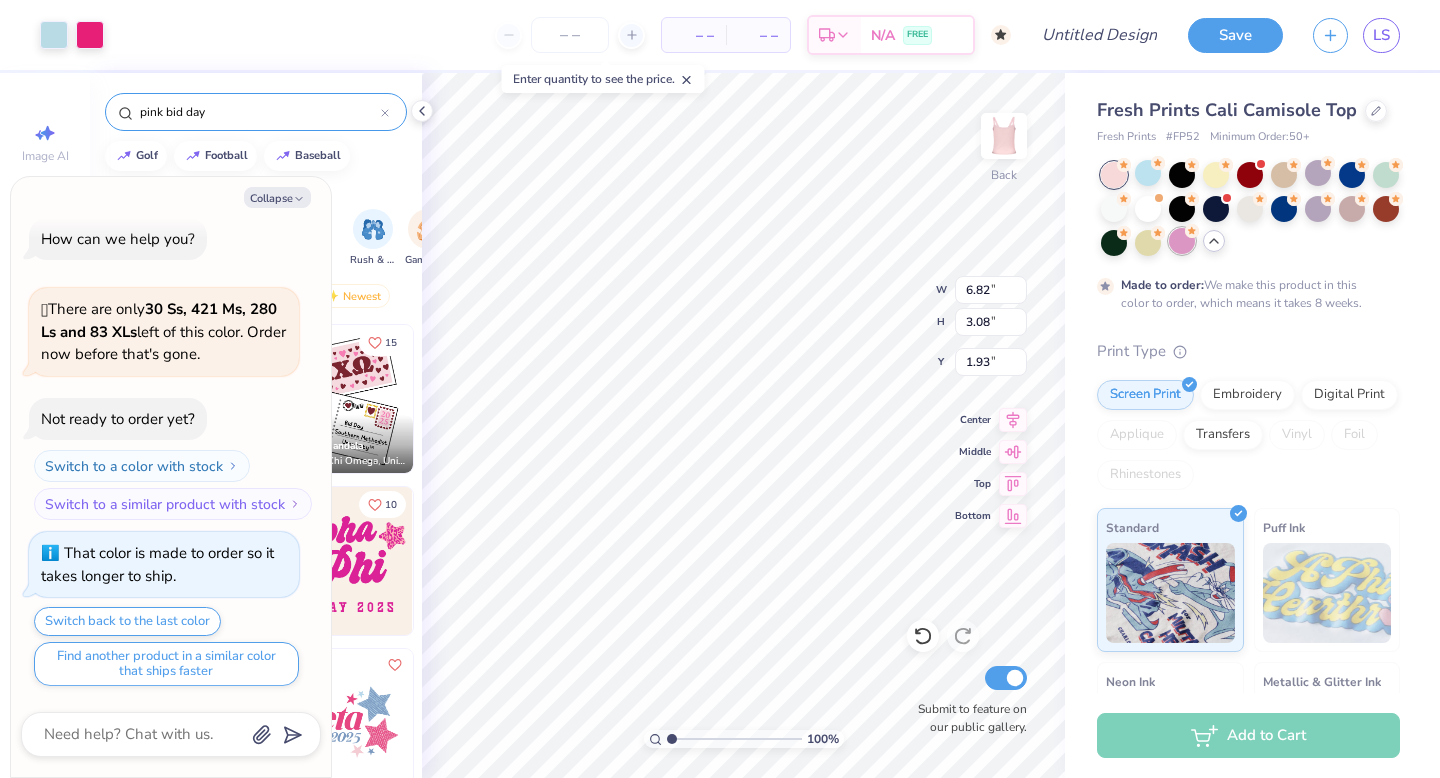 click at bounding box center [1182, 241] 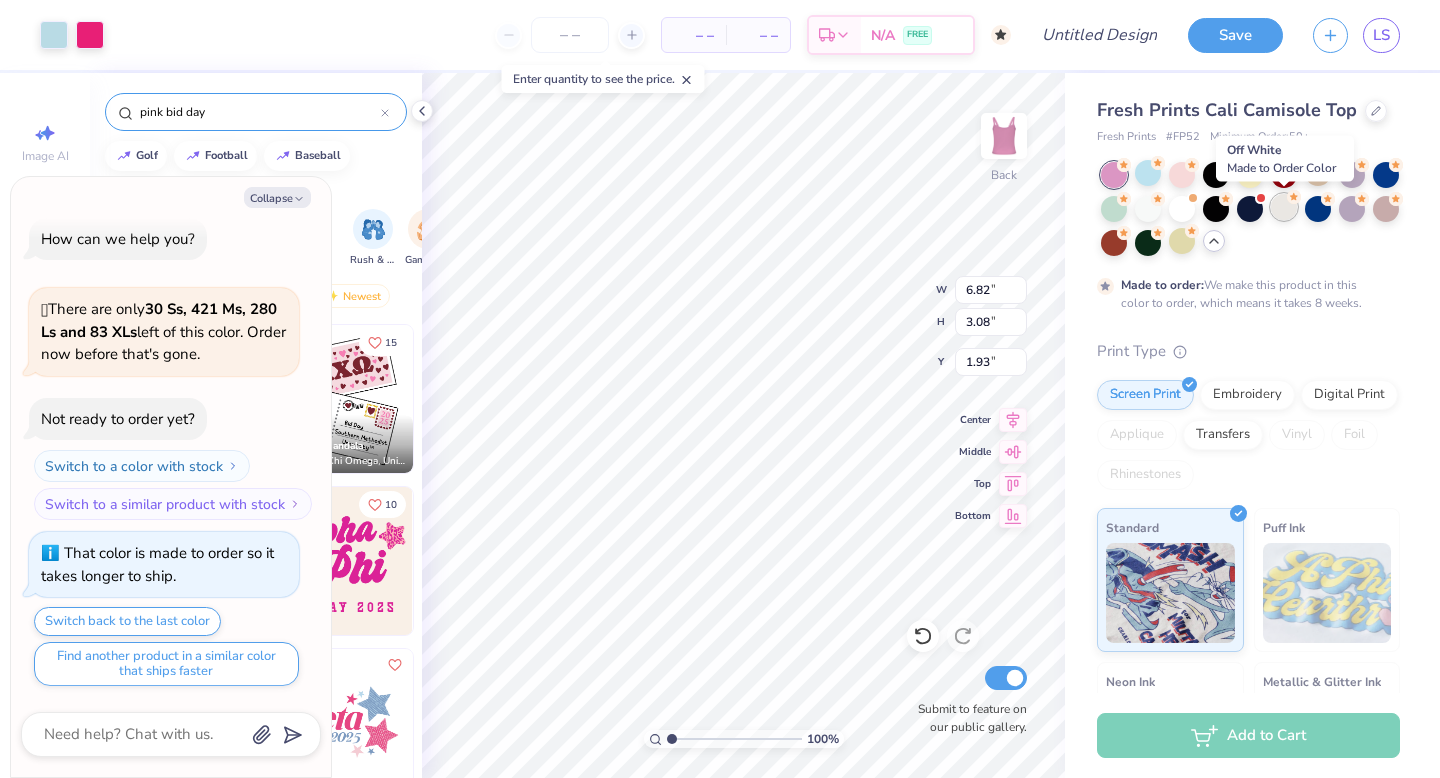 click at bounding box center [1284, 207] 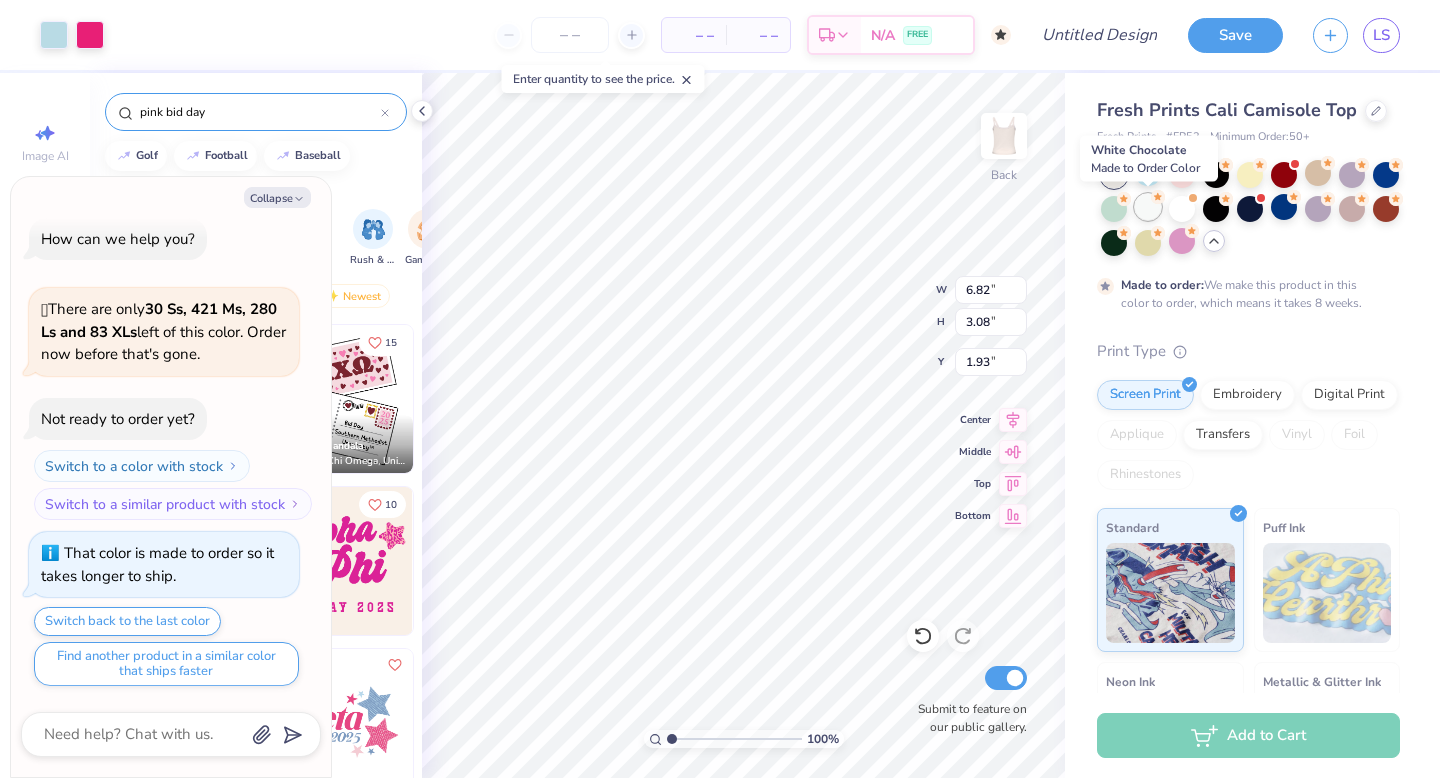 click at bounding box center [1148, 207] 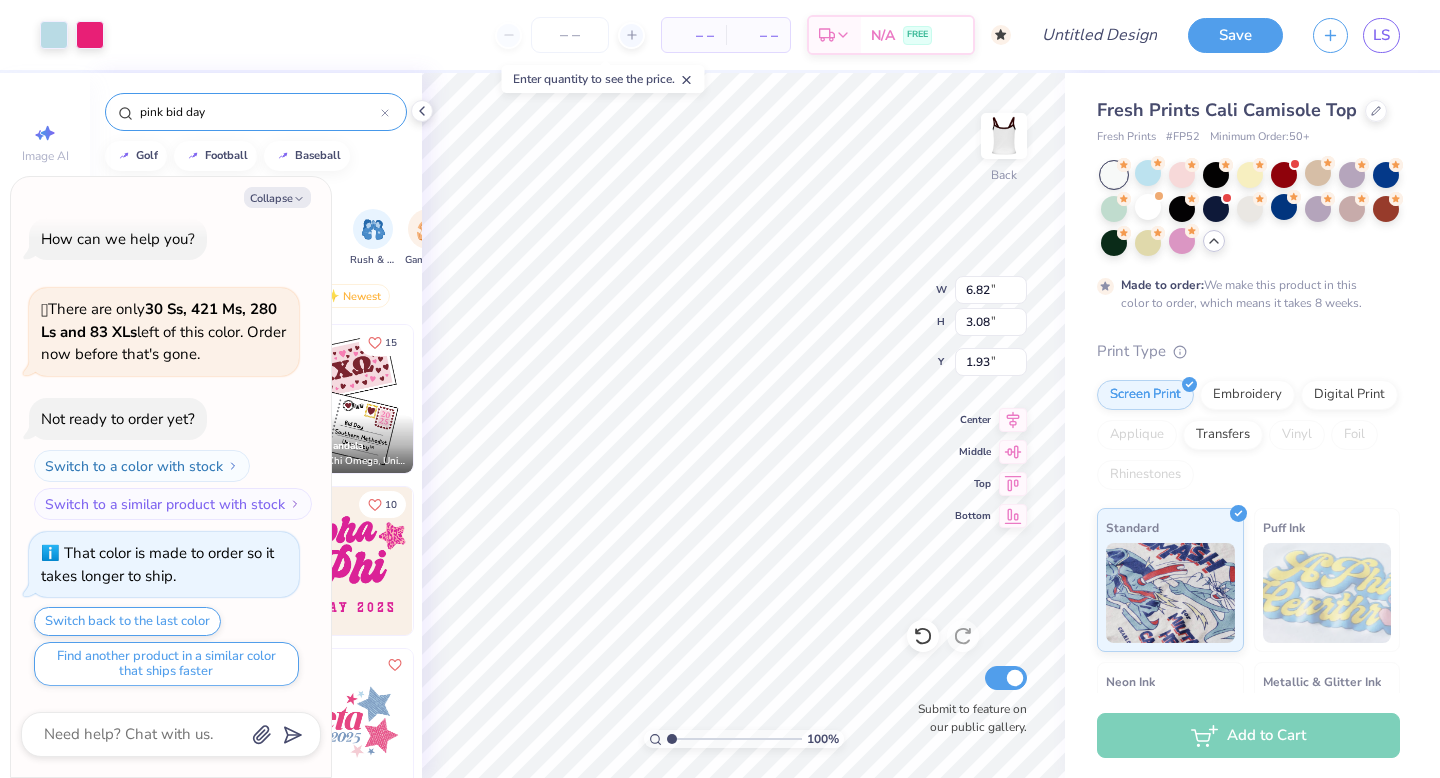 click at bounding box center (1114, 175) 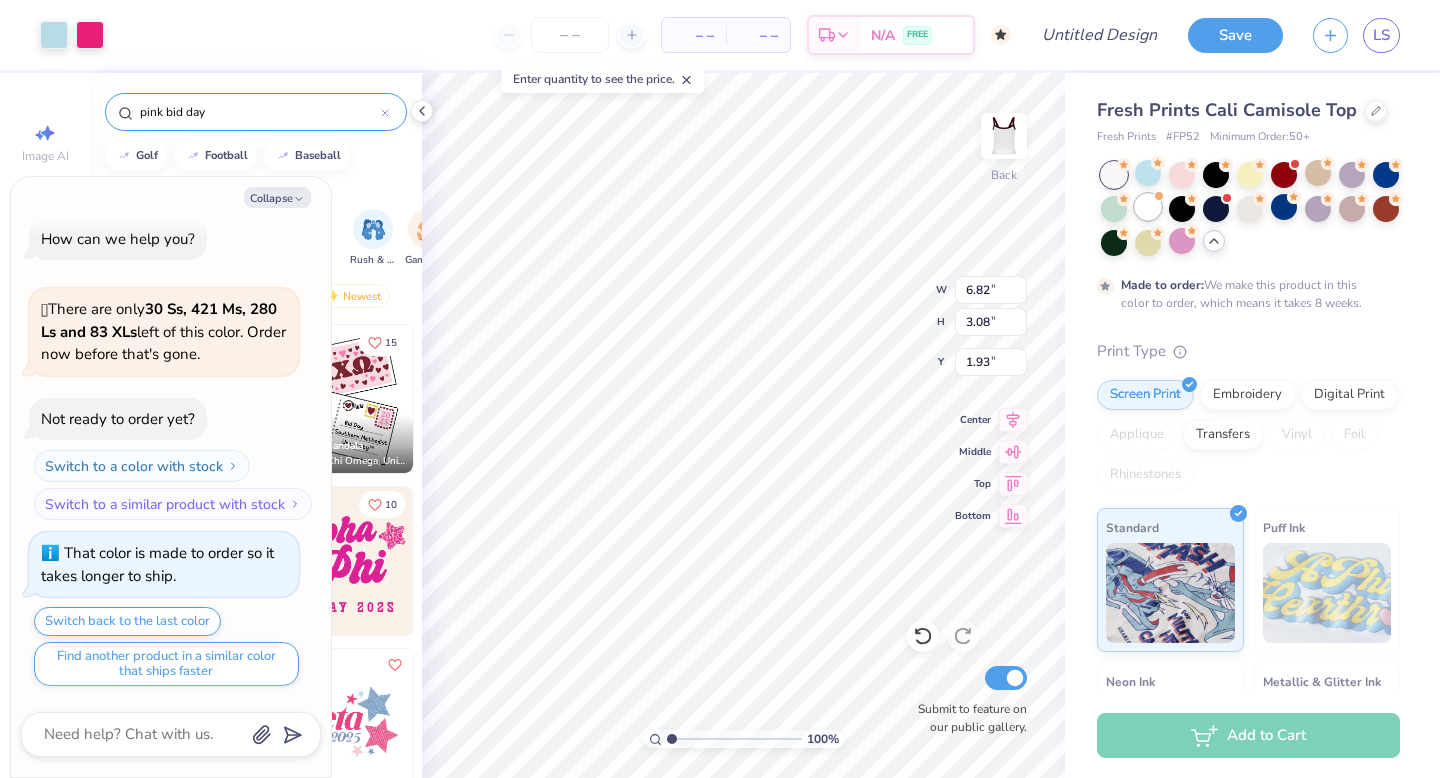 click at bounding box center (1148, 207) 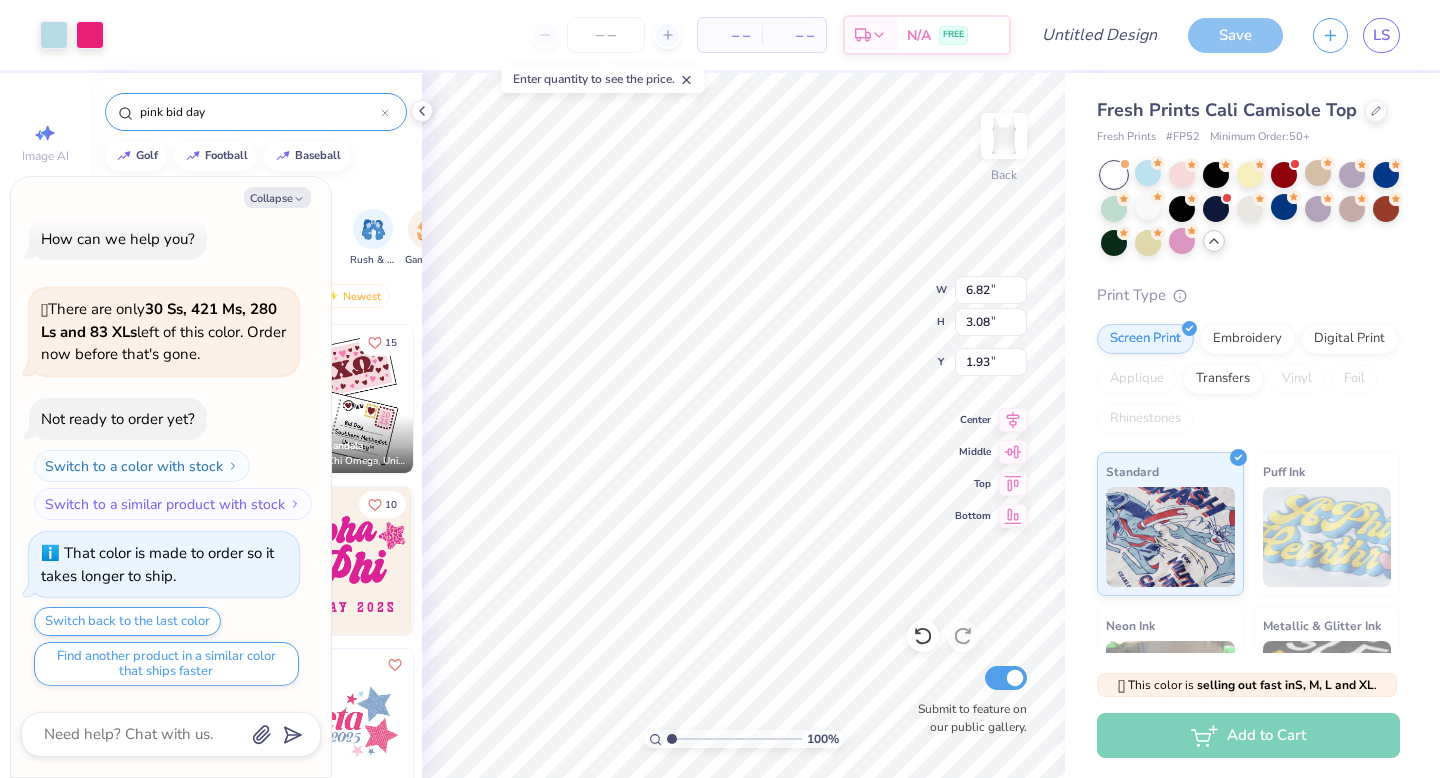 scroll, scrollTop: 781, scrollLeft: 0, axis: vertical 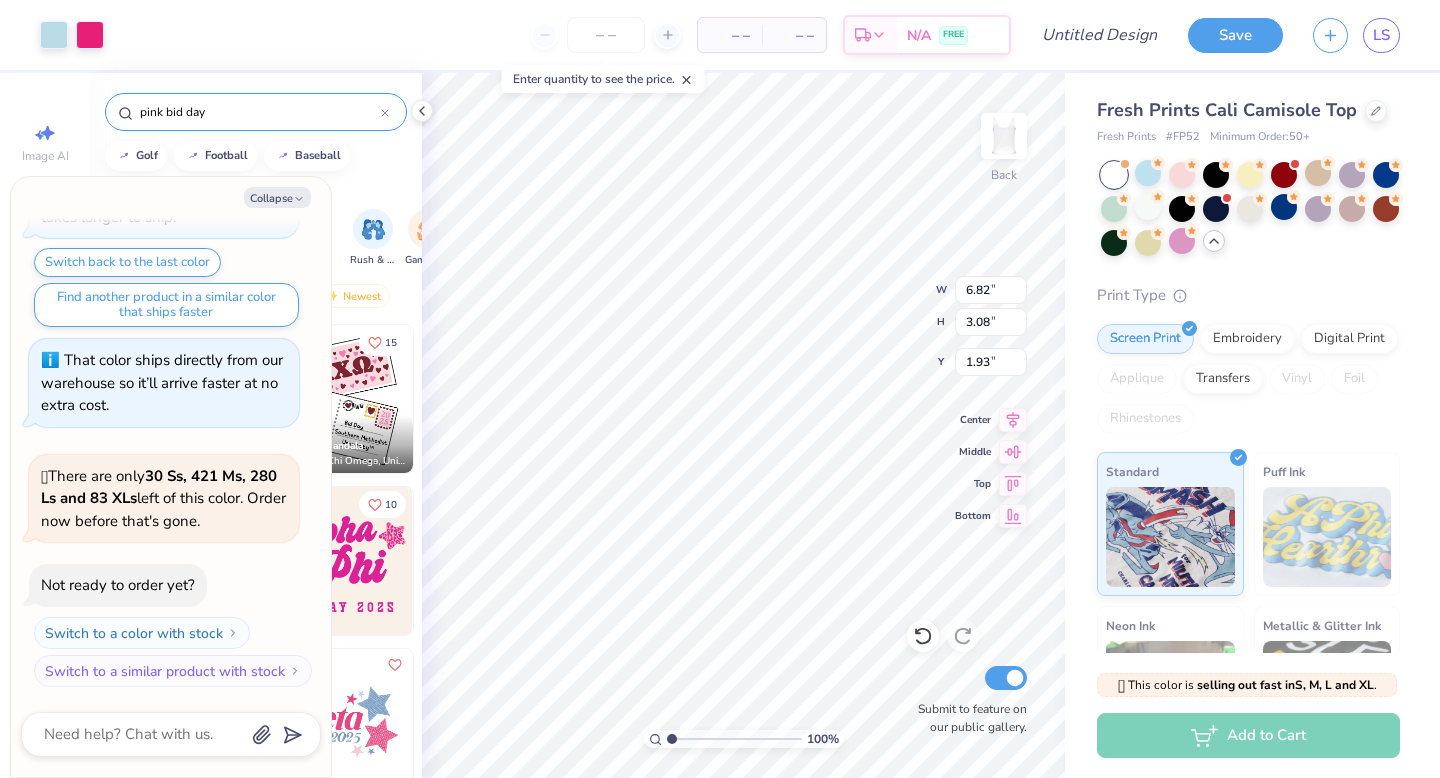 type on "x" 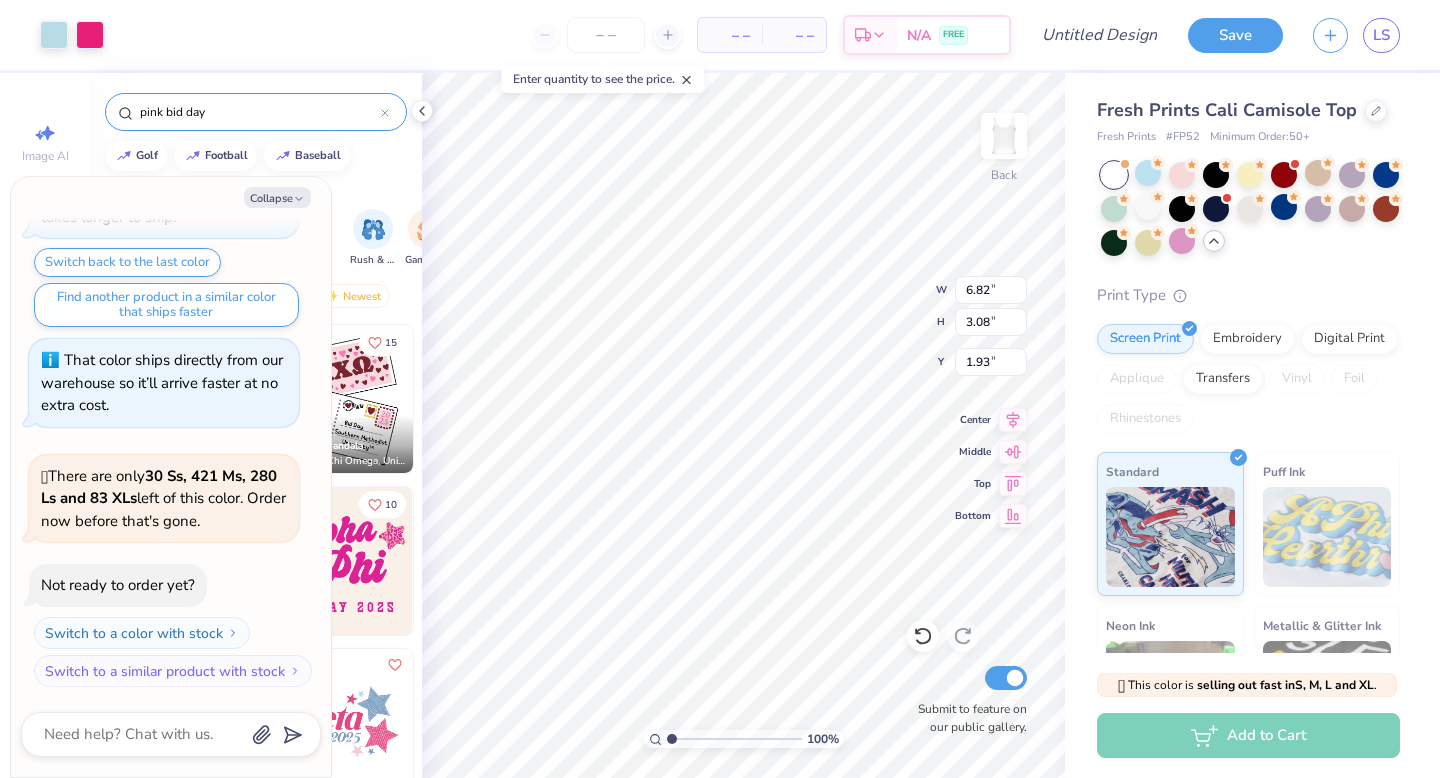 type on "1.47" 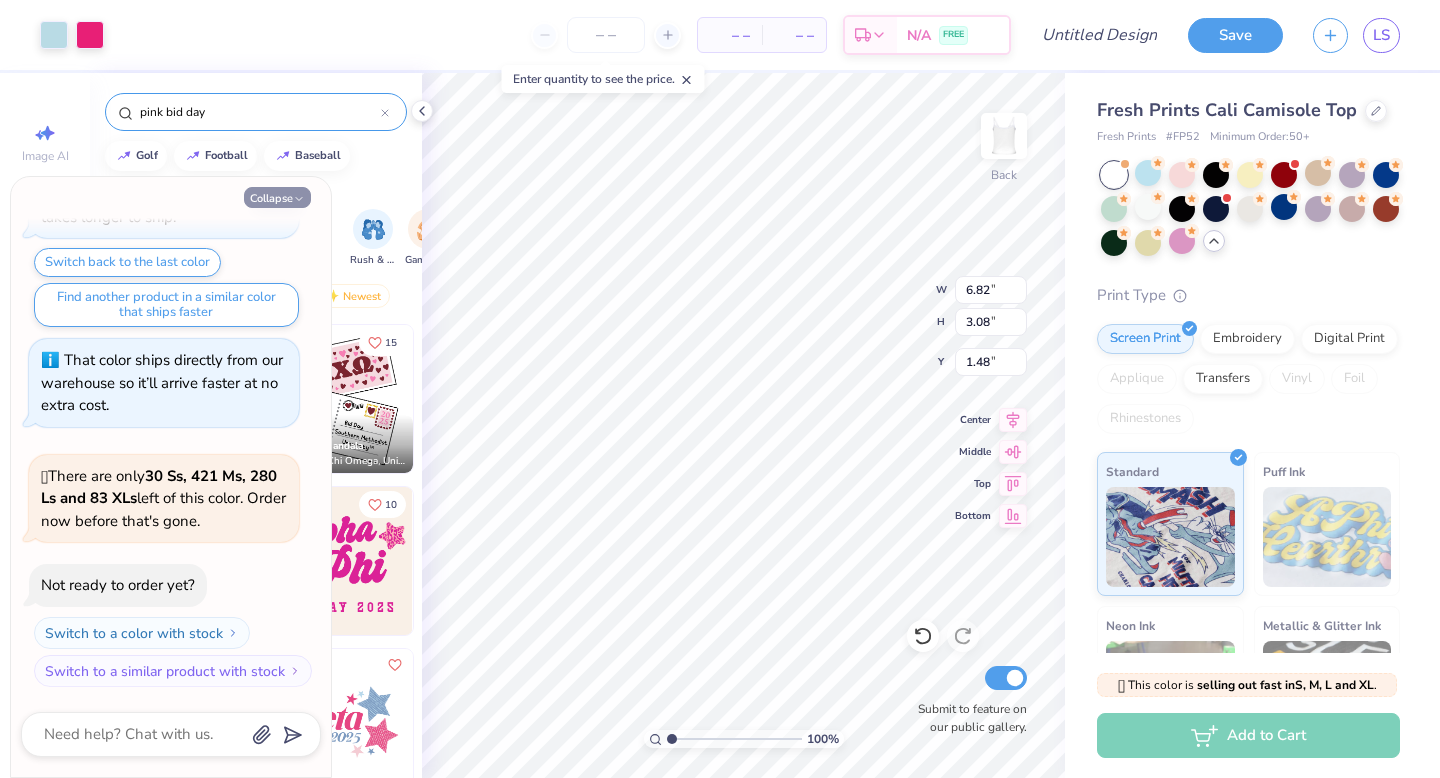click on "Collapse" at bounding box center (277, 197) 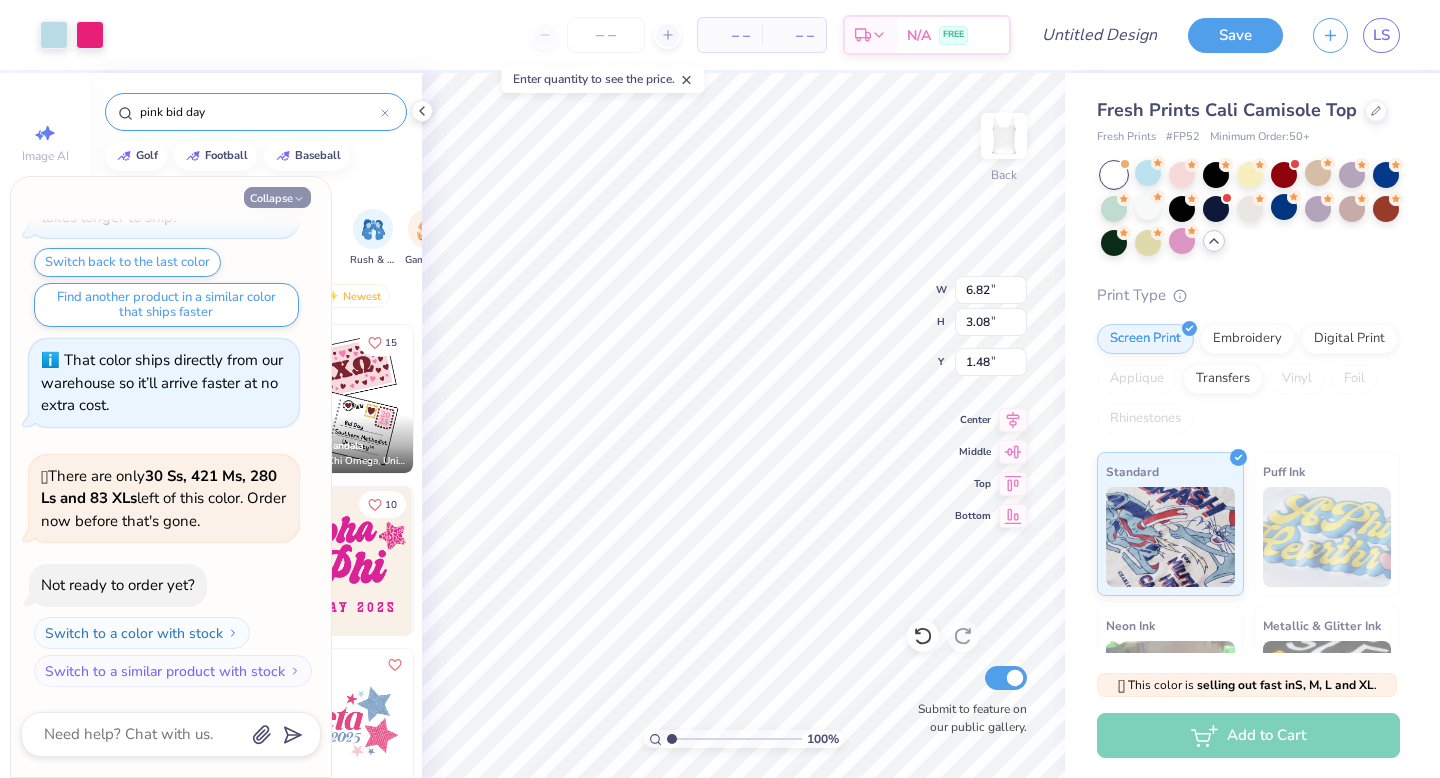 type on "x" 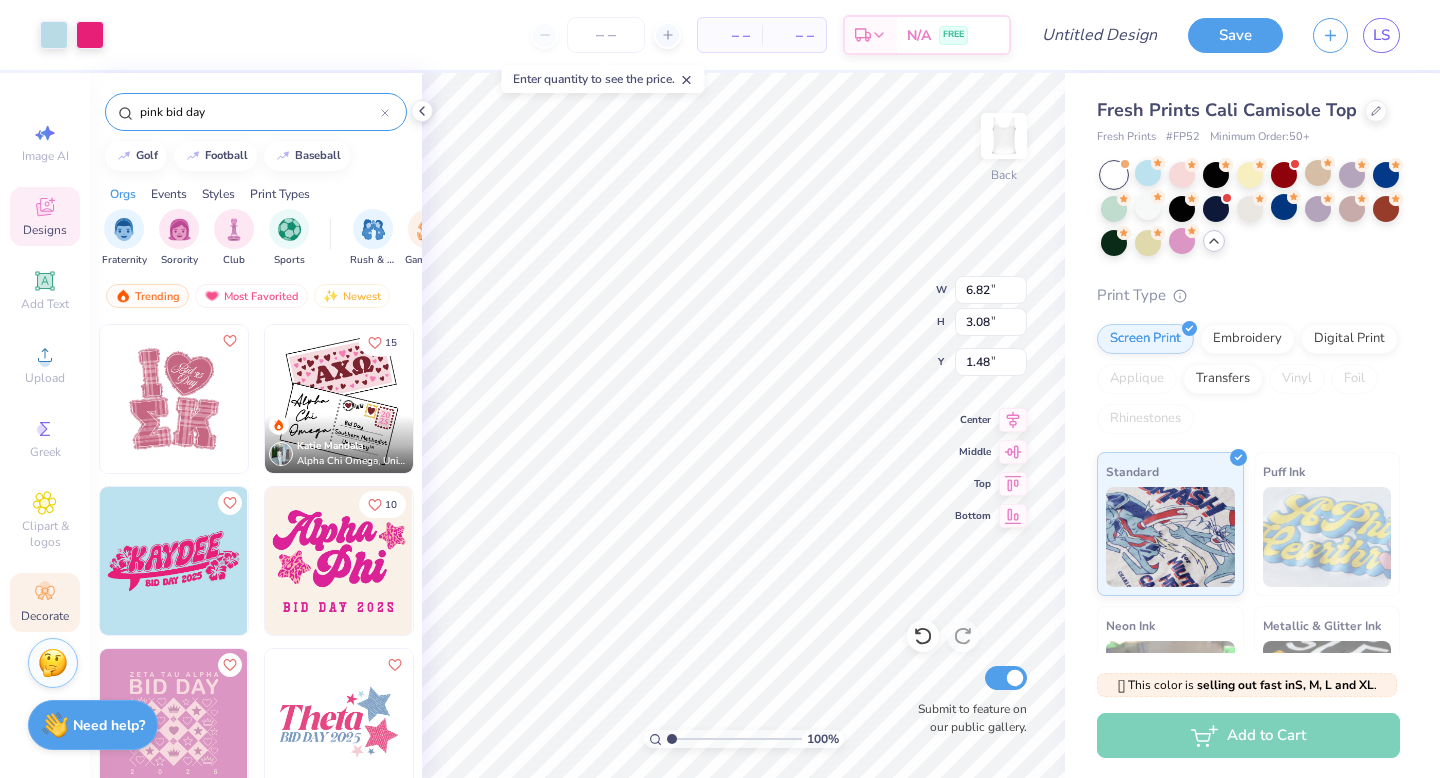 click 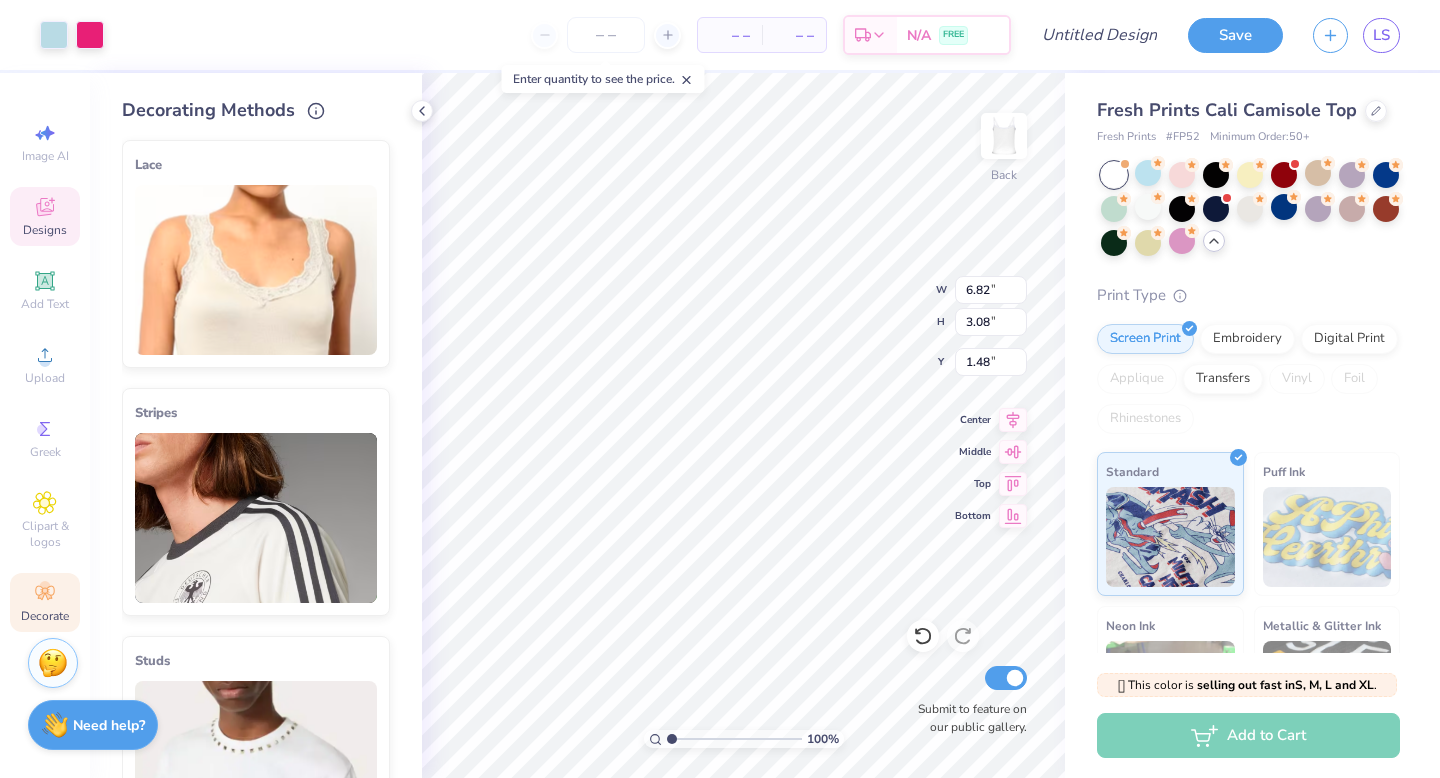 click on "Designs" at bounding box center [45, 230] 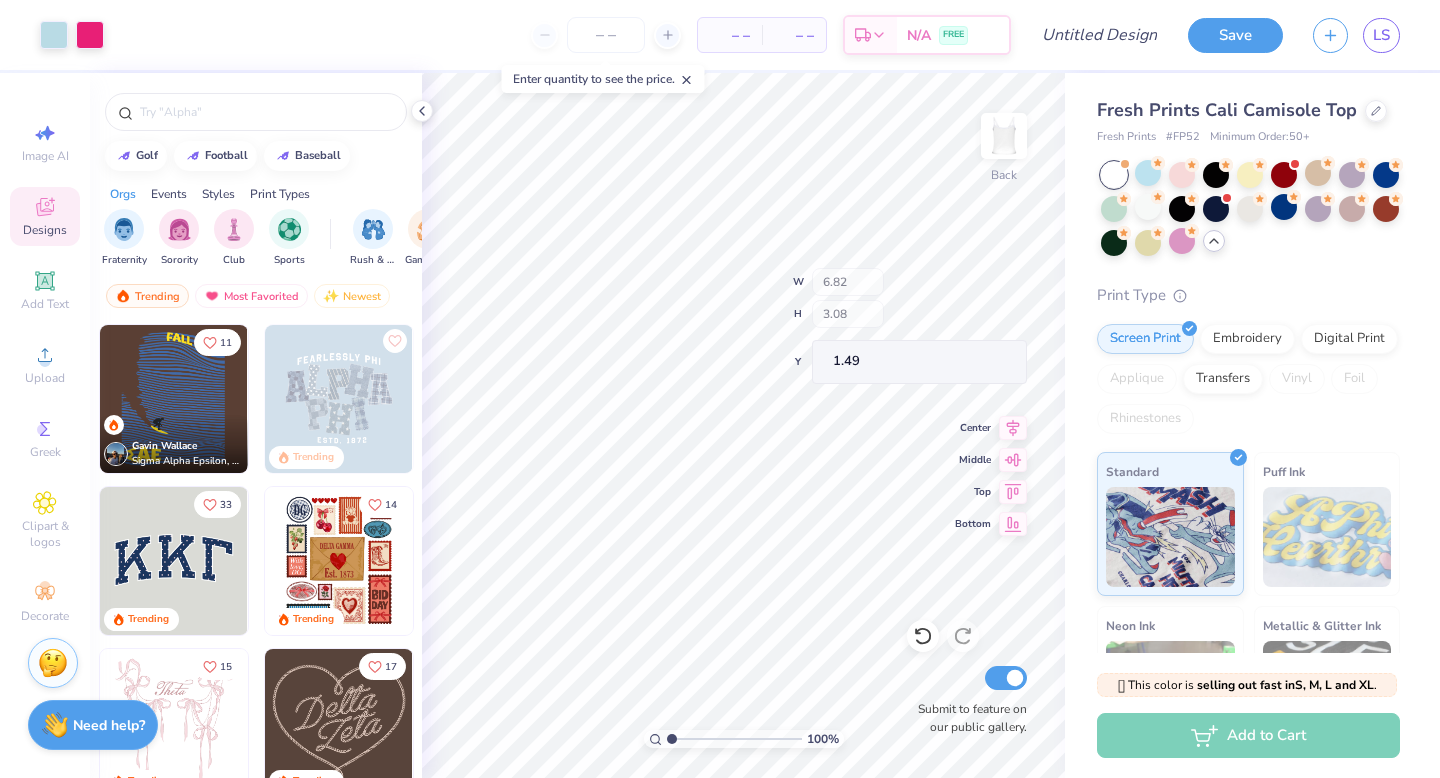 type on "1.50" 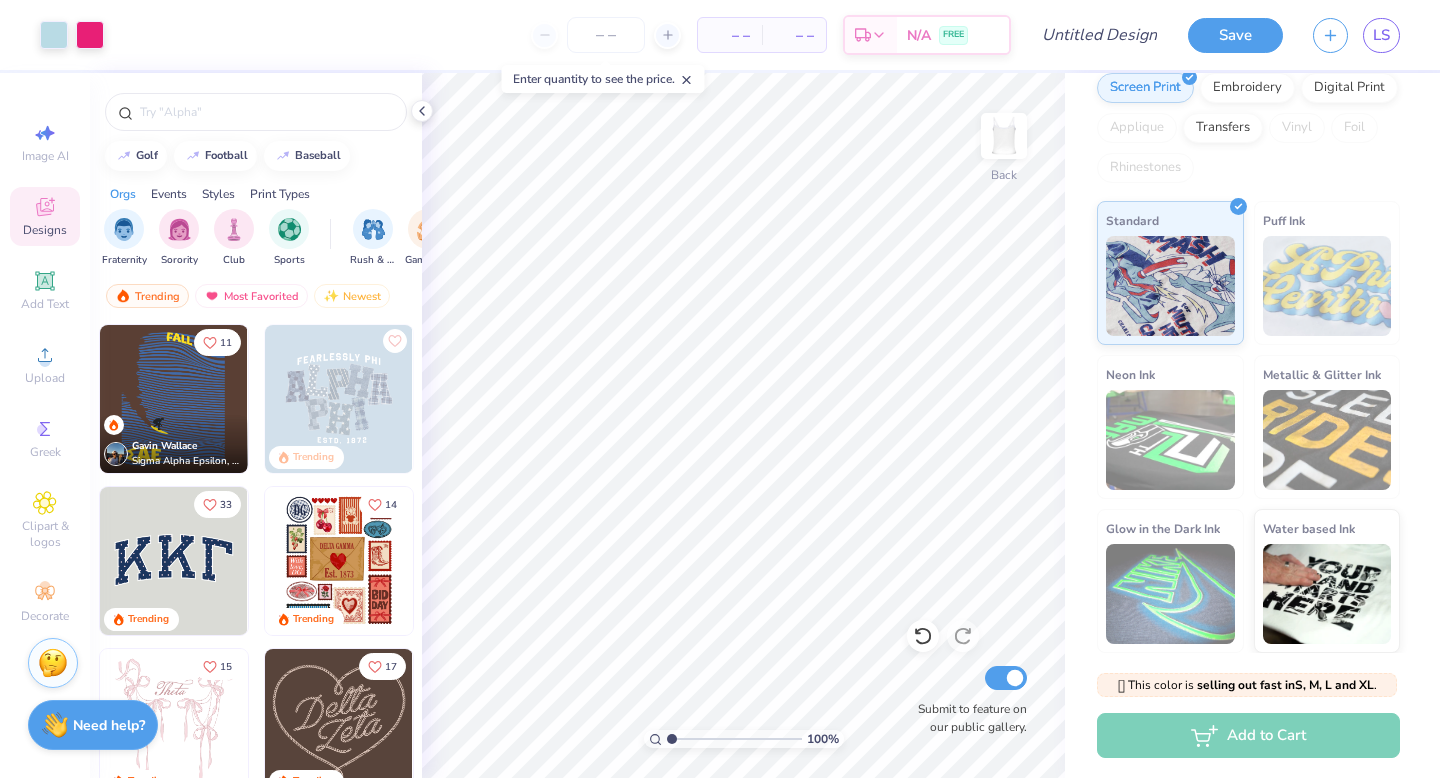 scroll, scrollTop: 0, scrollLeft: 0, axis: both 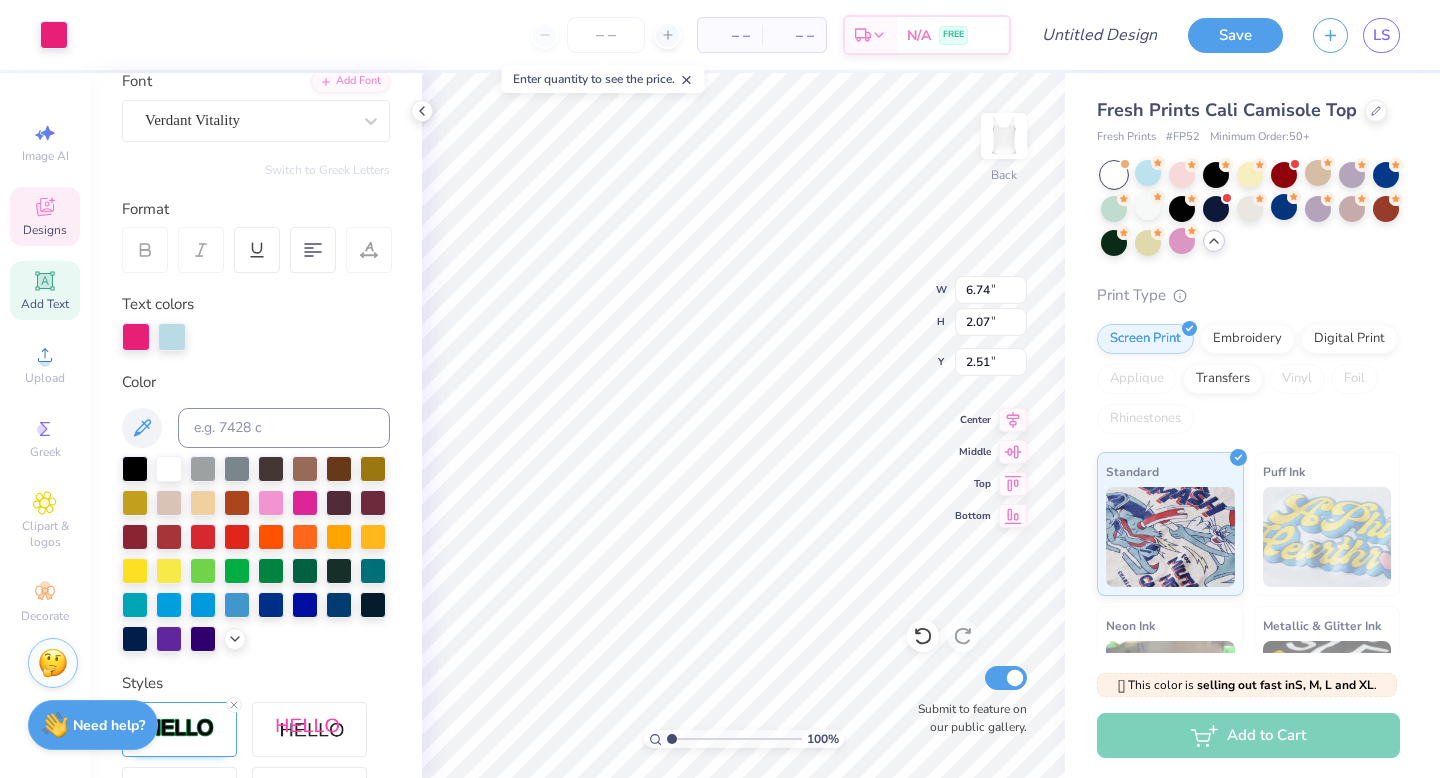 type on "6.74" 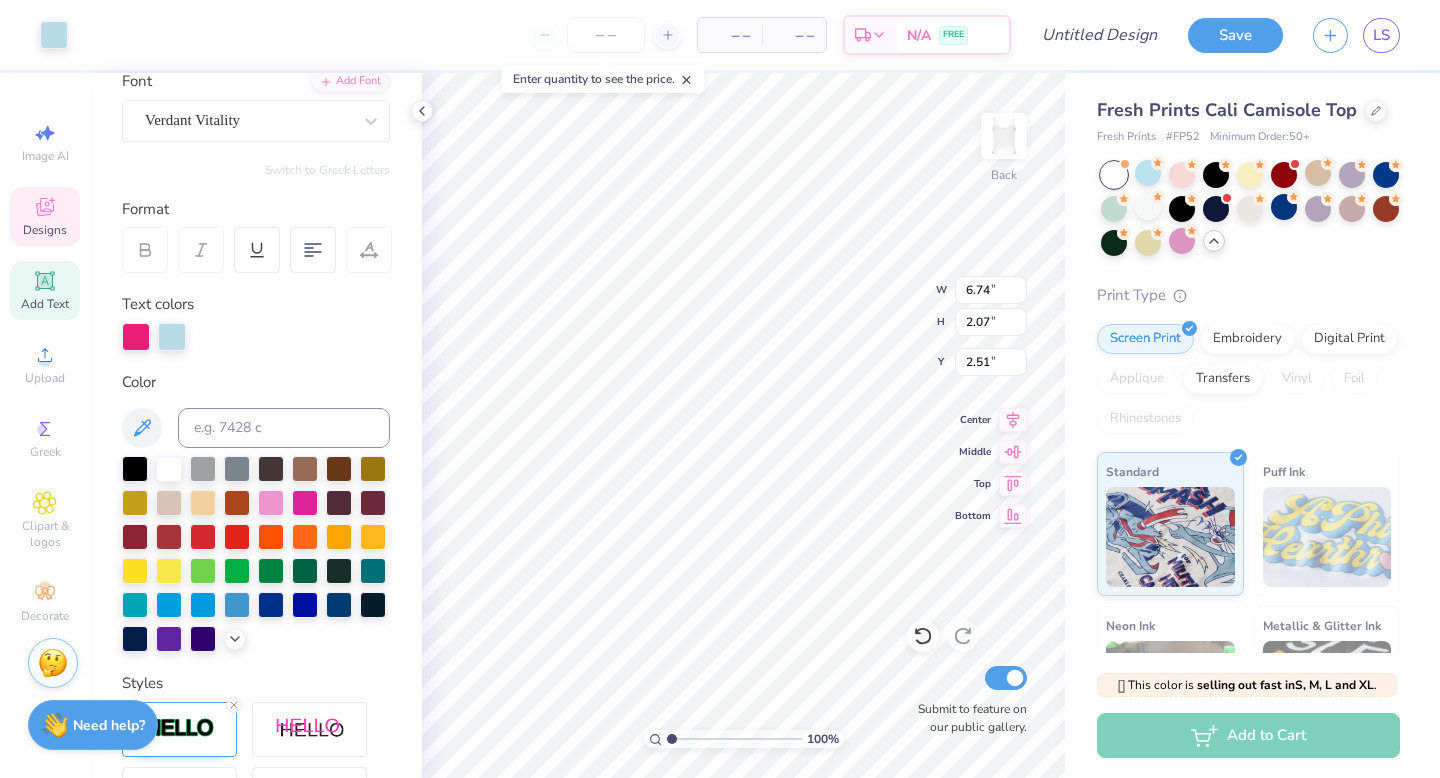 type on "1.21" 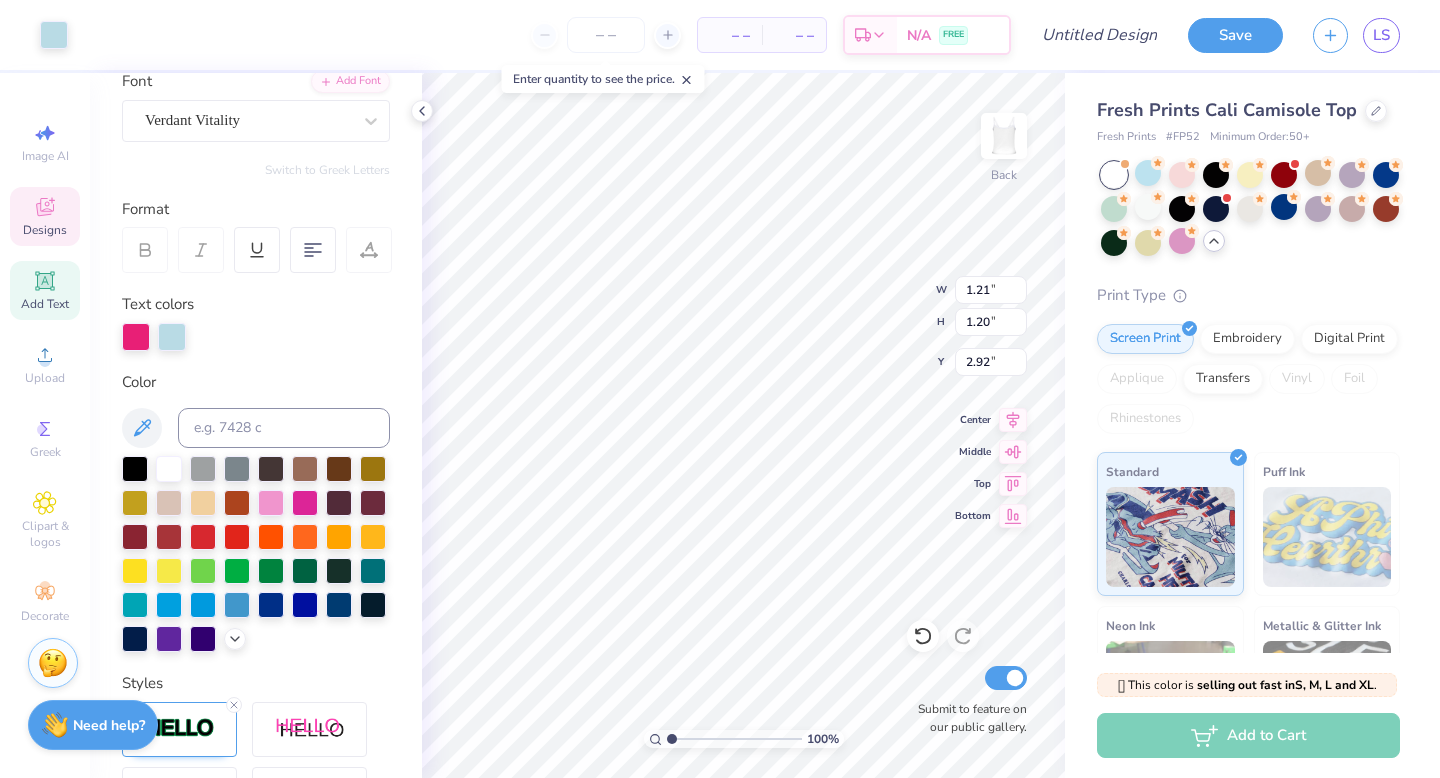 click at bounding box center [256, 337] 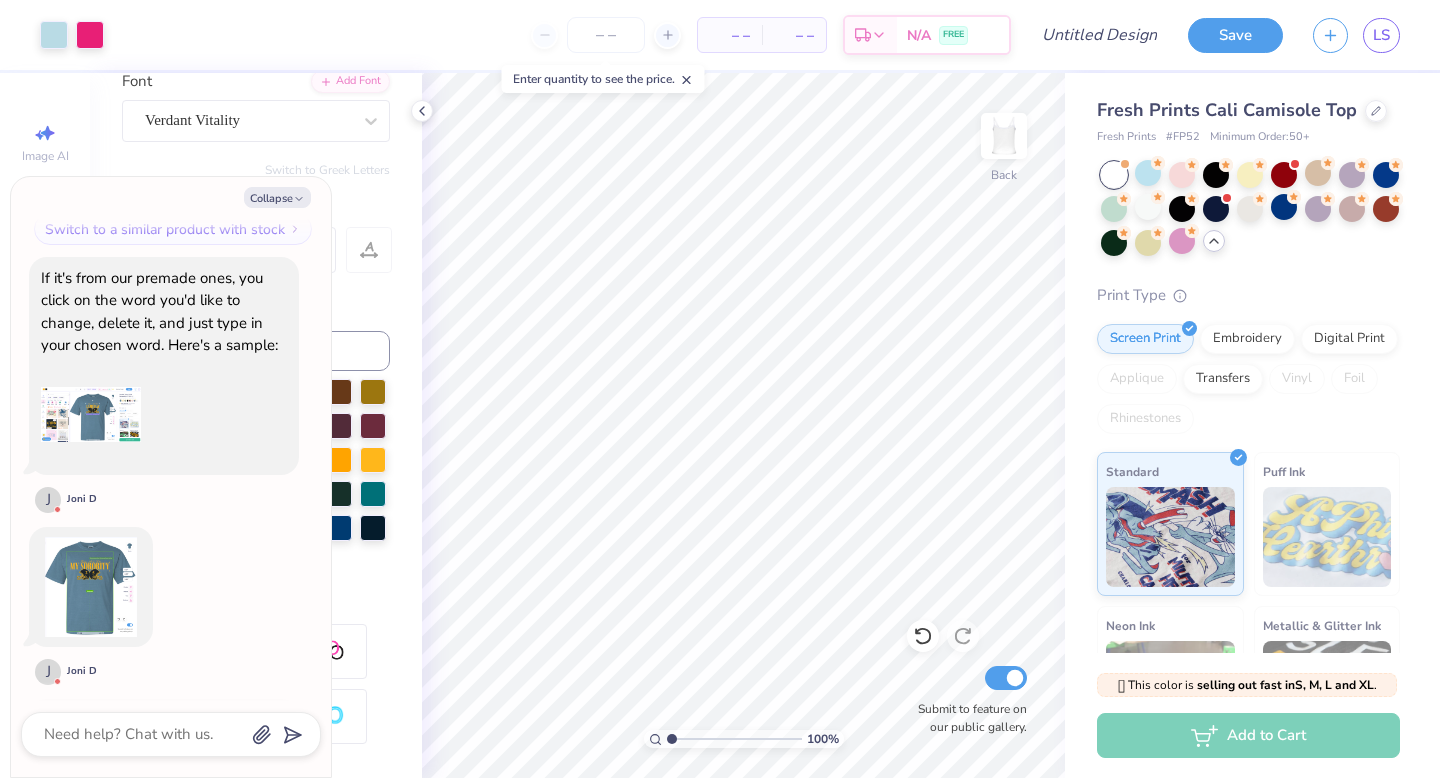 scroll, scrollTop: 1918, scrollLeft: 0, axis: vertical 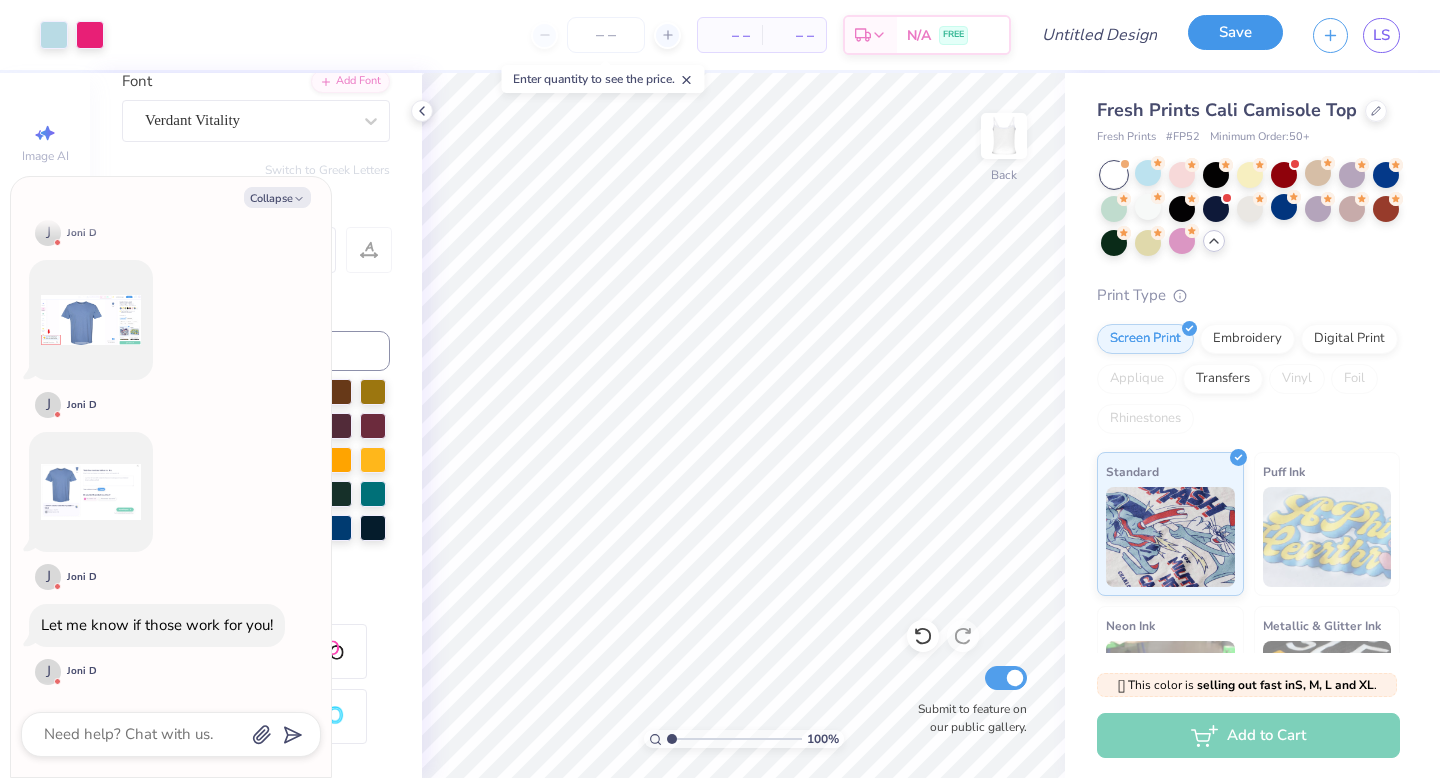 click on "Save" at bounding box center (1235, 32) 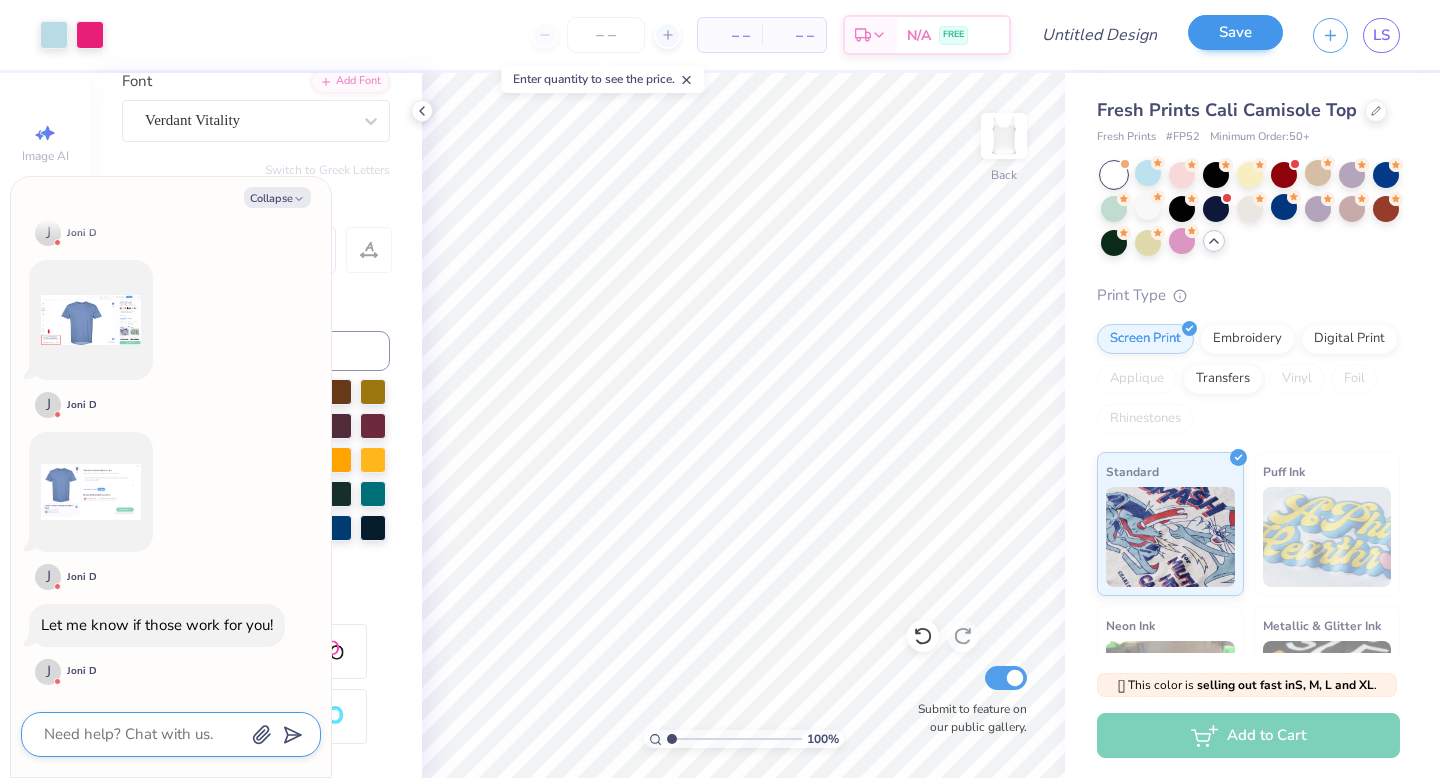 scroll, scrollTop: 1973, scrollLeft: 0, axis: vertical 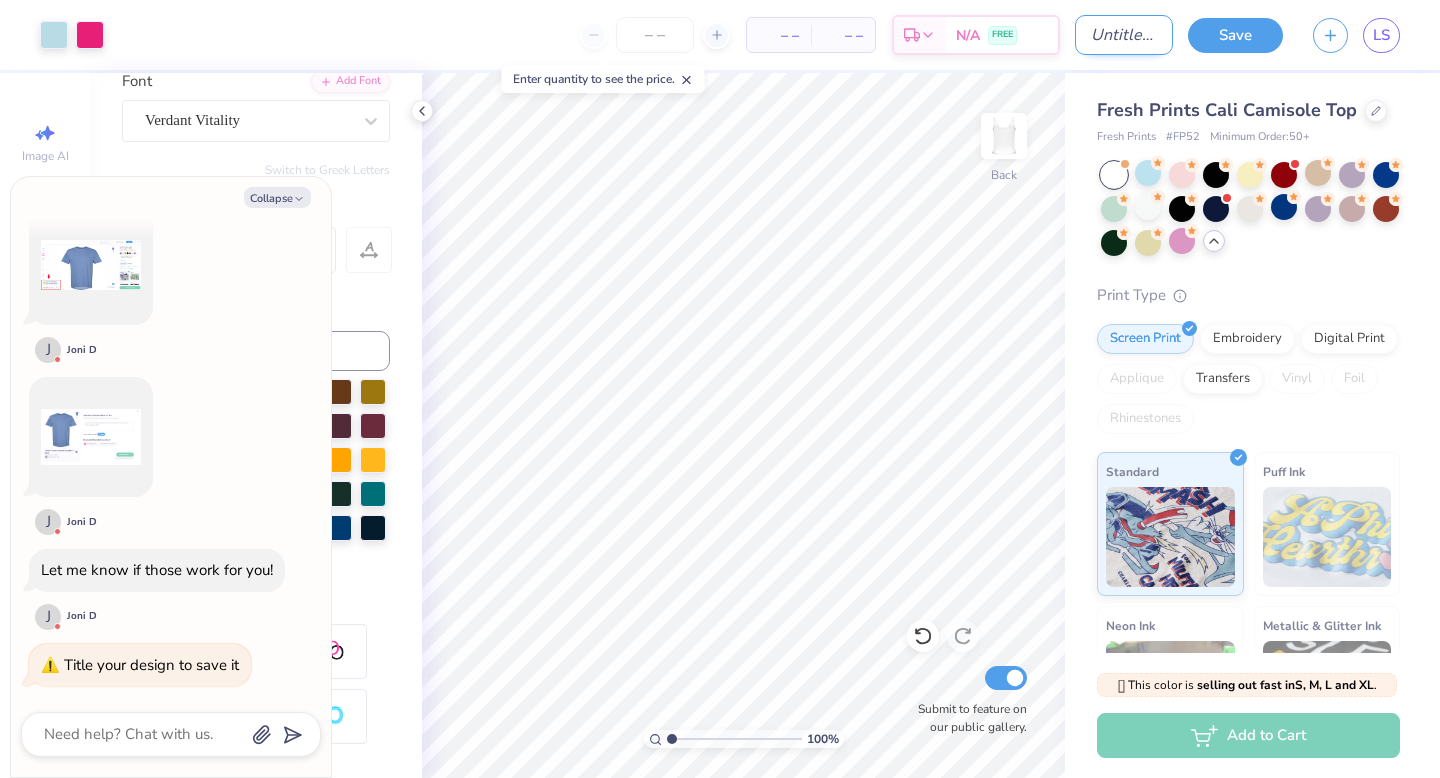 type on "x" 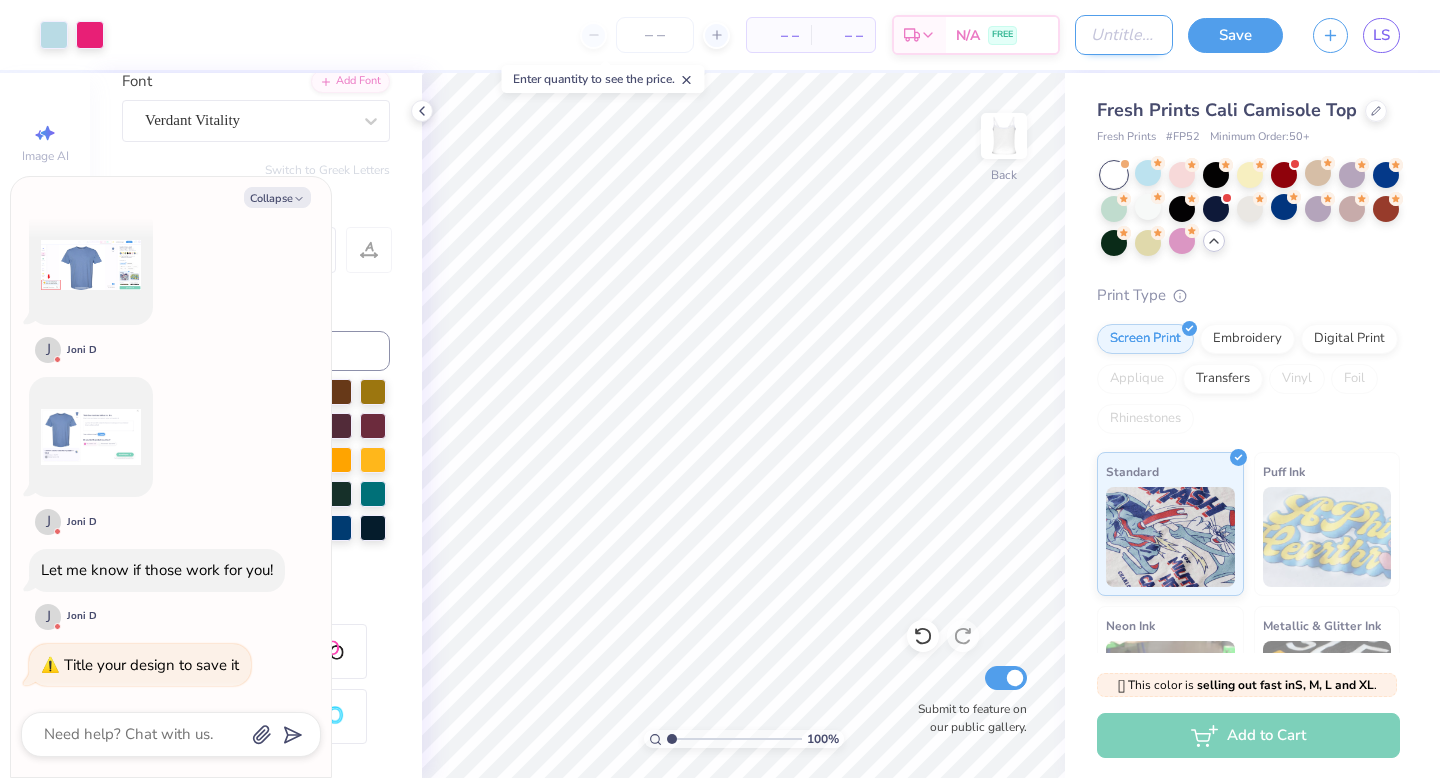 click on "Design Title" at bounding box center (1124, 35) 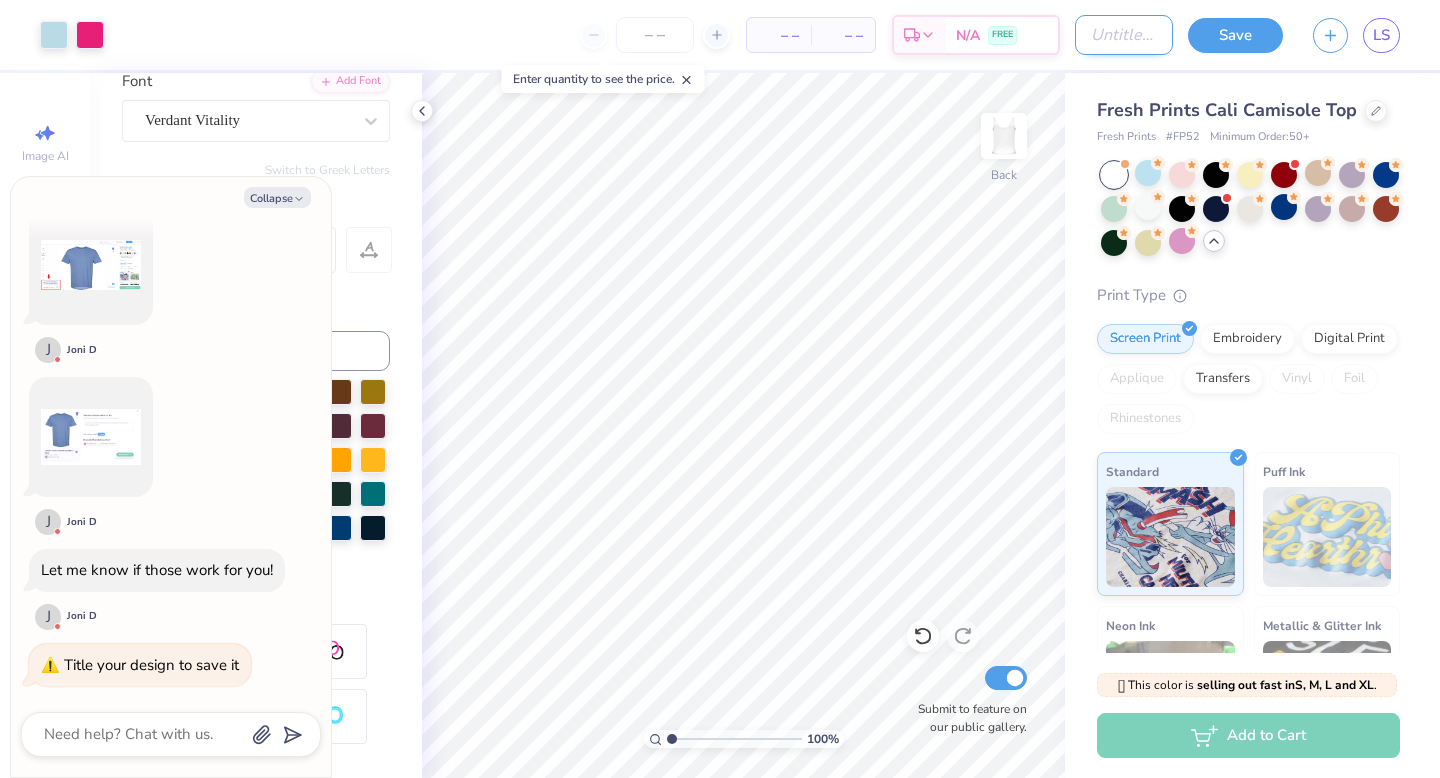 type on "s" 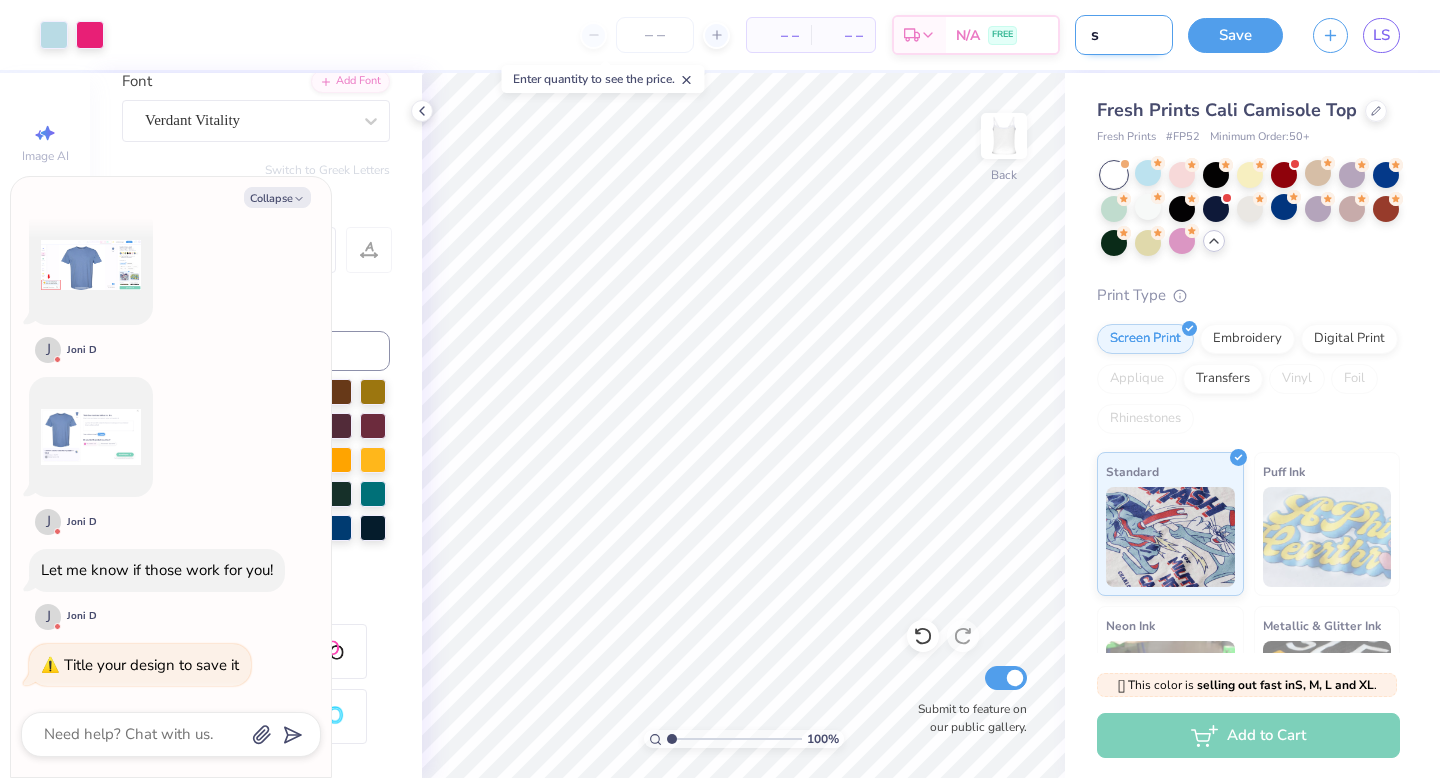 type on "su" 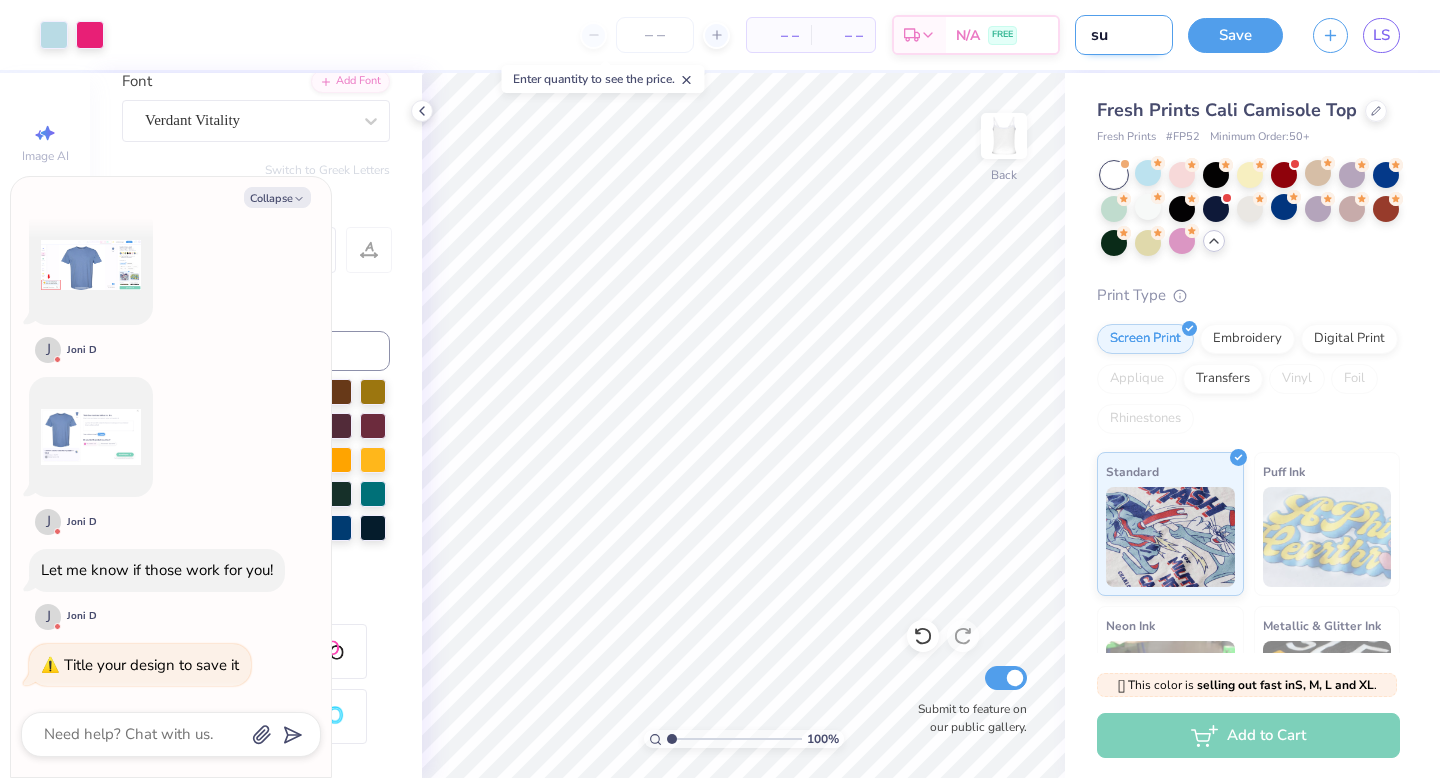 type on "[PERSON]" 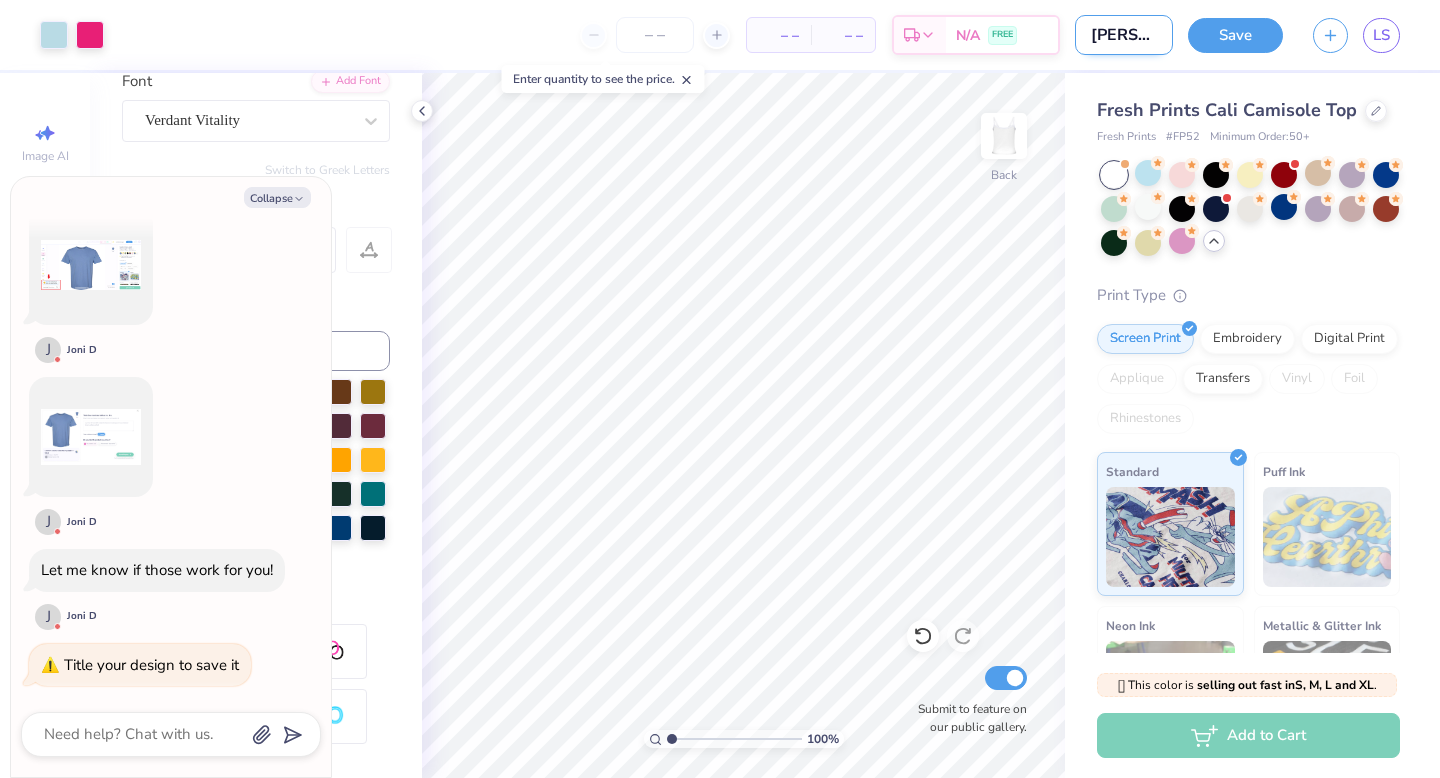 type on "su" 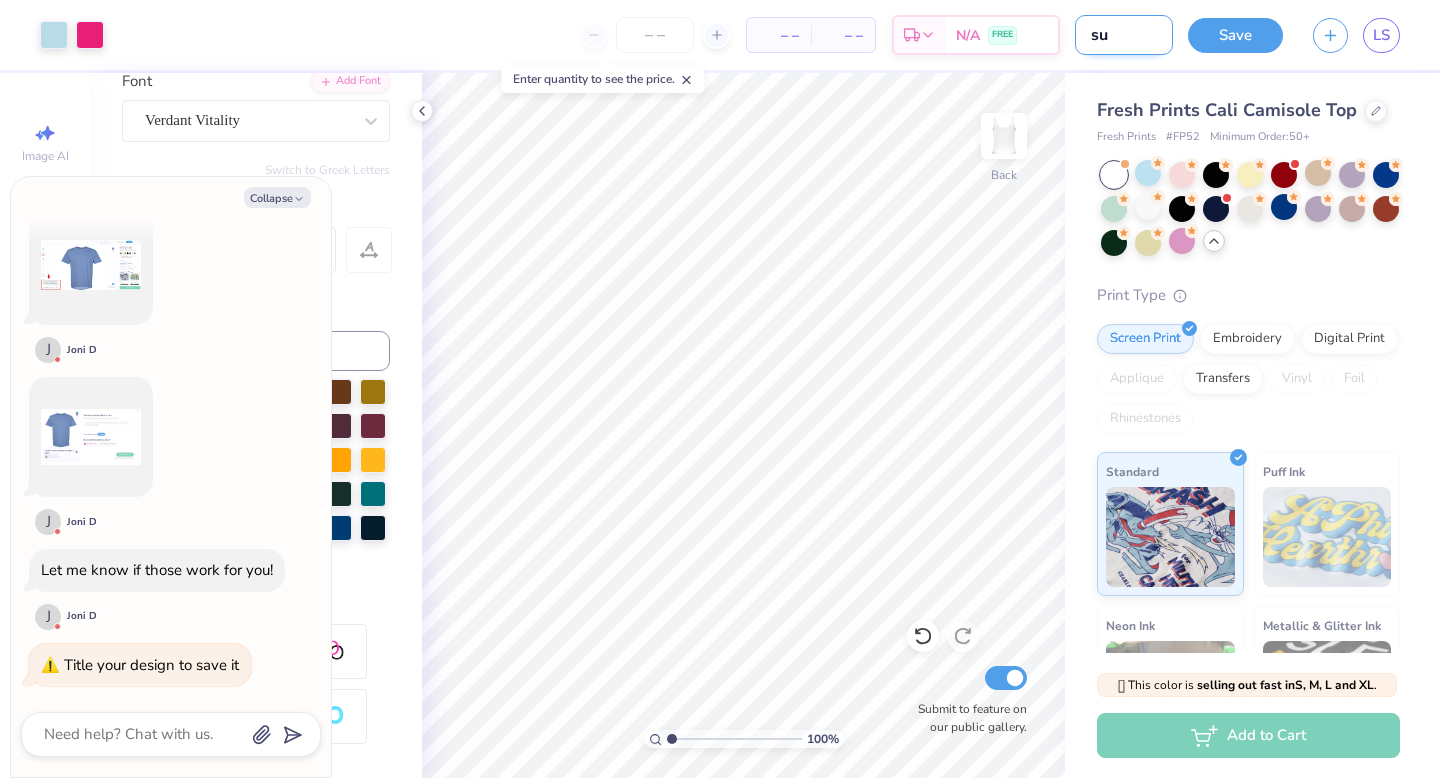 type on "sur" 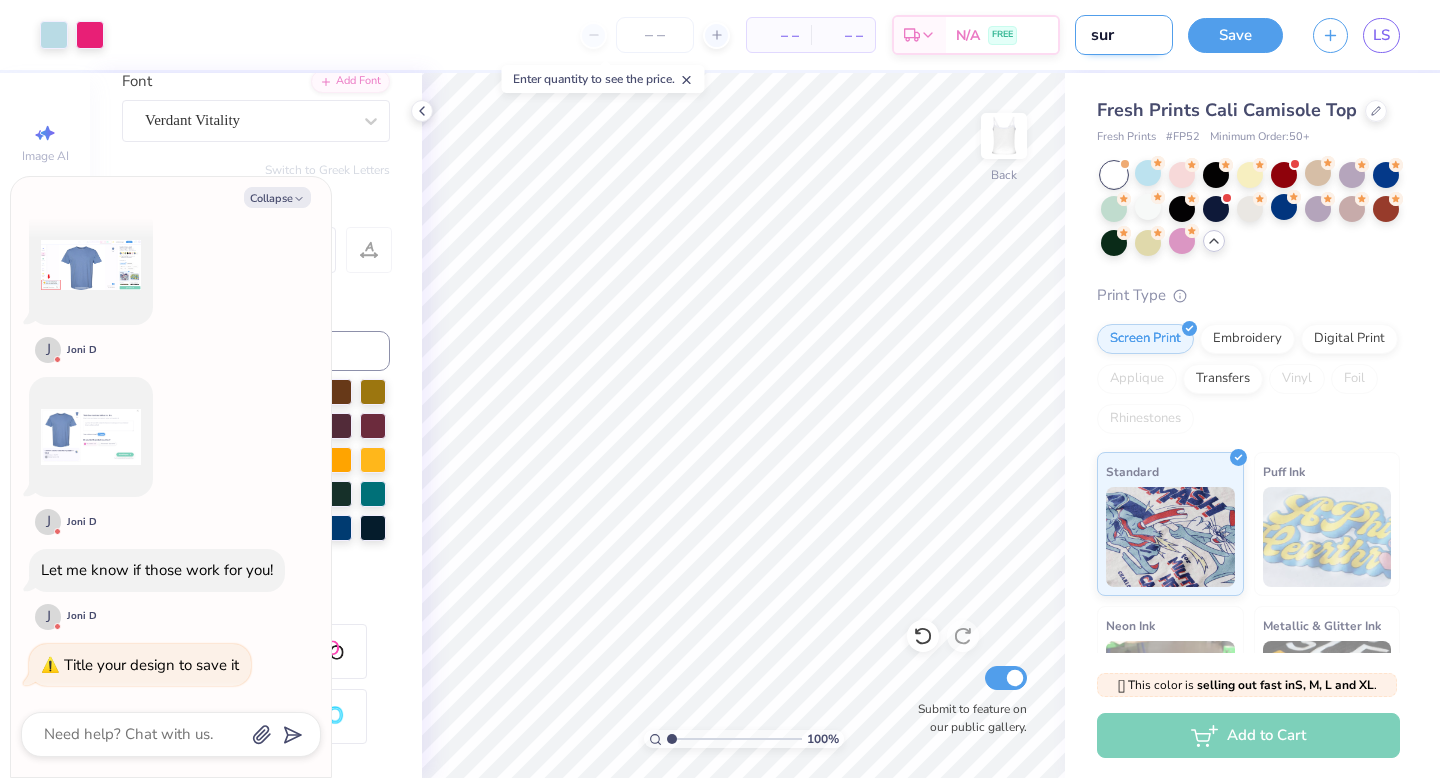 type on "sur" 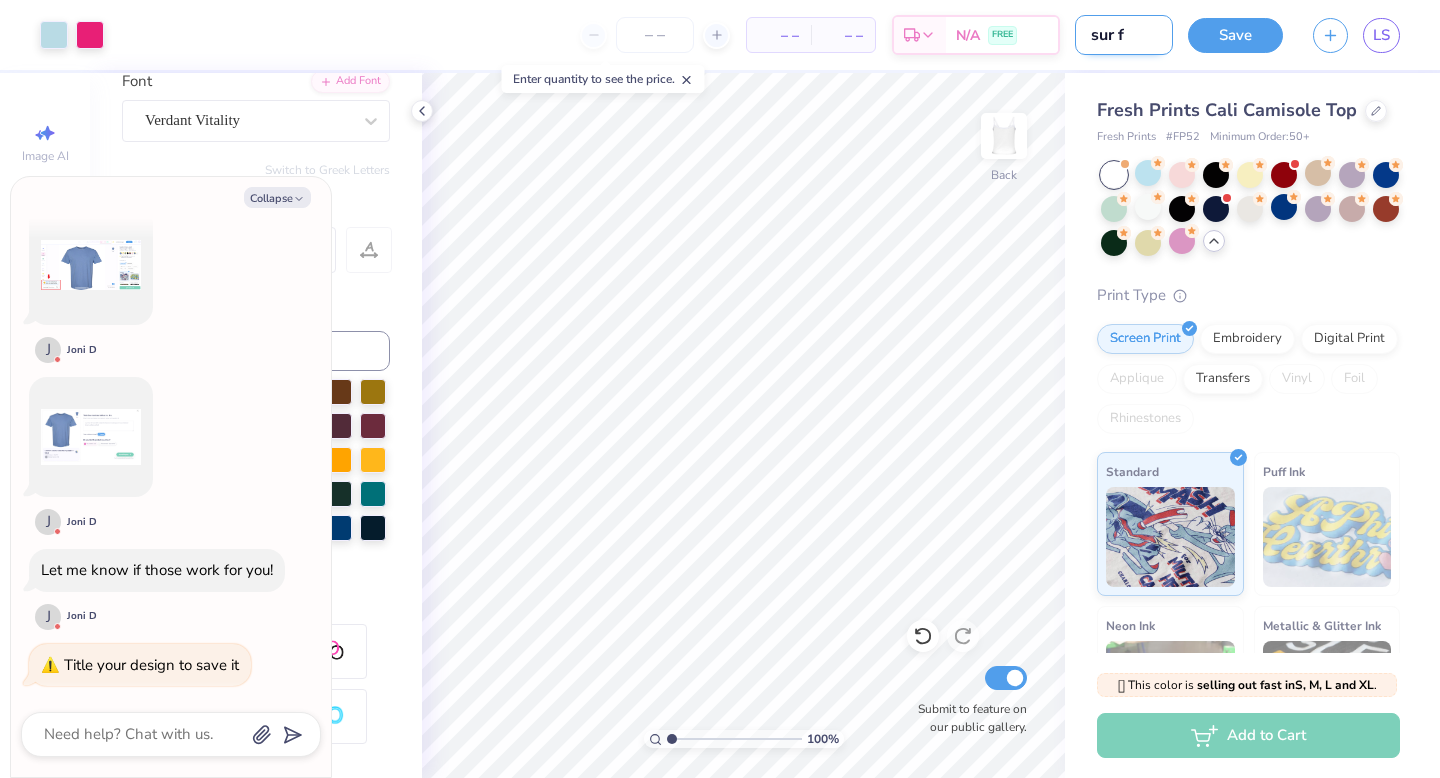 type on "sur" 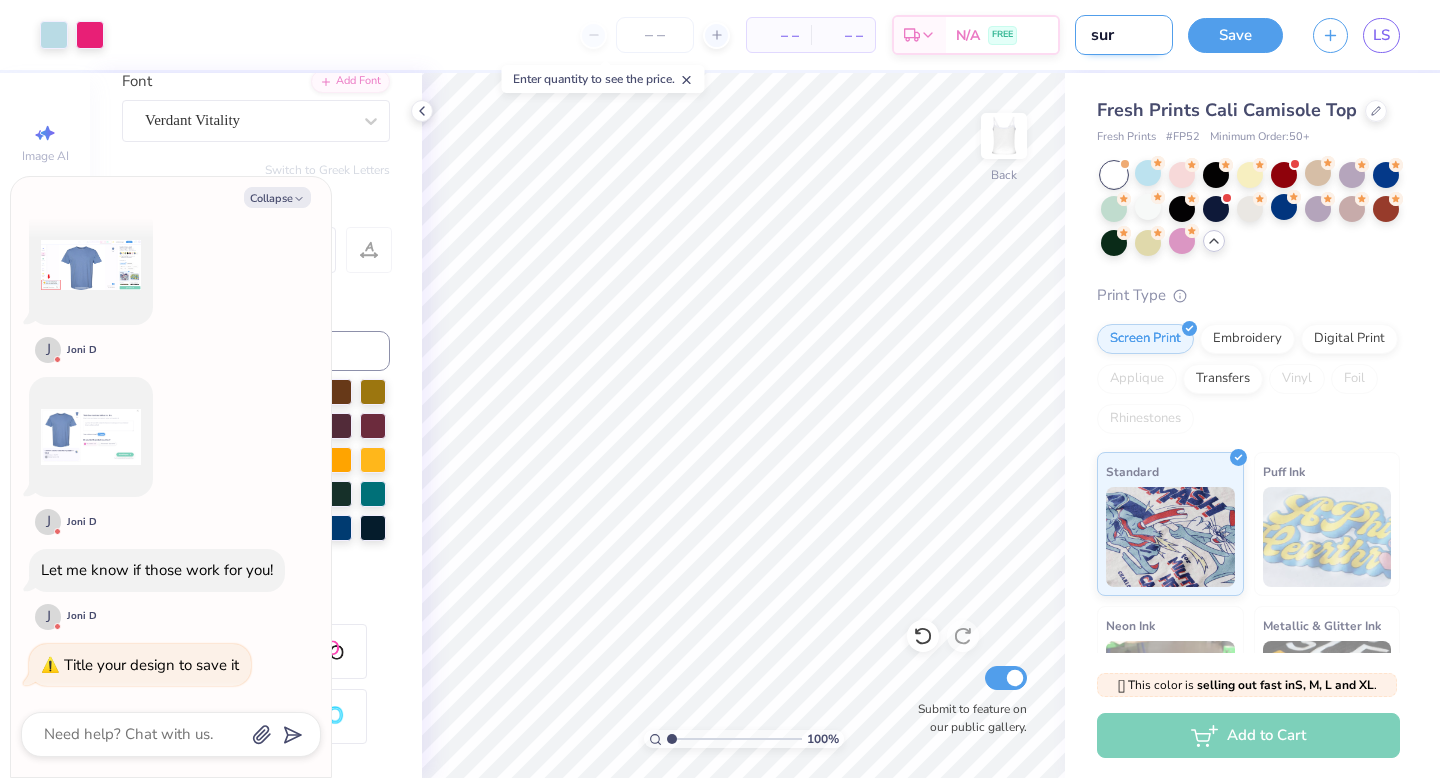 type on "sur" 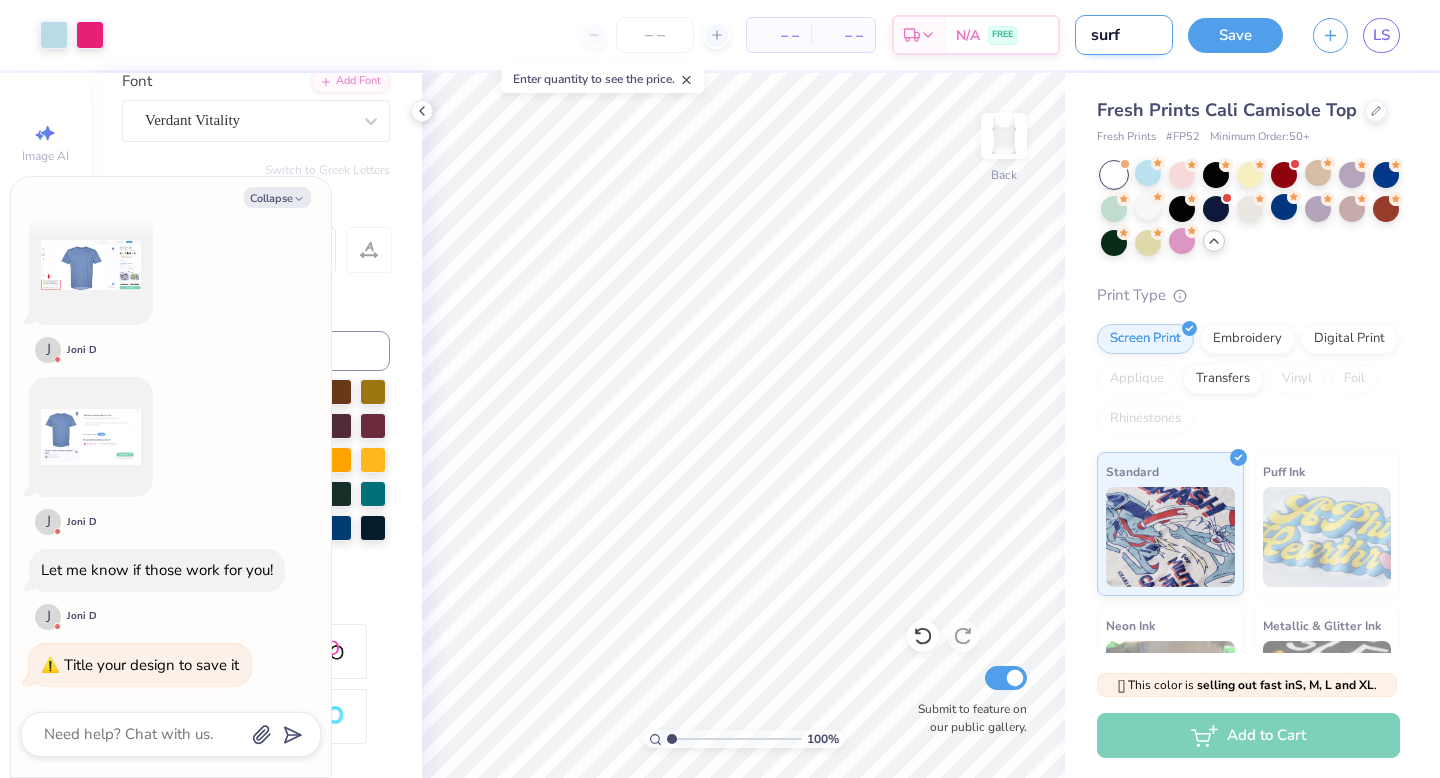 type on "surf" 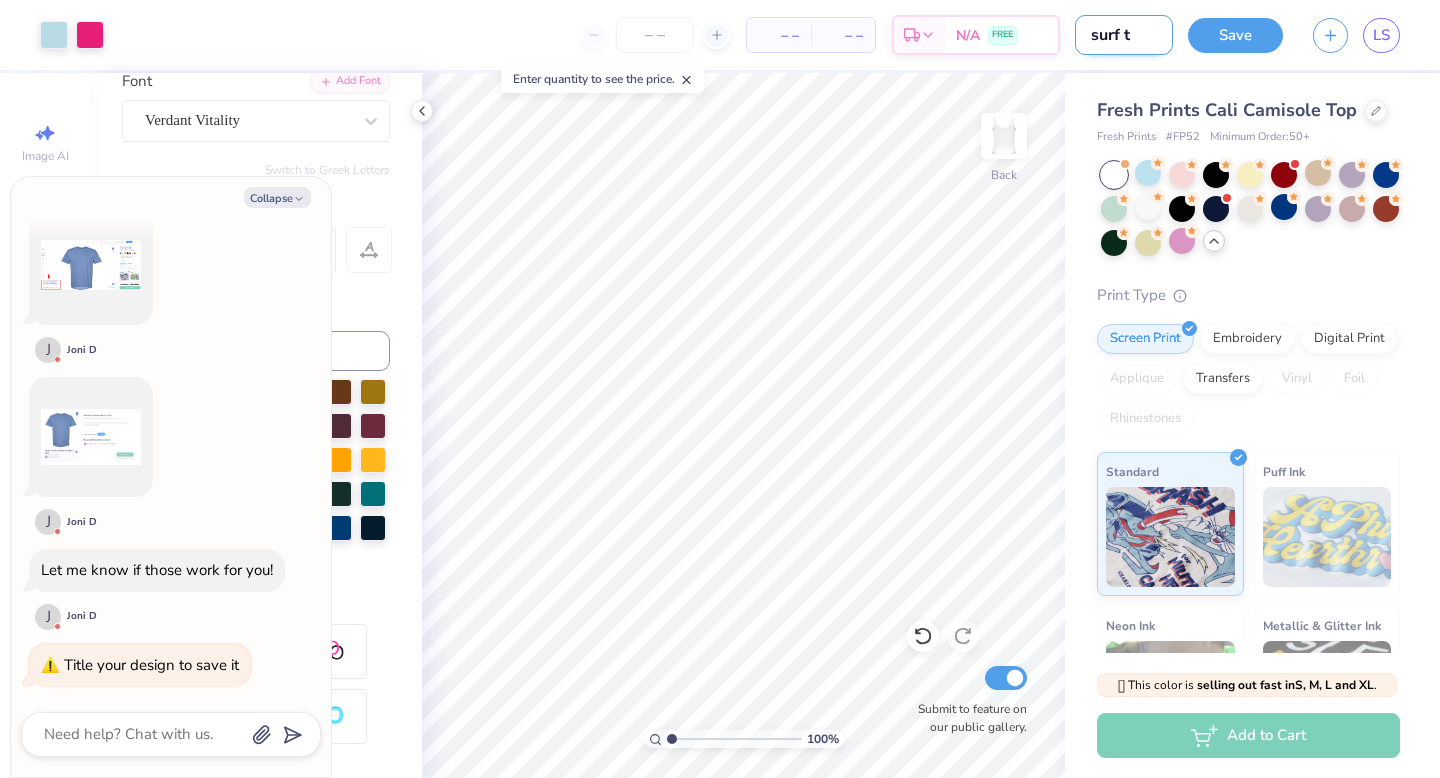 type on "surf th" 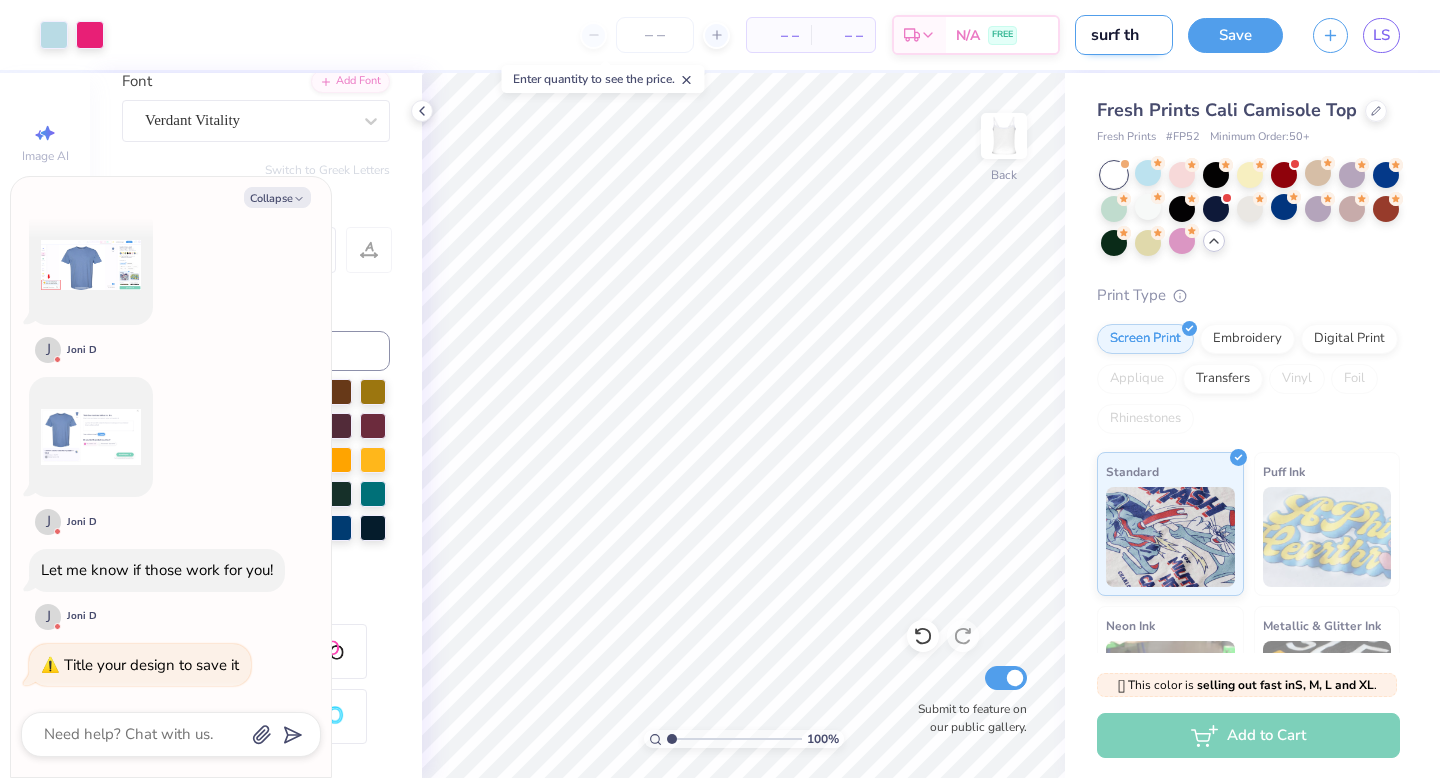 type on "surf the" 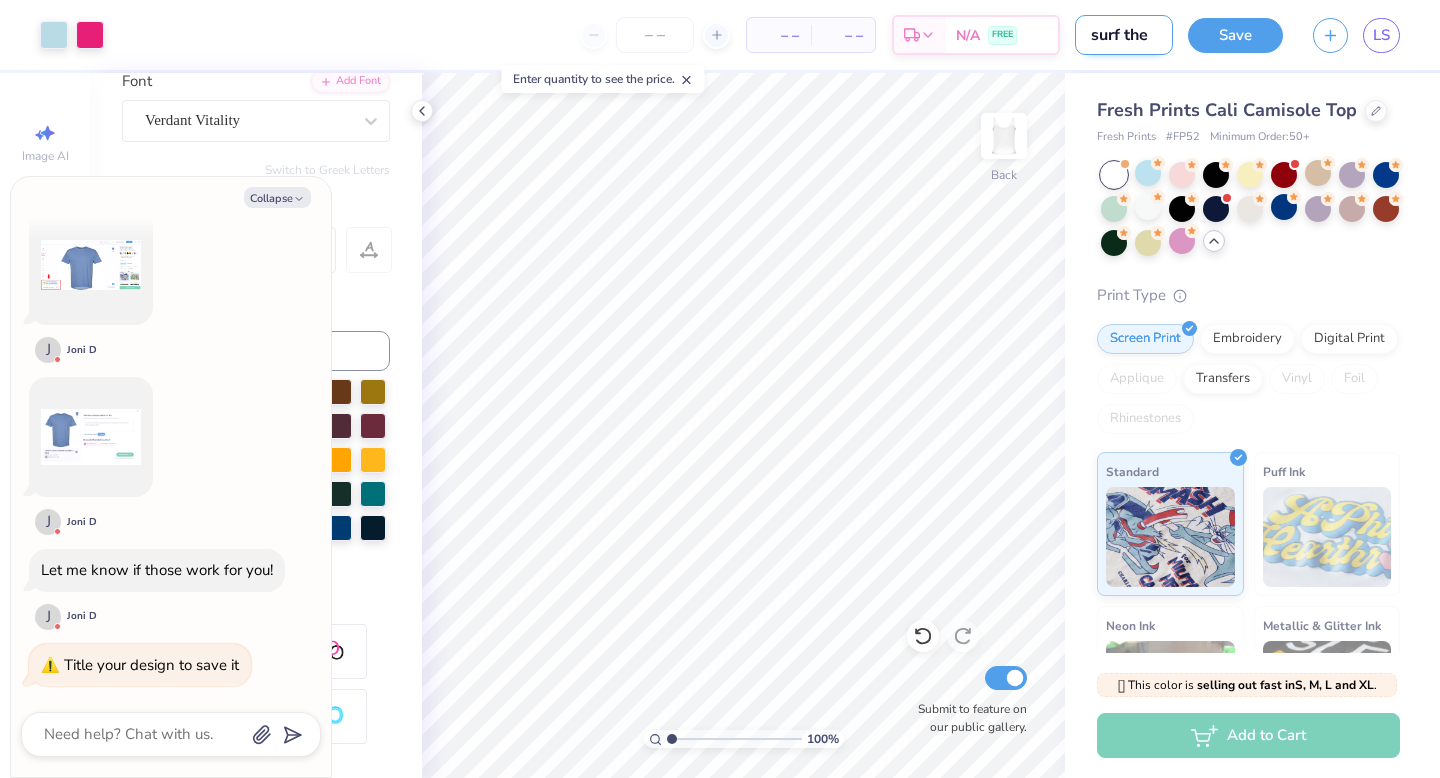 type on "surf them" 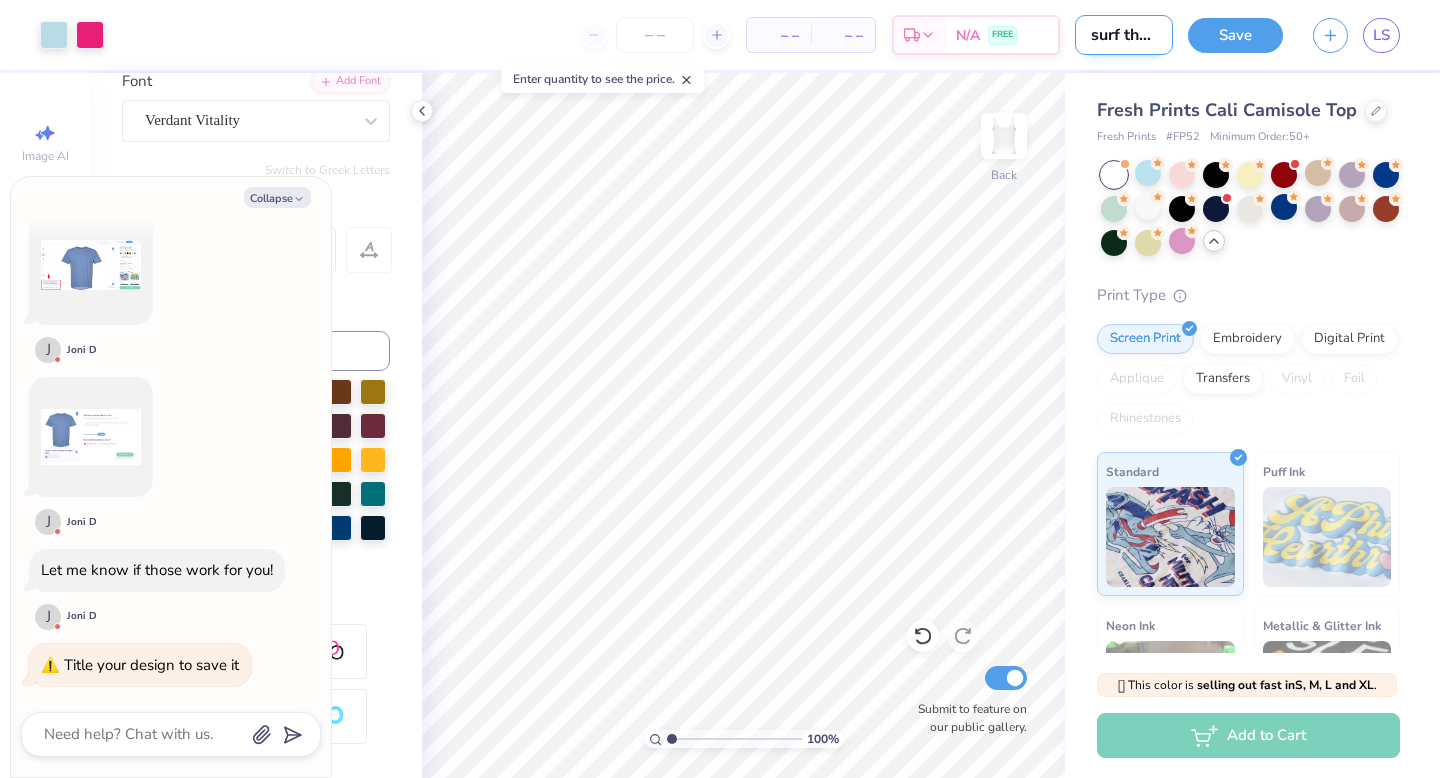 type on "surf theme" 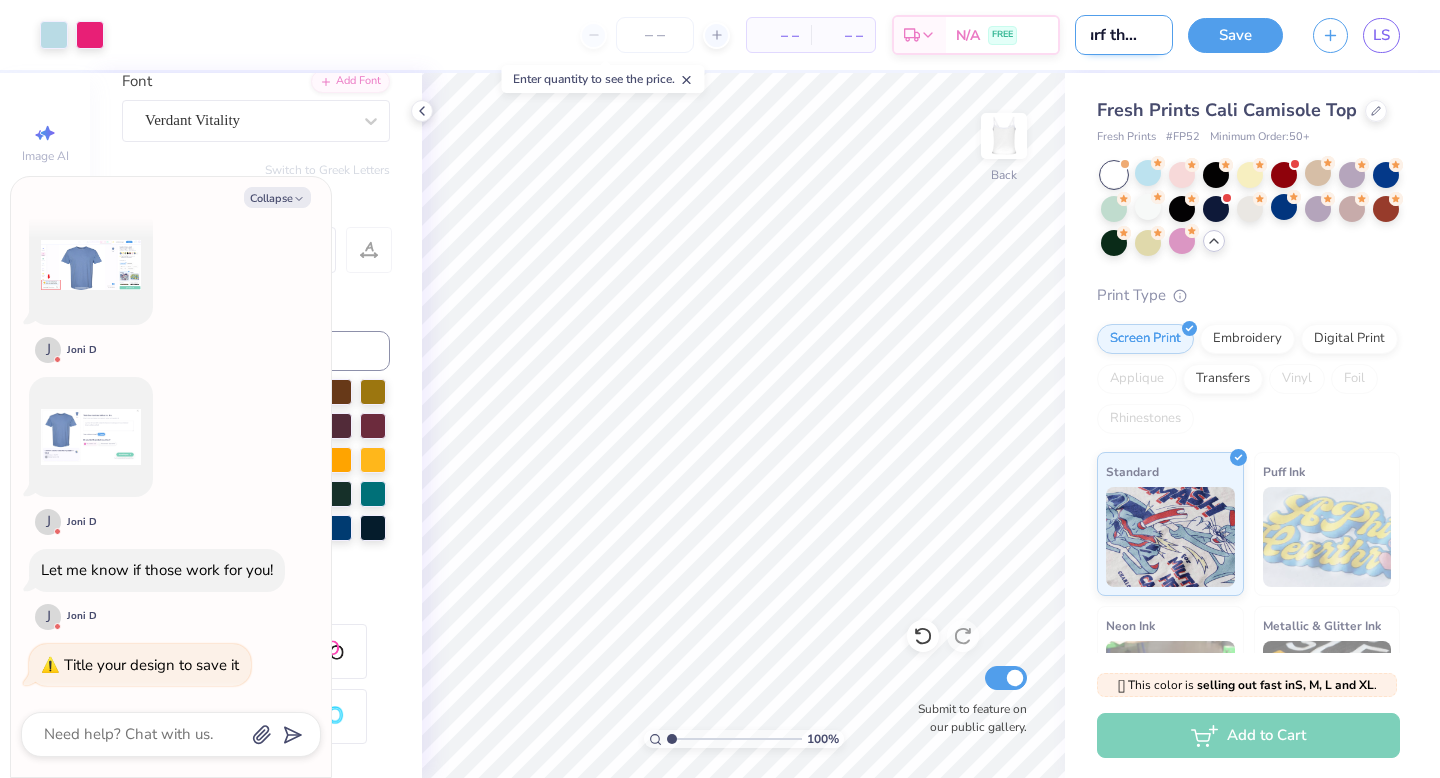 type on "surf themed" 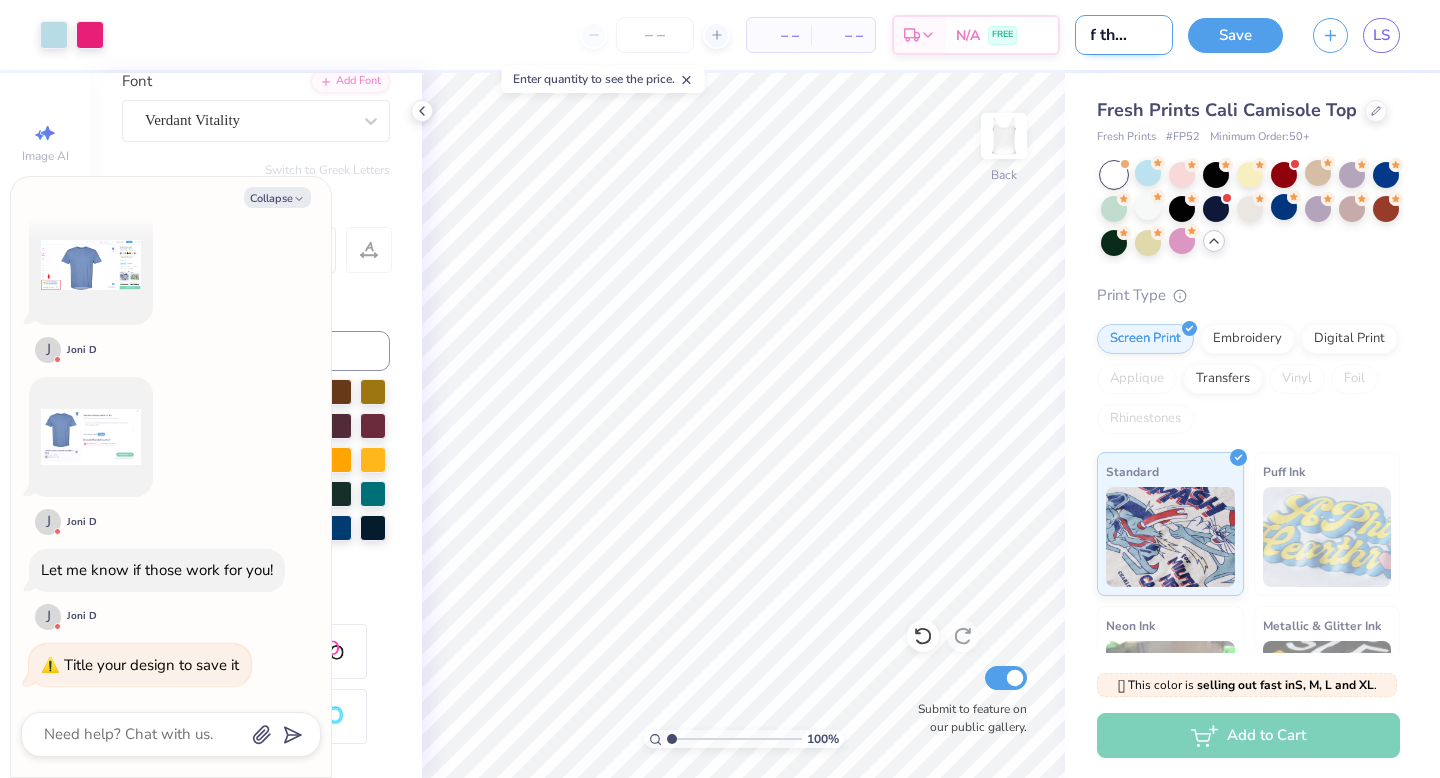 type on "surf themed" 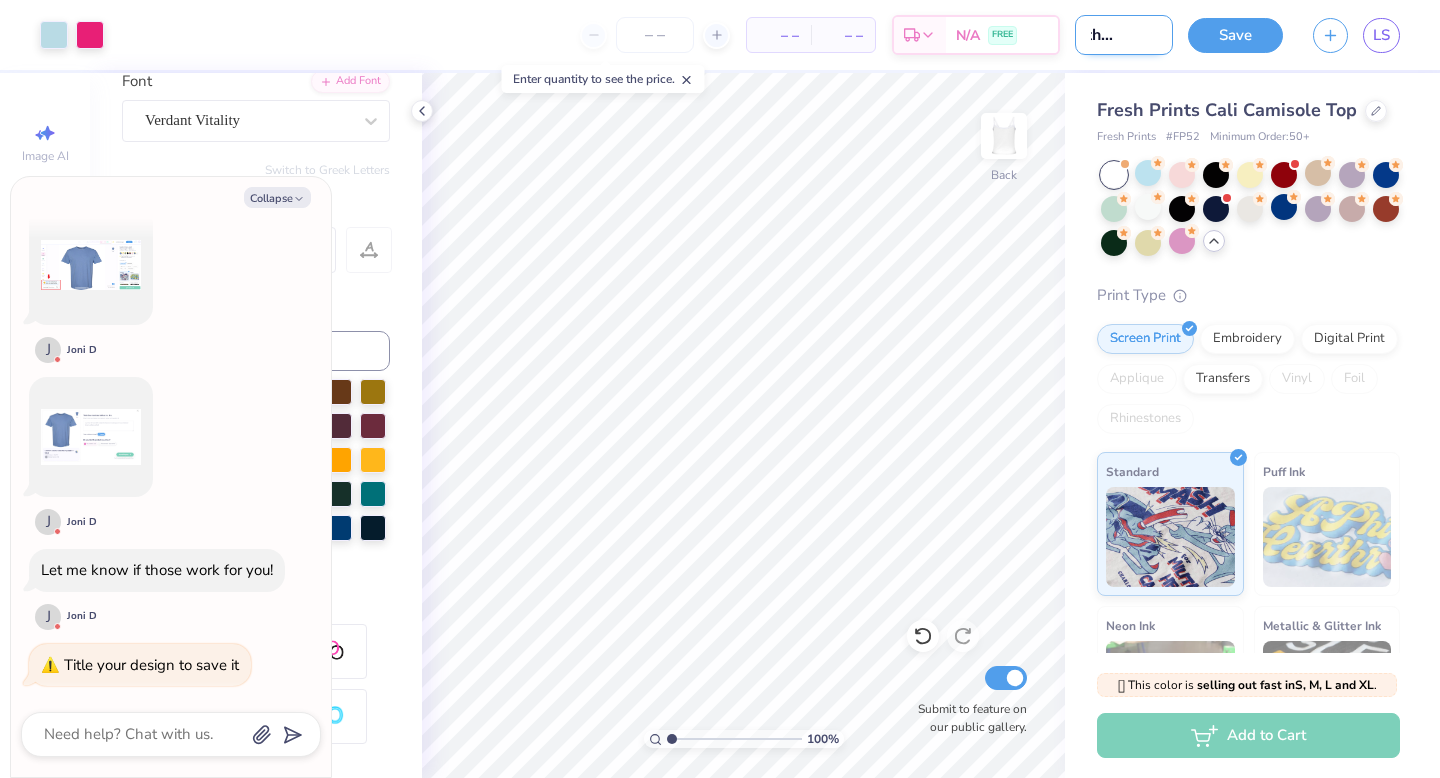 type on "surf themed bi" 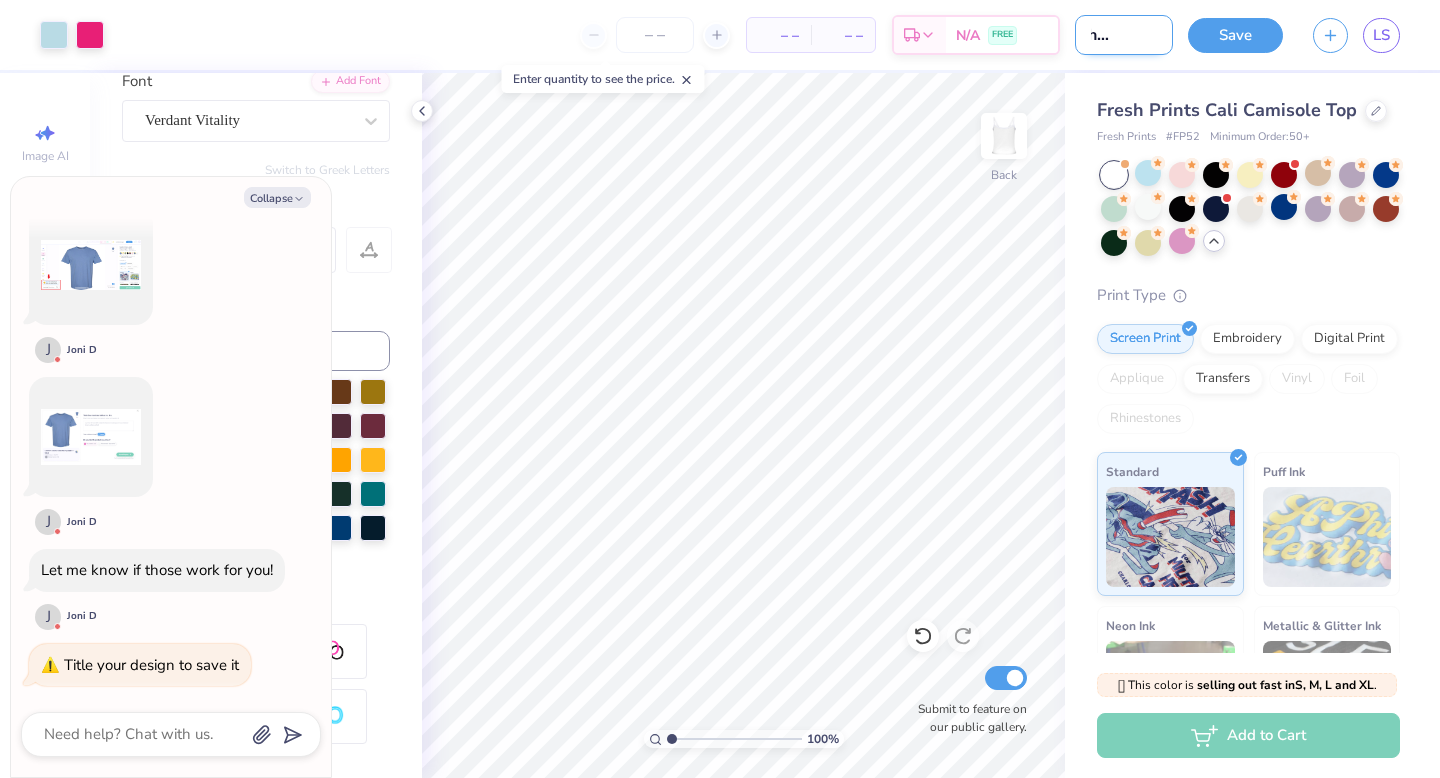 type on "surf themed bid" 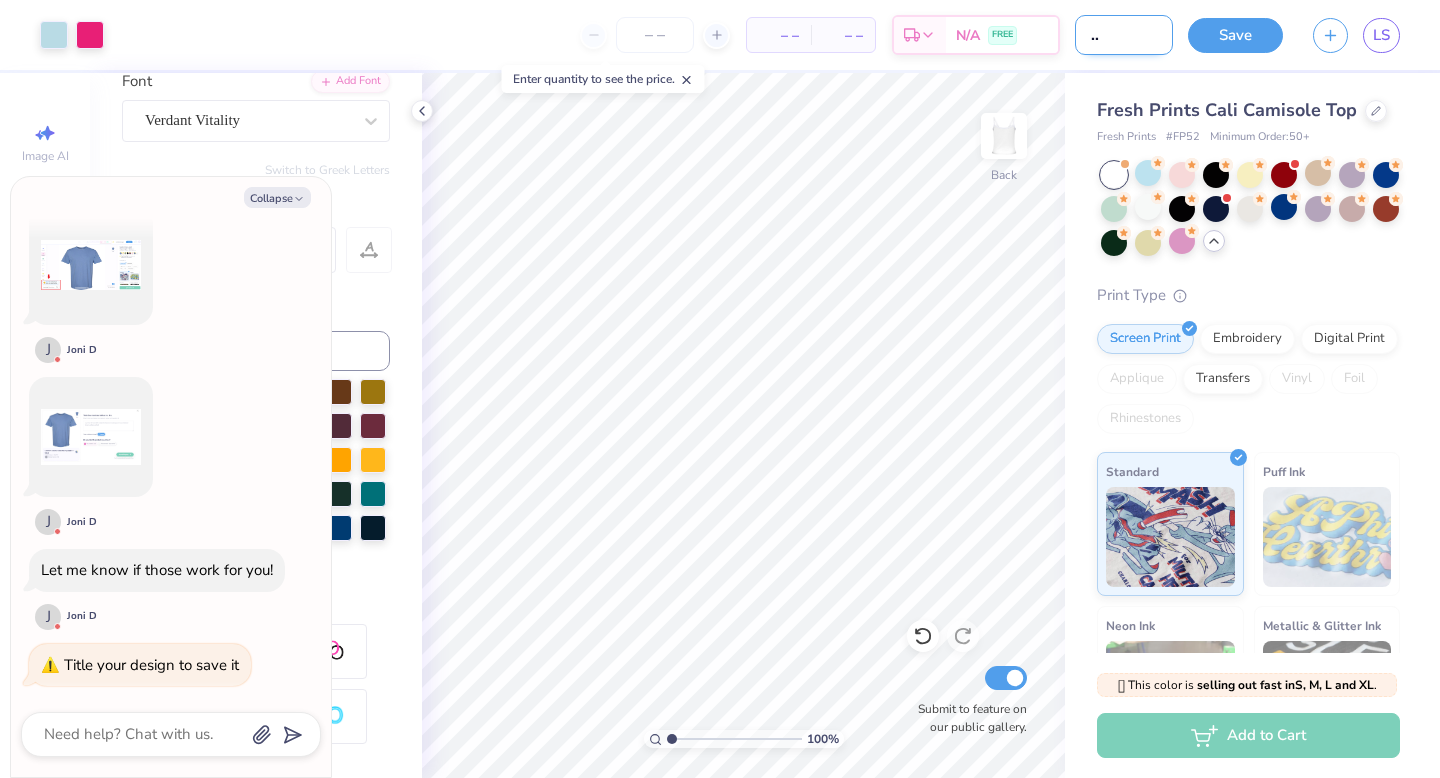 type on "surf themed bid" 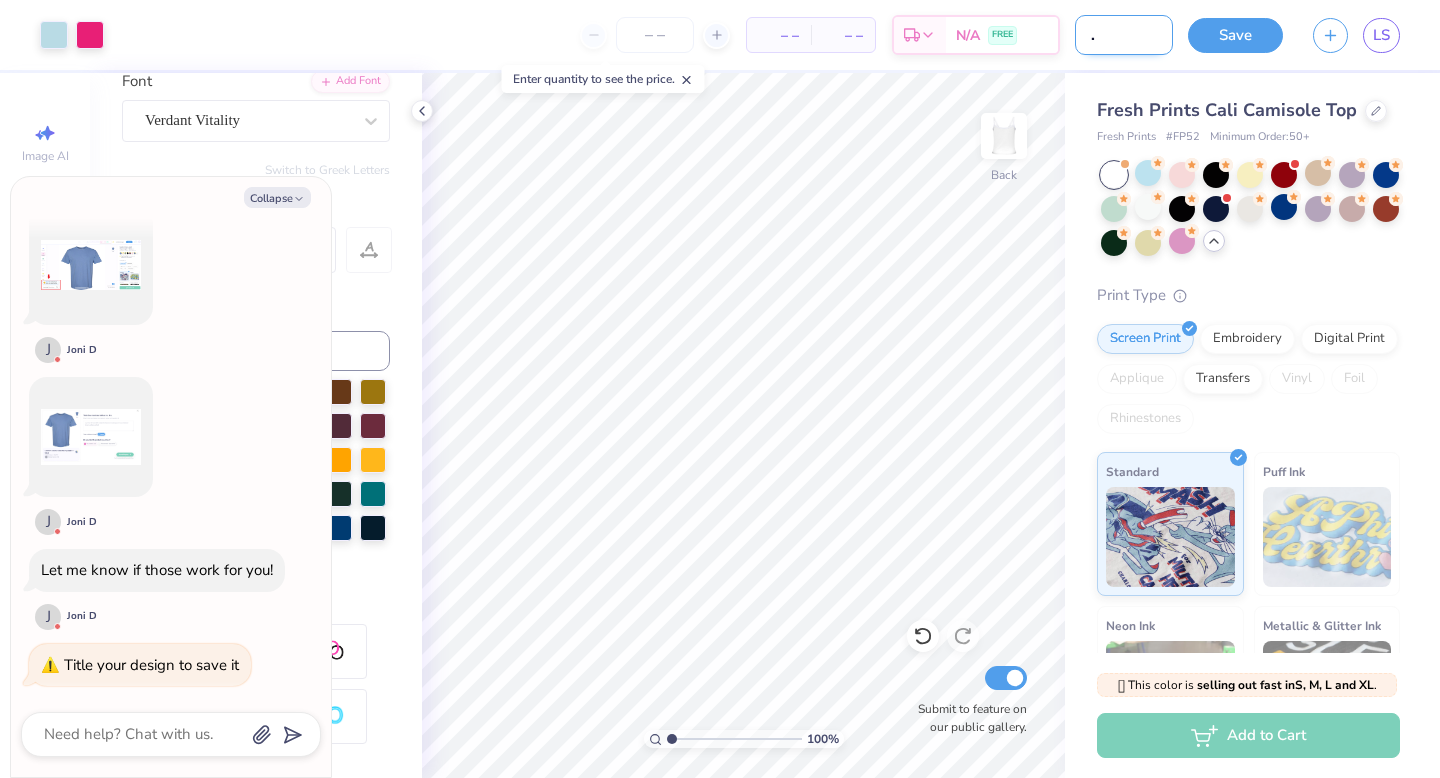 type on "x" 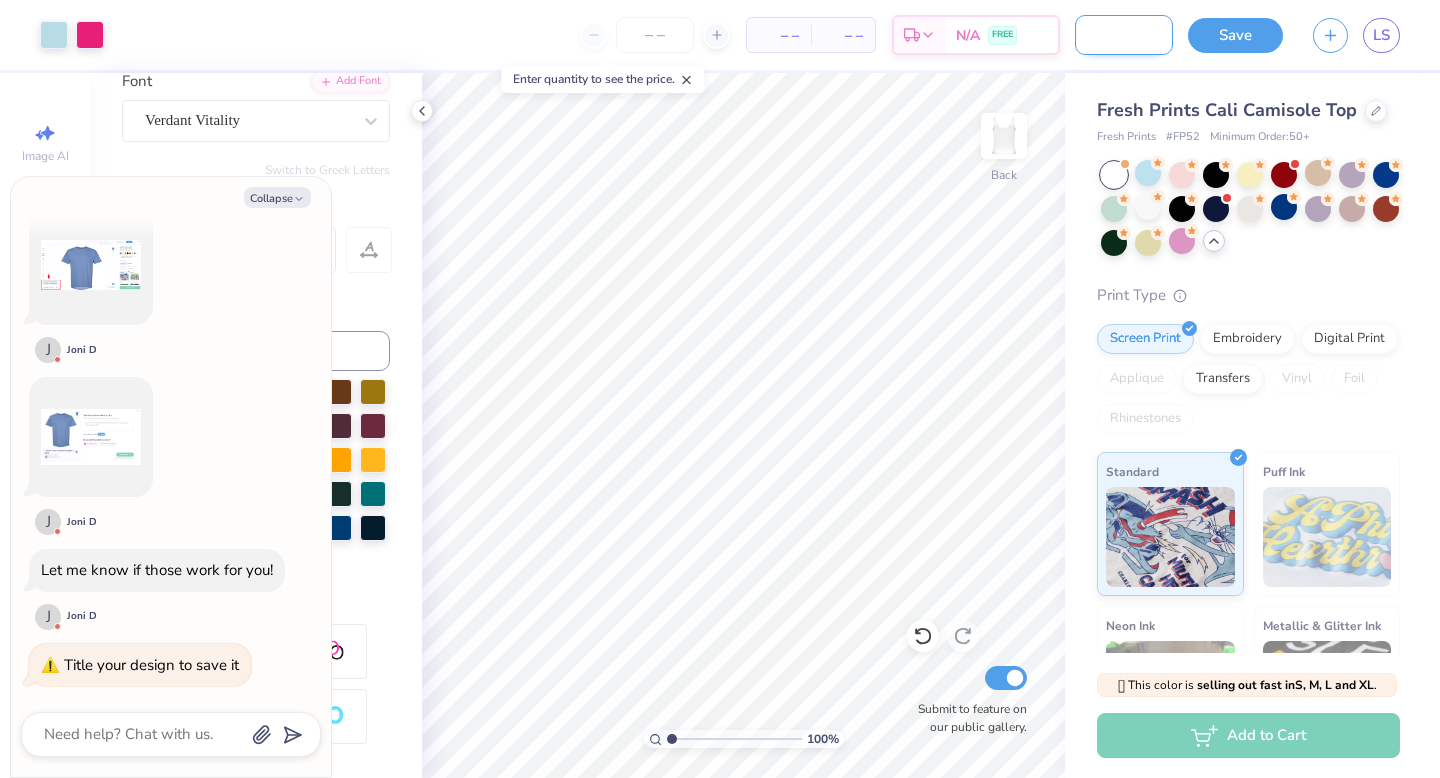 type on "surf themed bid da" 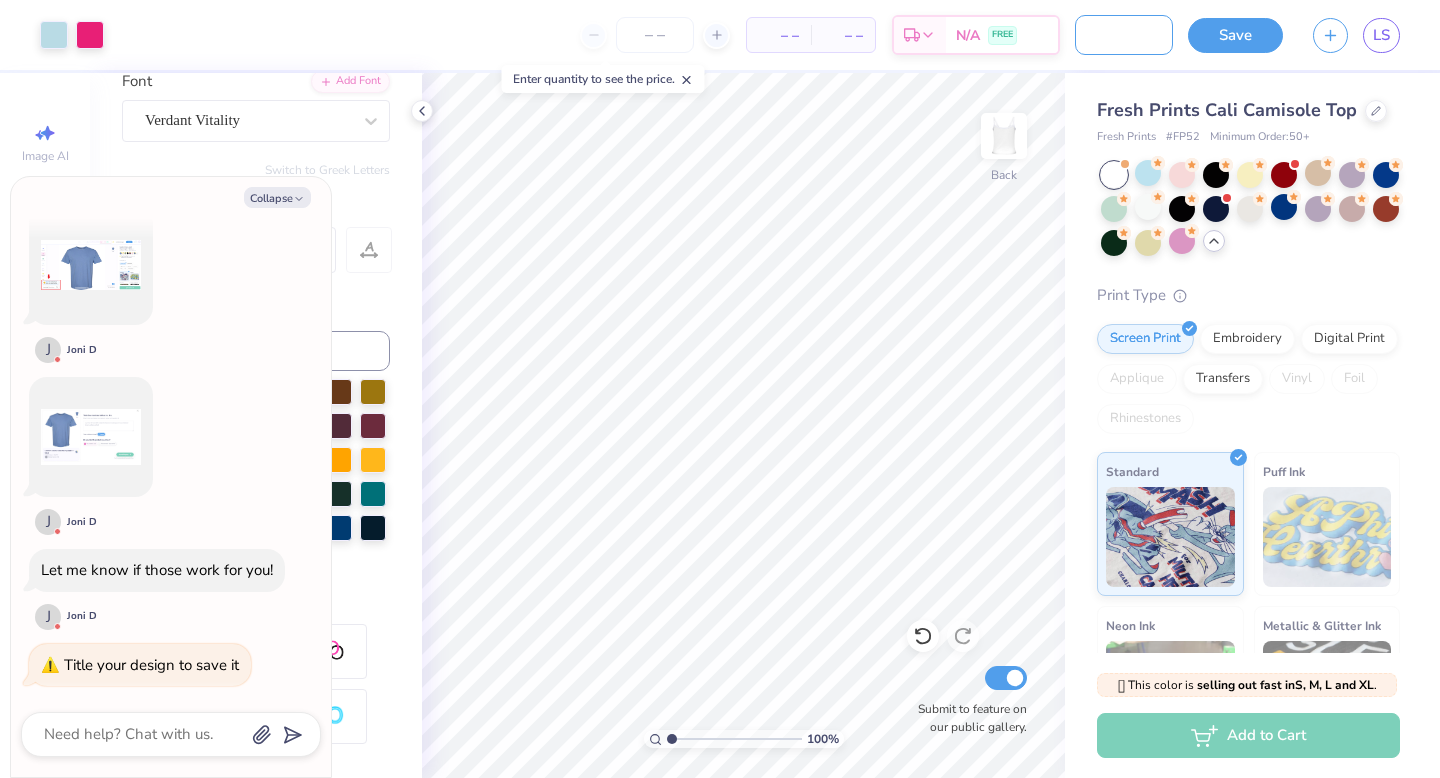type on "surf themed bid day" 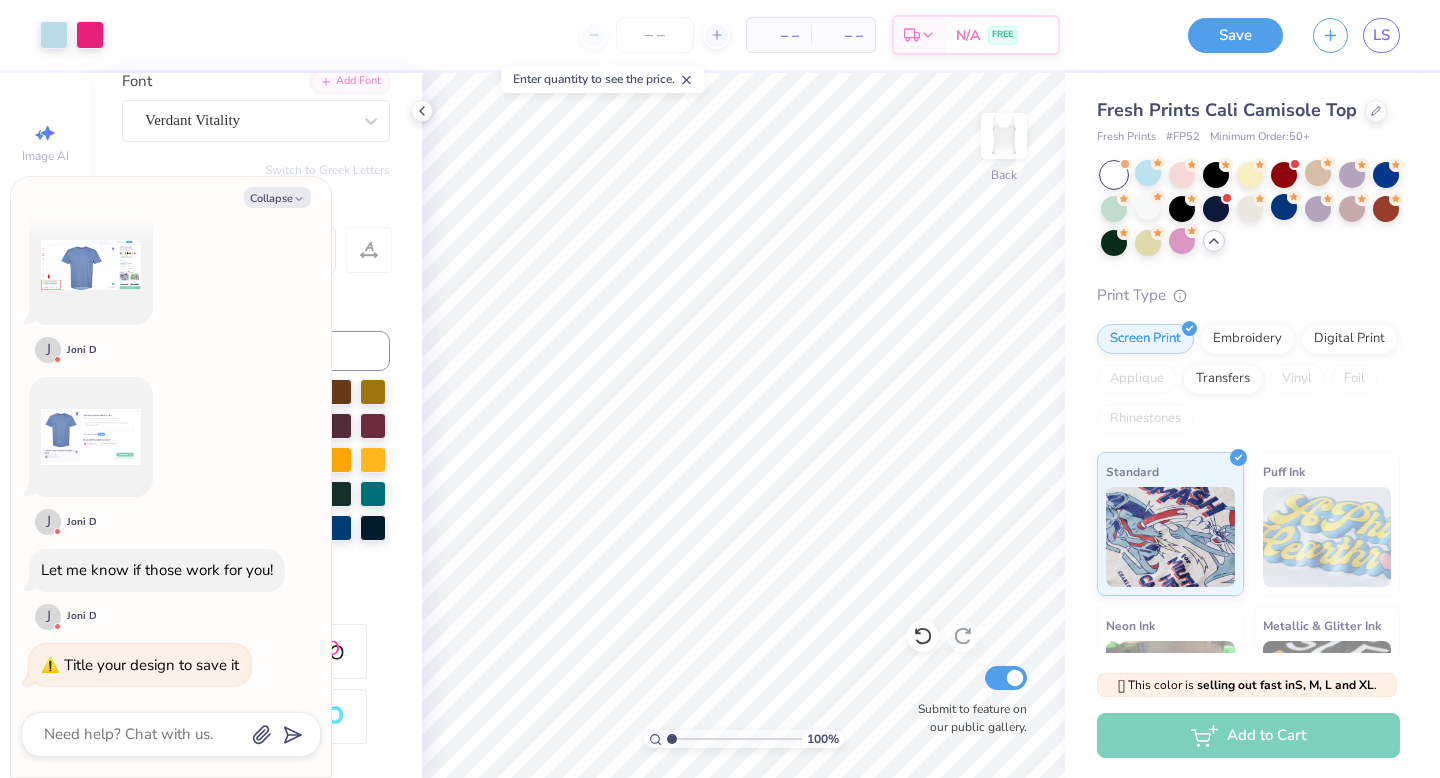 scroll, scrollTop: 0, scrollLeft: 0, axis: both 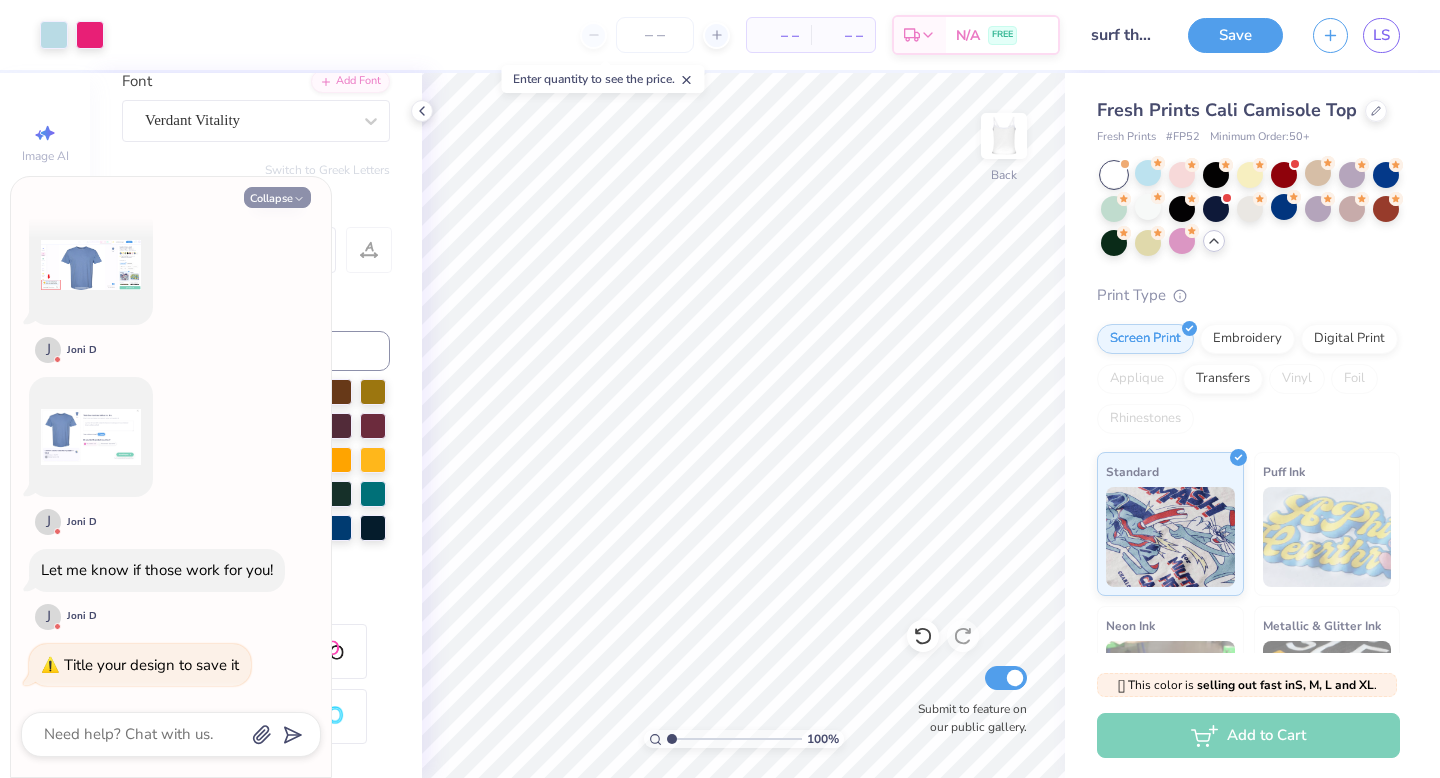 click on "Collapse" at bounding box center (277, 197) 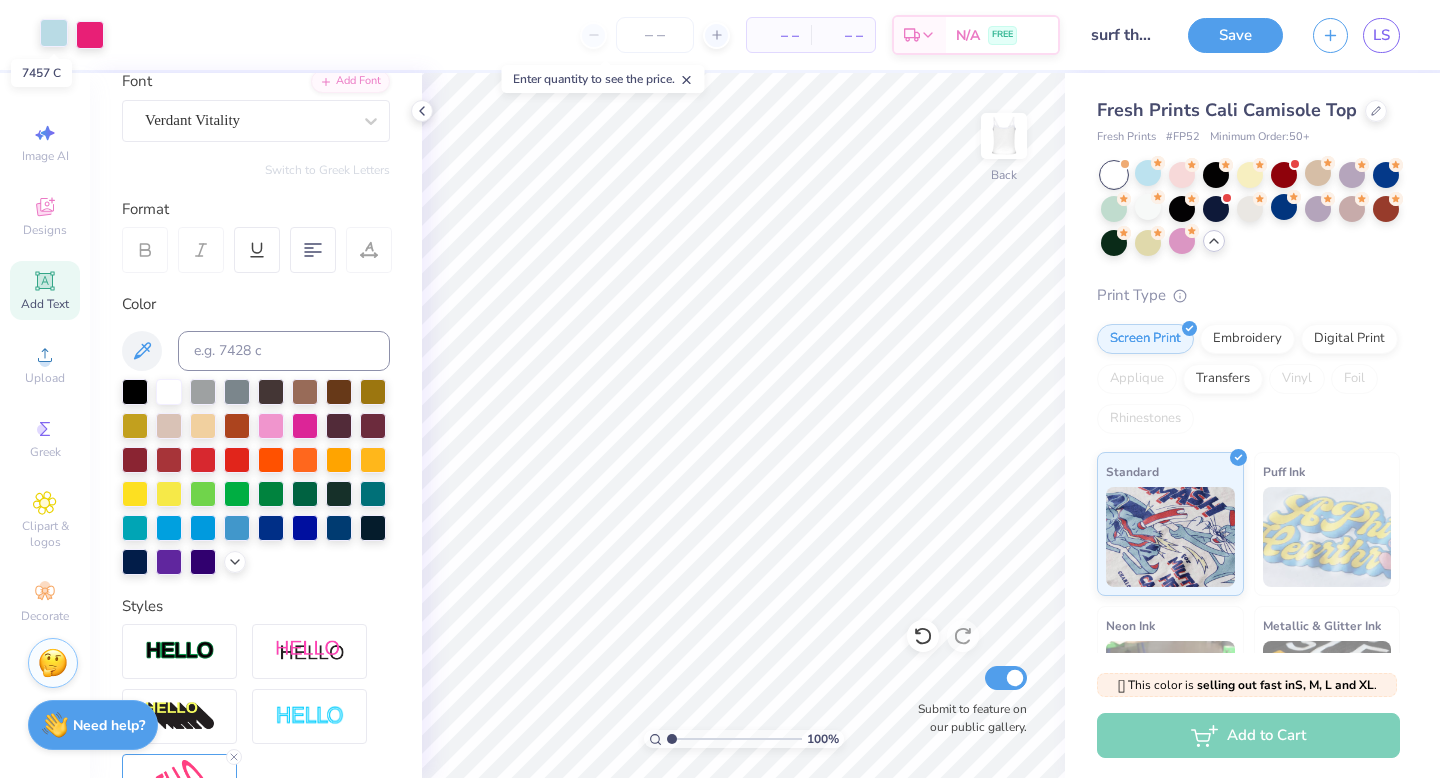 click at bounding box center [54, 33] 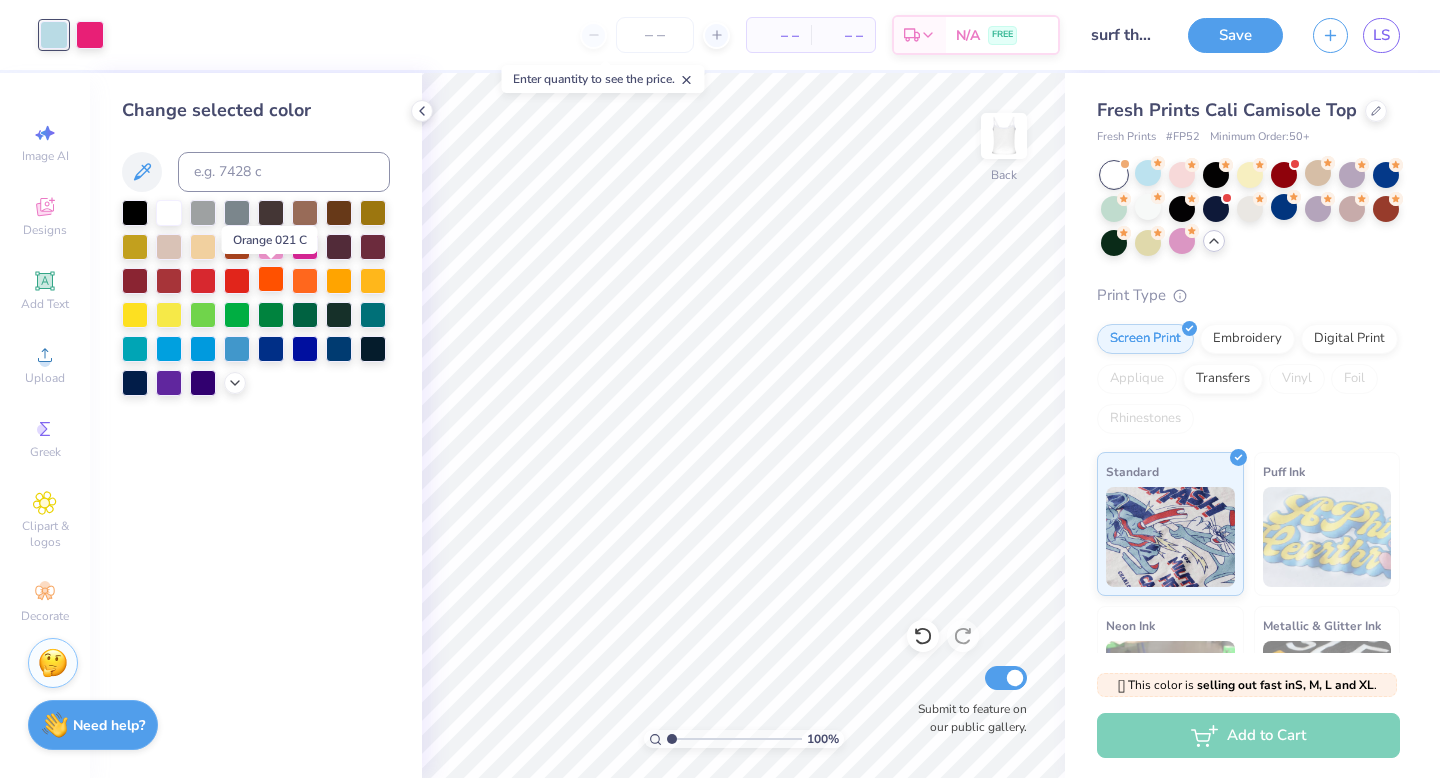 click at bounding box center [271, 279] 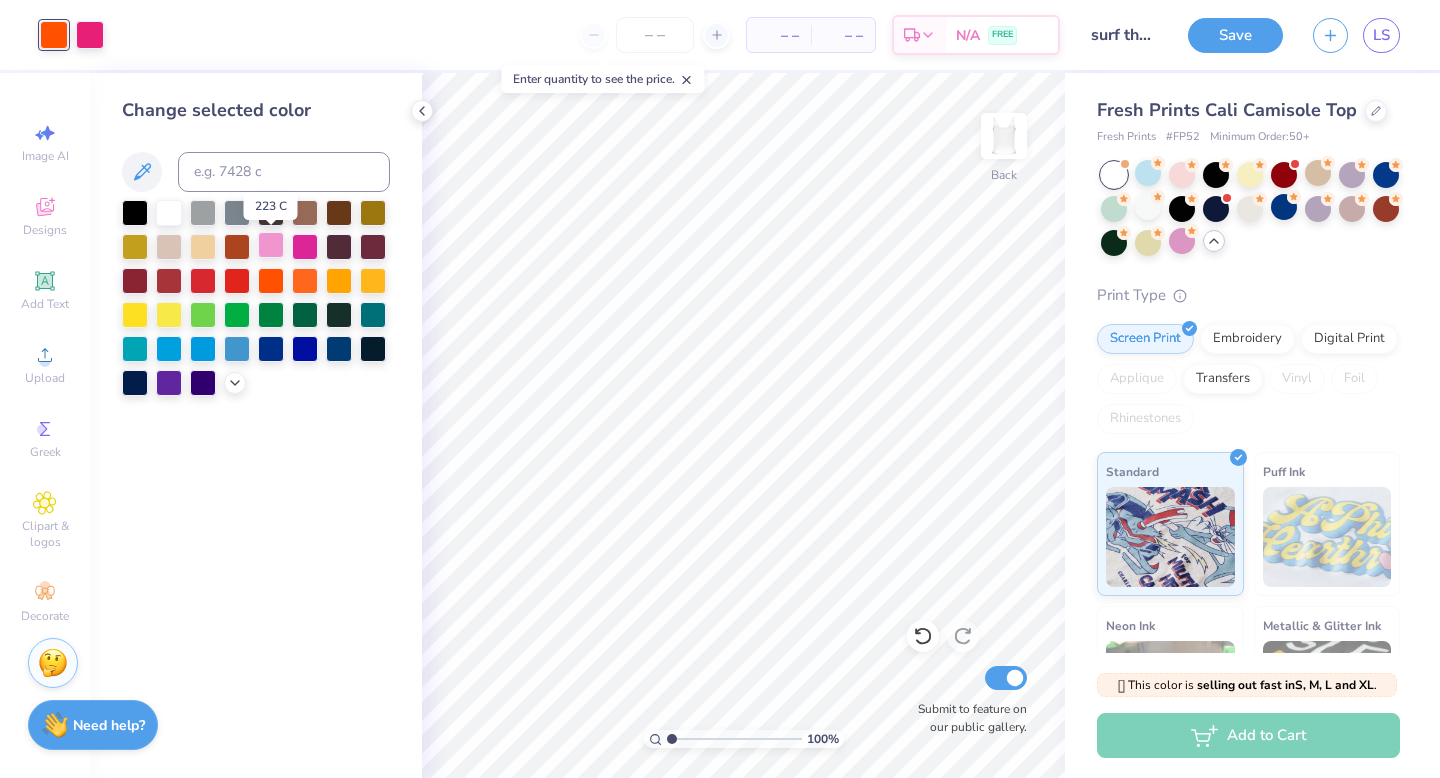 click at bounding box center [271, 245] 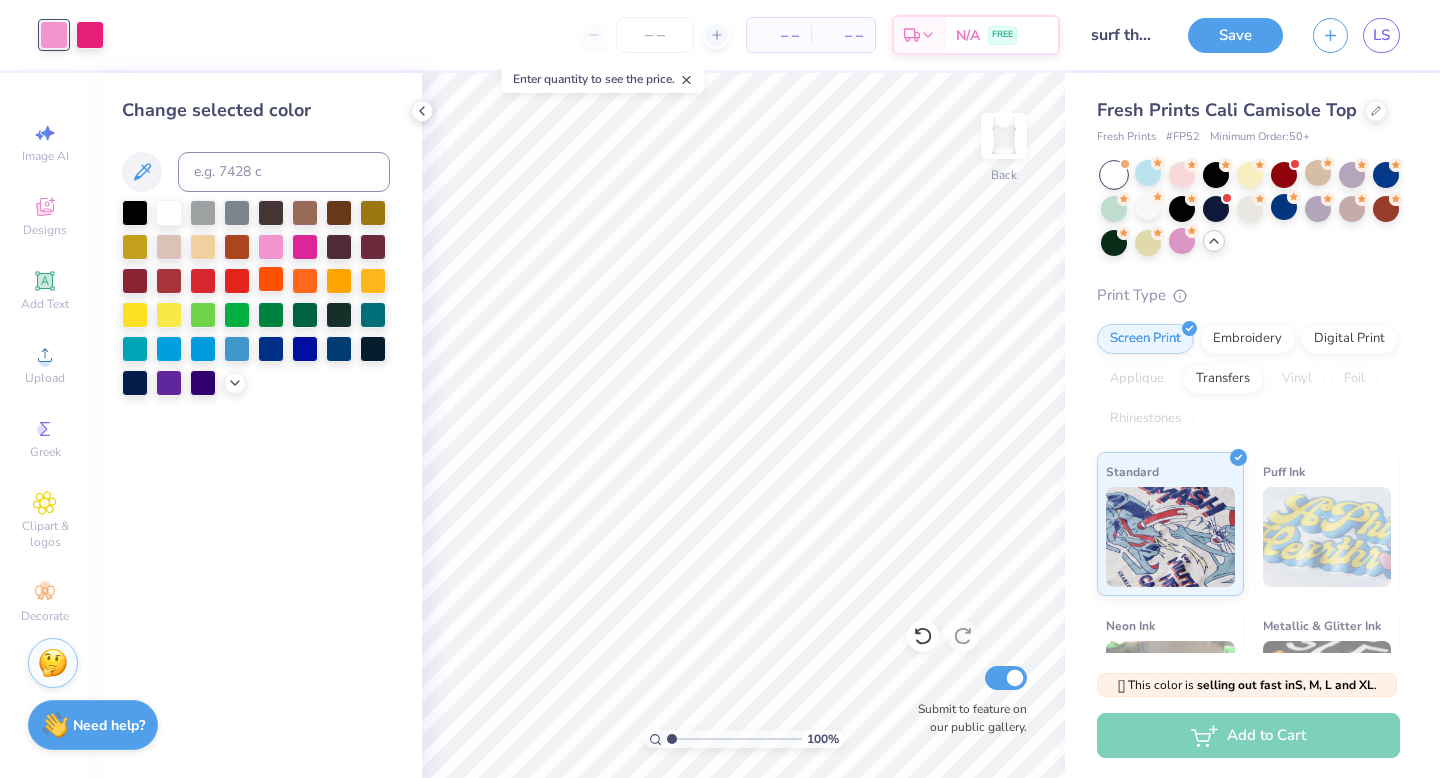 click at bounding box center [271, 279] 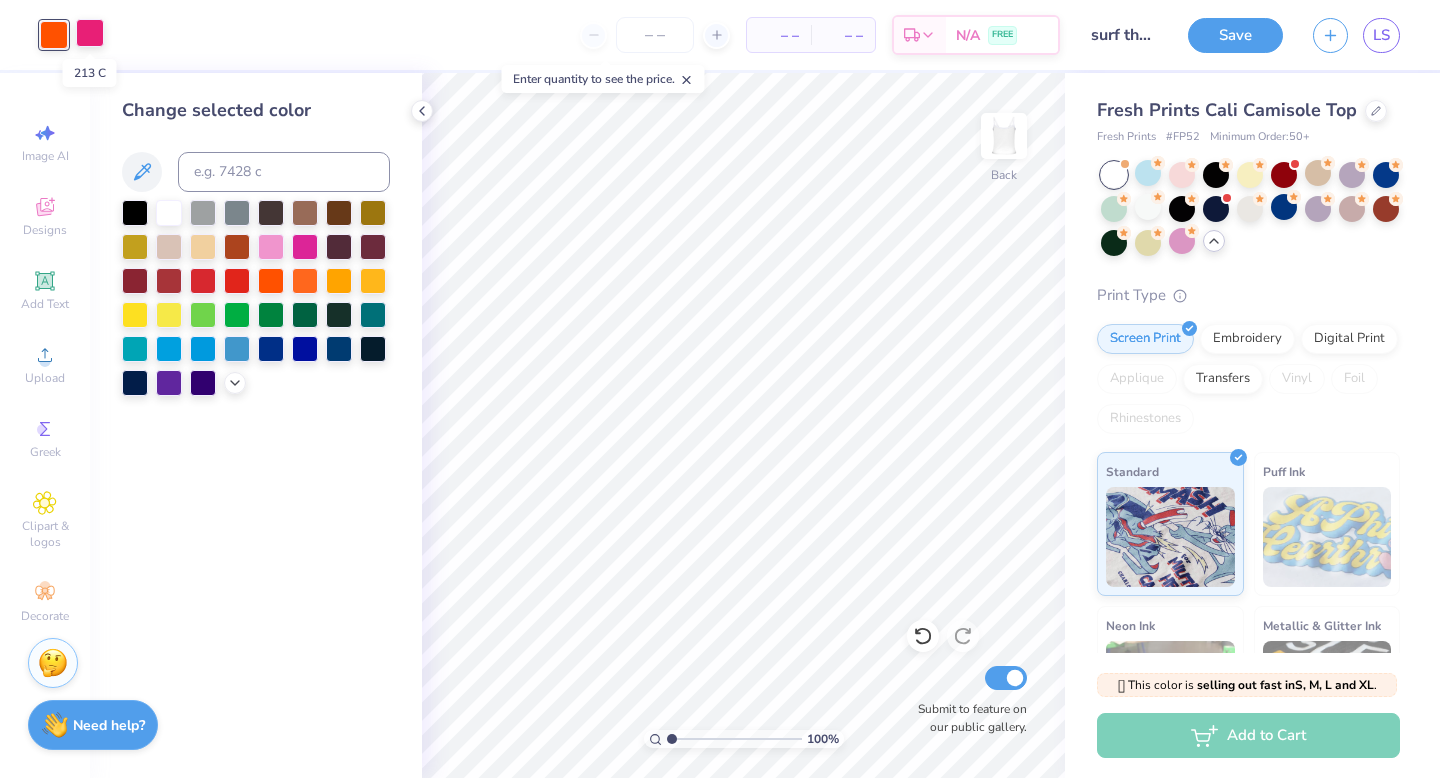 click at bounding box center (90, 33) 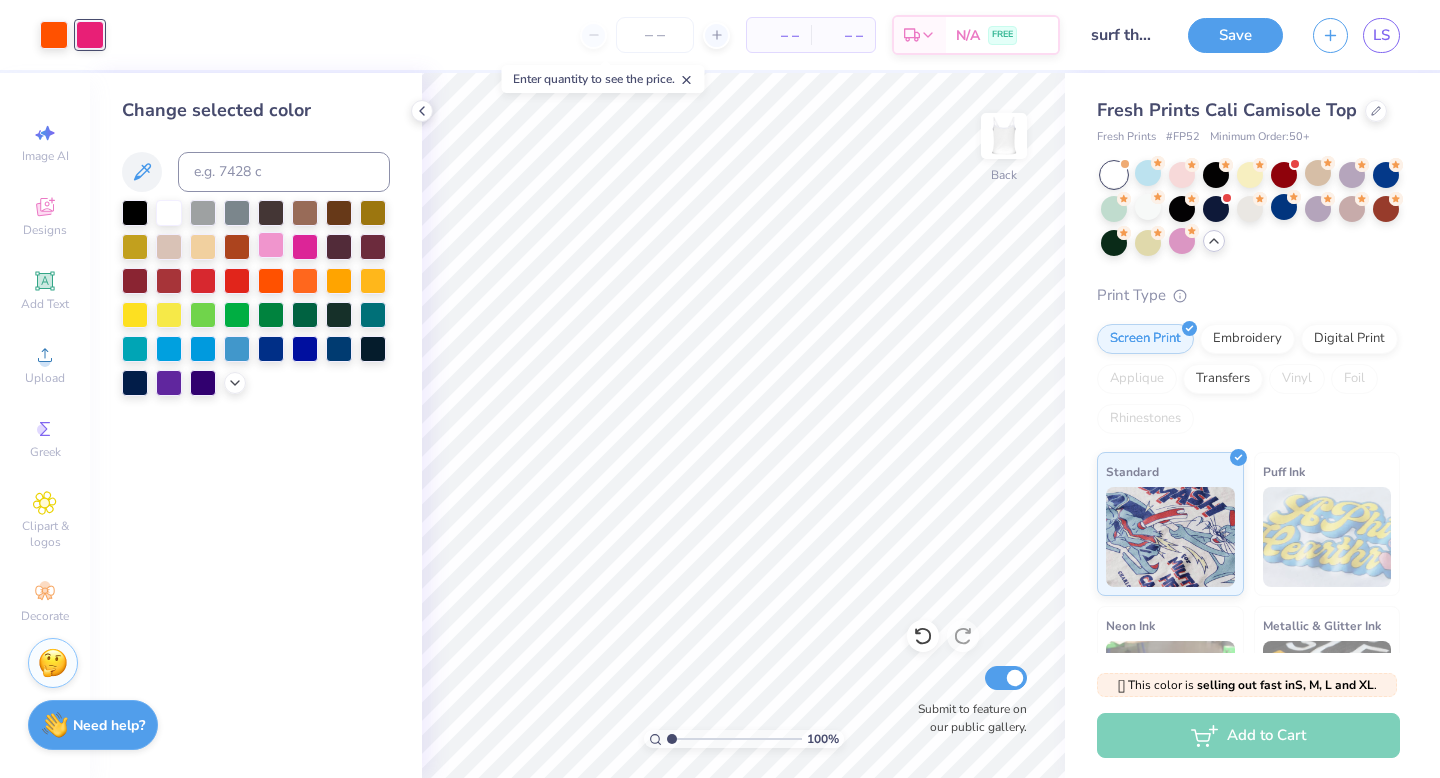 click at bounding box center [271, 245] 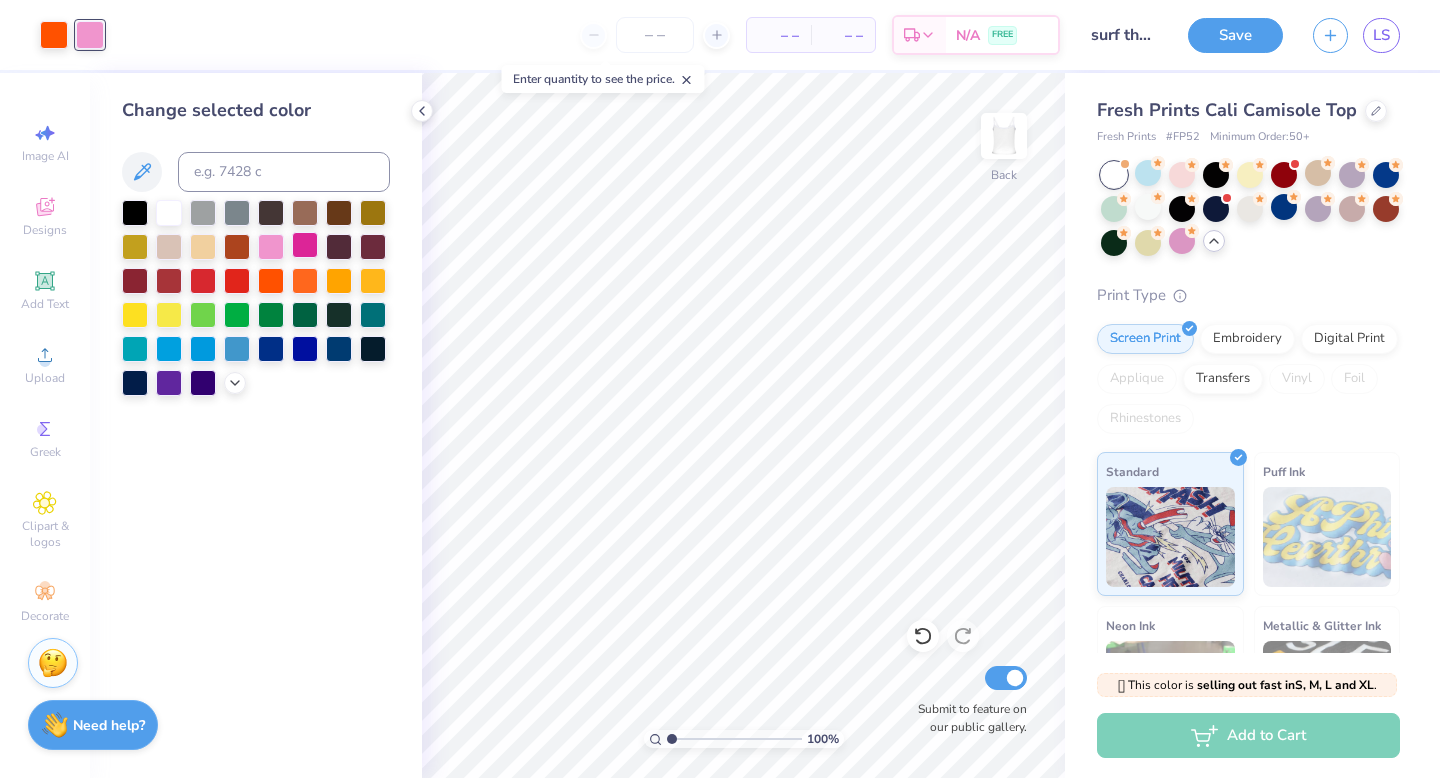 click at bounding box center (305, 245) 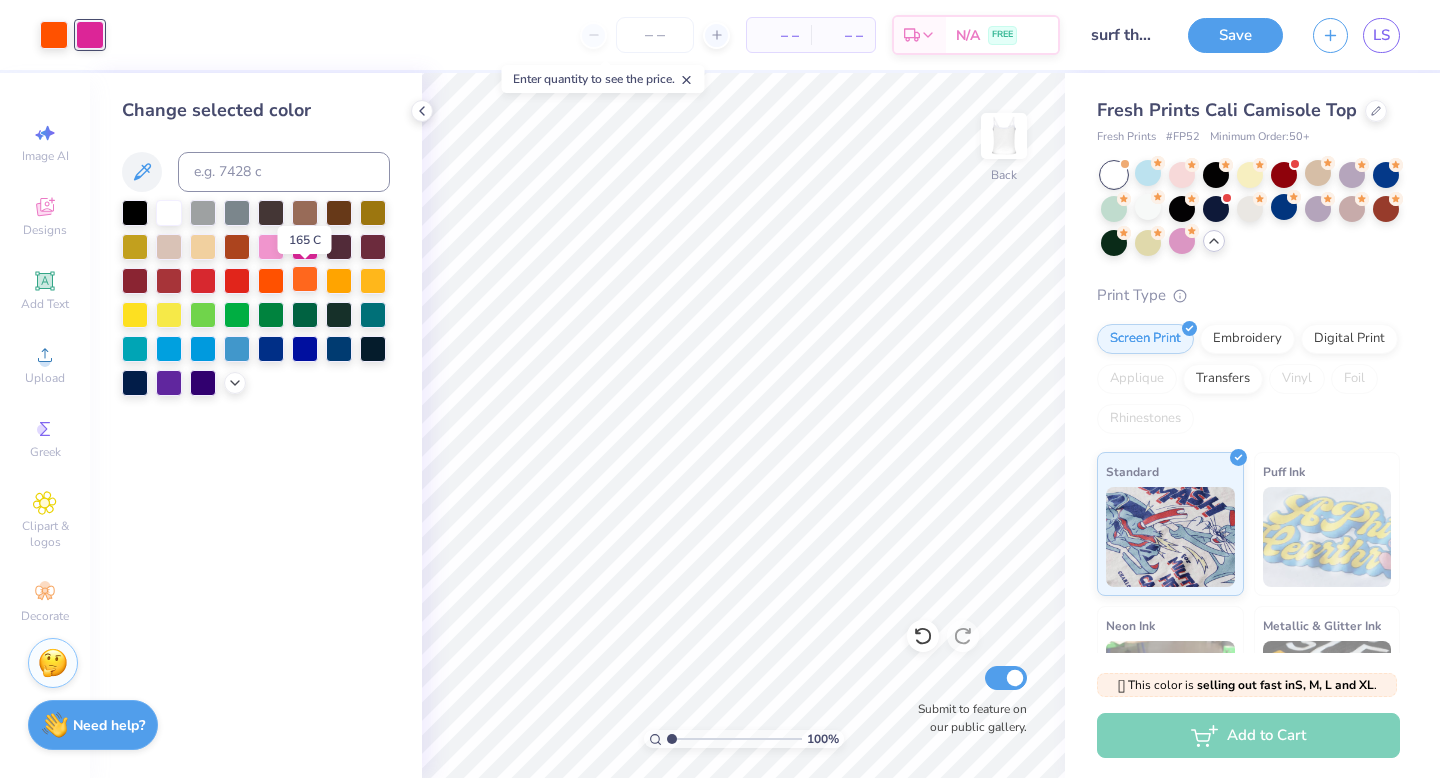 click at bounding box center (305, 279) 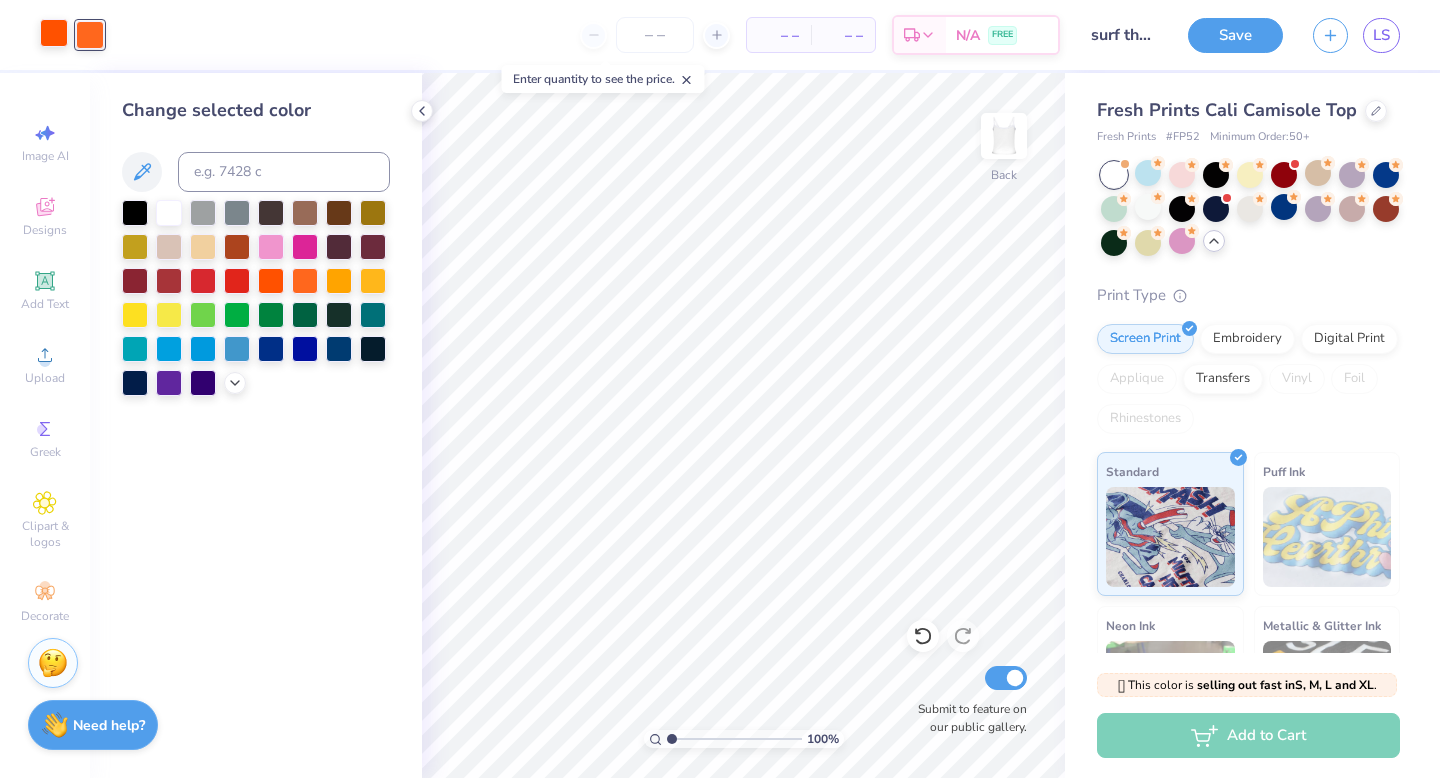 click at bounding box center [54, 33] 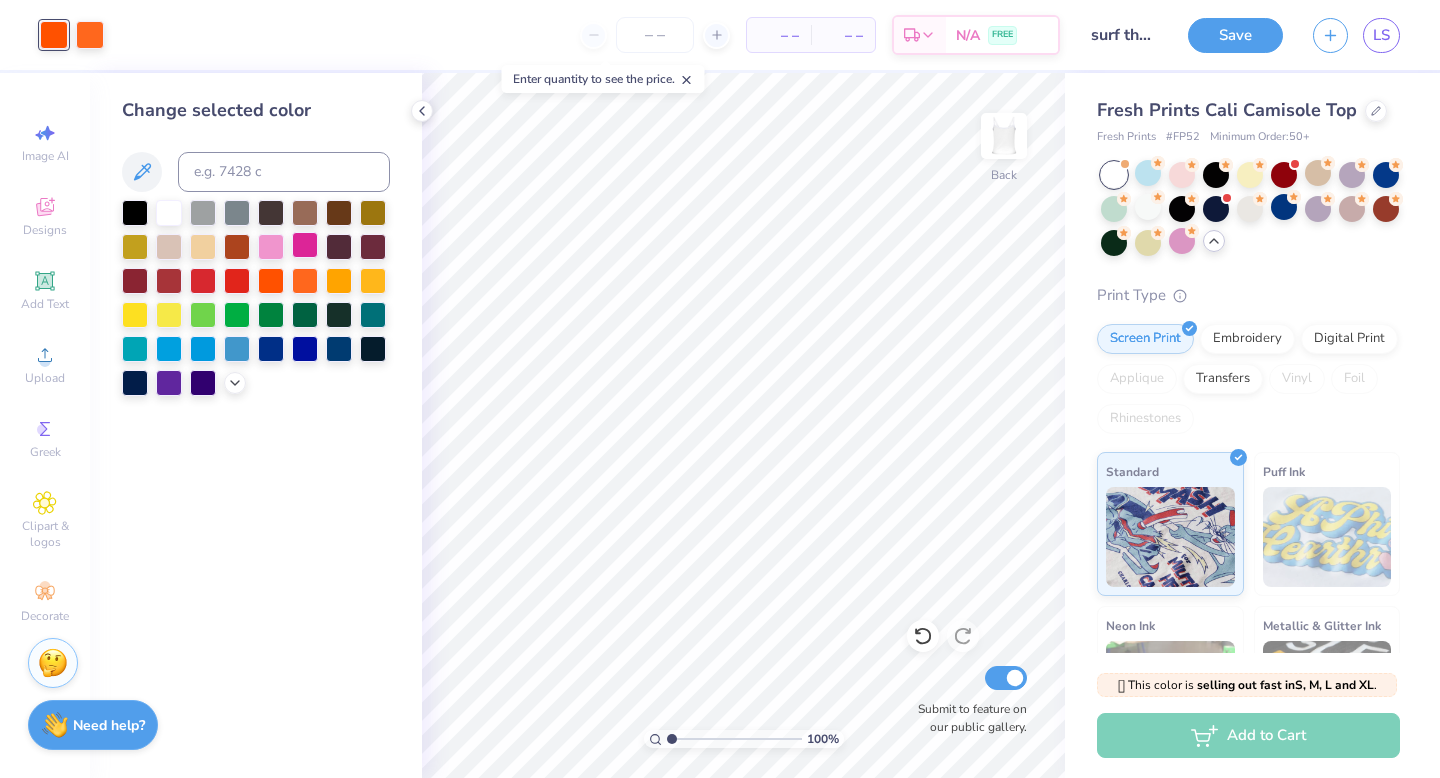 click at bounding box center (305, 245) 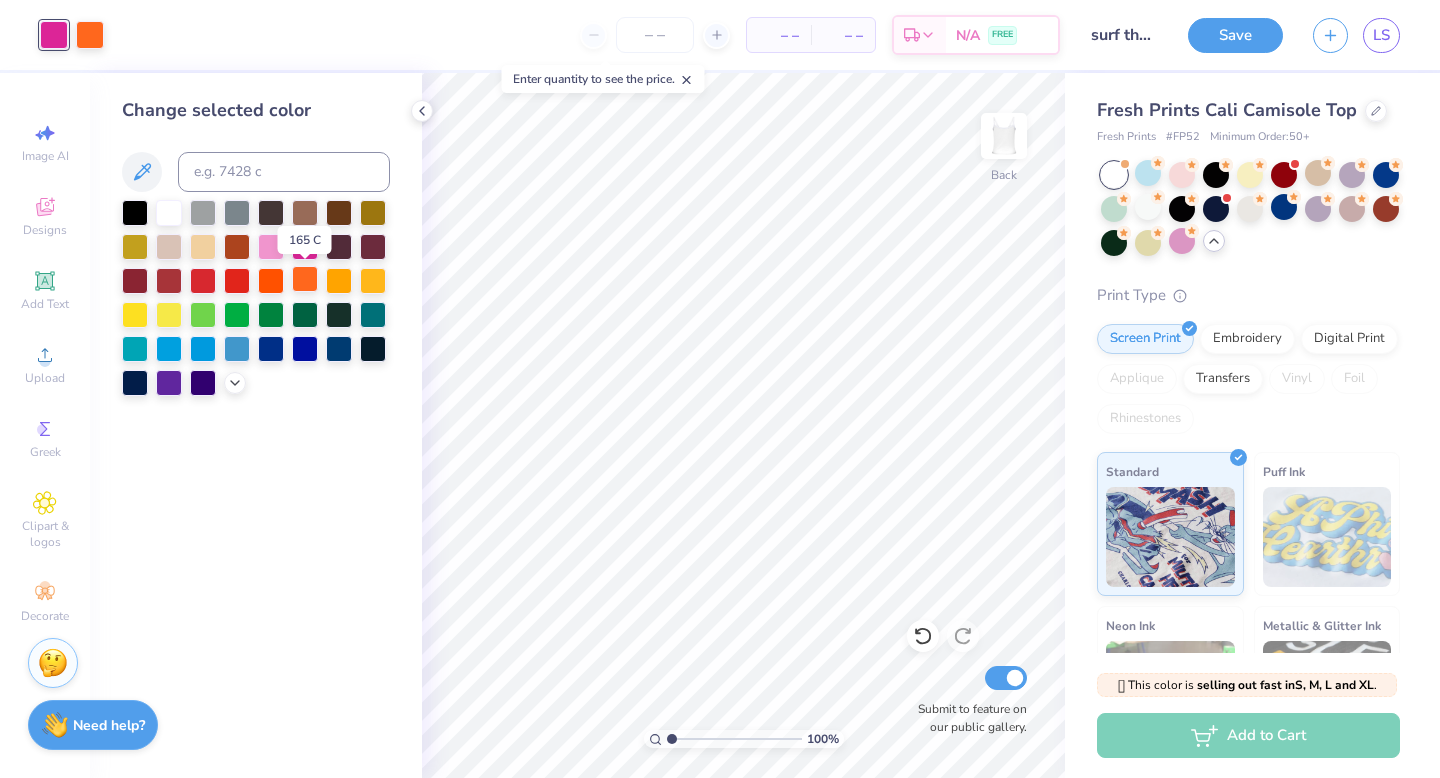 click at bounding box center (305, 279) 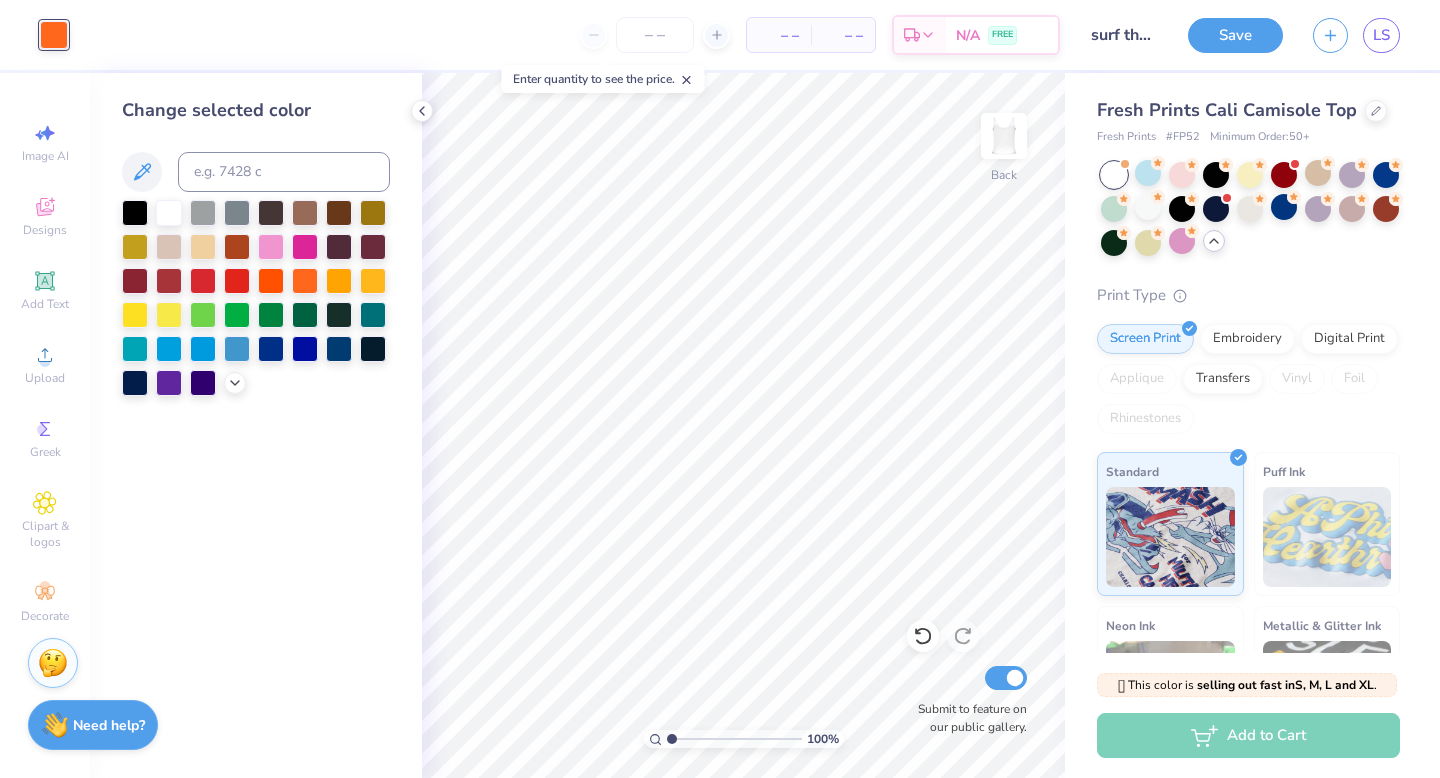 click on "Art colors – – Per Item – – Total Est.  Delivery N/A FREE Design Title surf themed bid day Save LS" at bounding box center (720, 35) 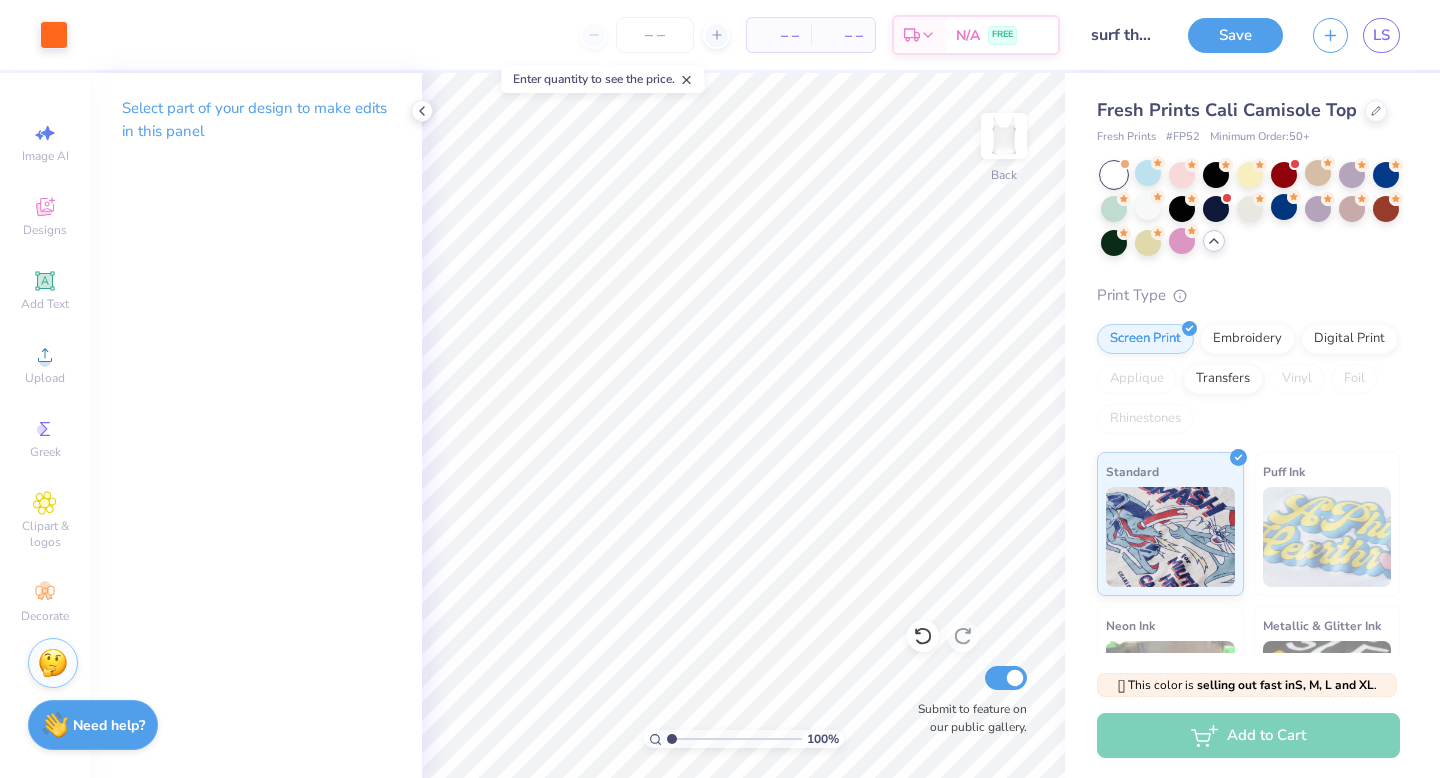 click on "Art colors" at bounding box center (34, 35) 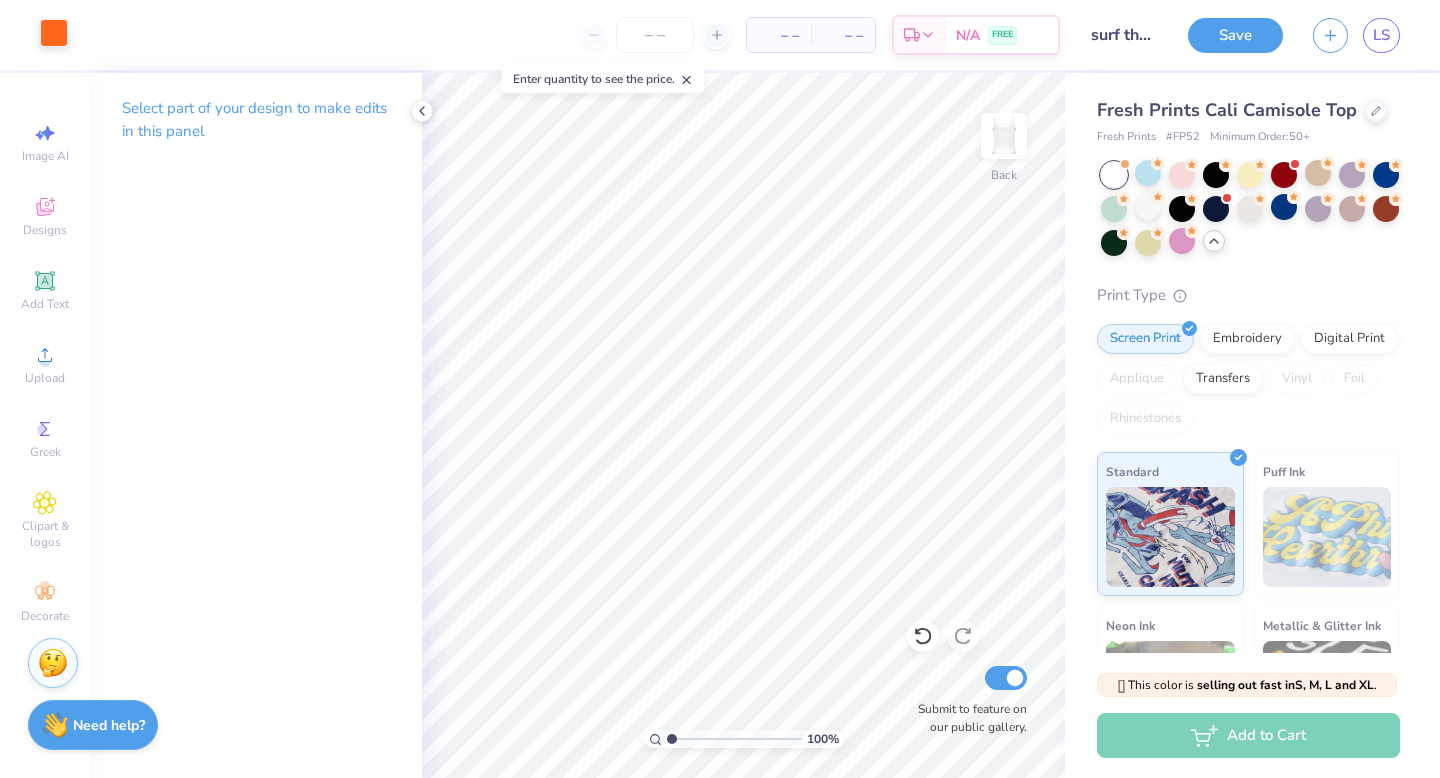 click at bounding box center [54, 33] 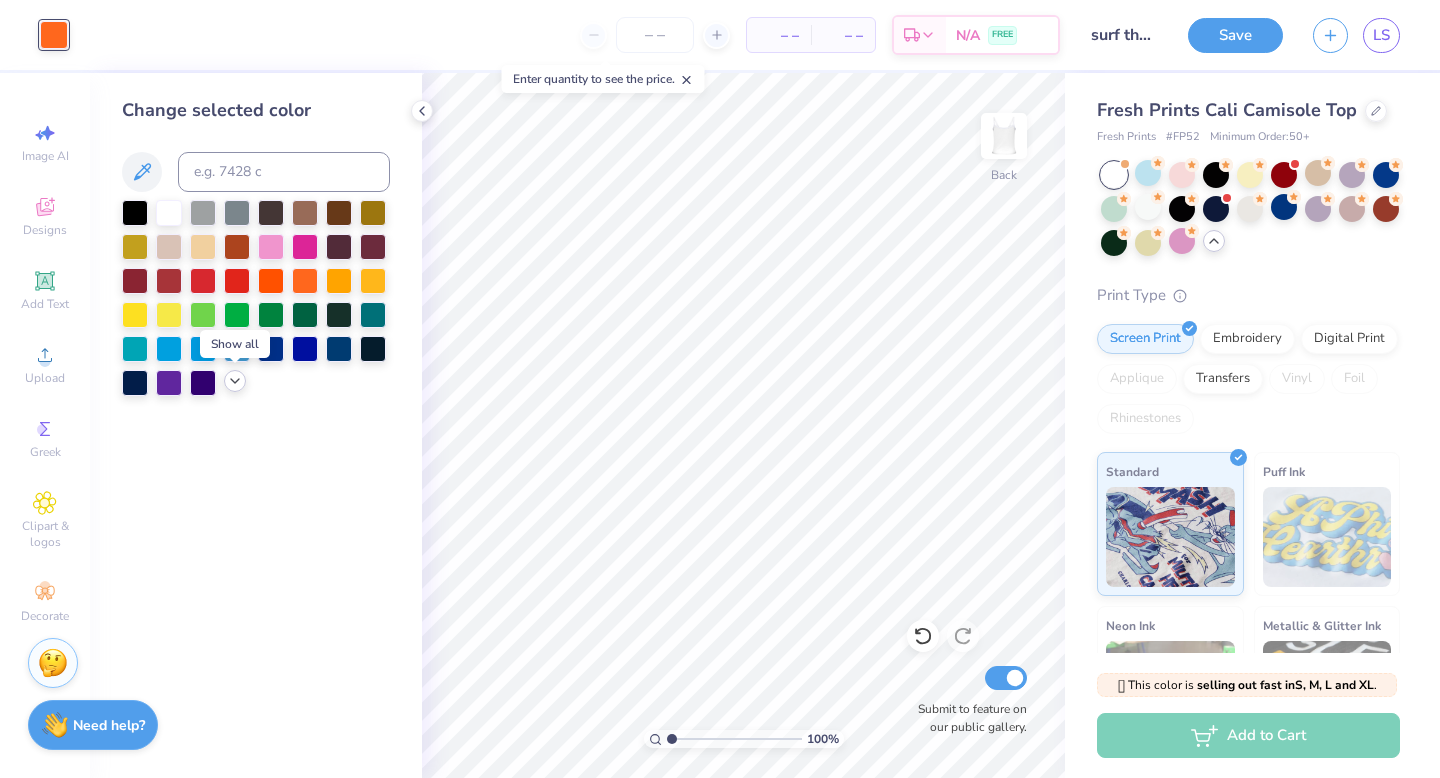 click 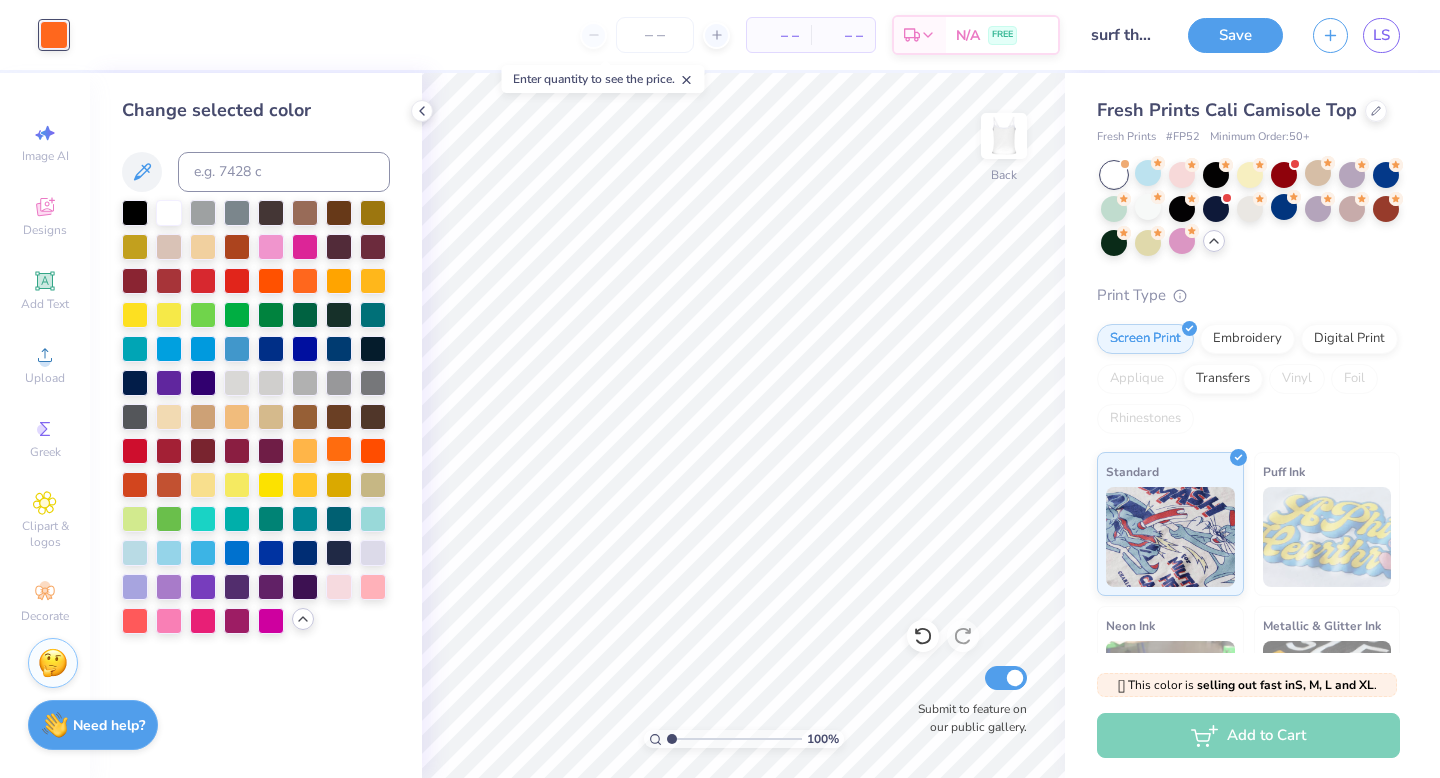 click at bounding box center [339, 449] 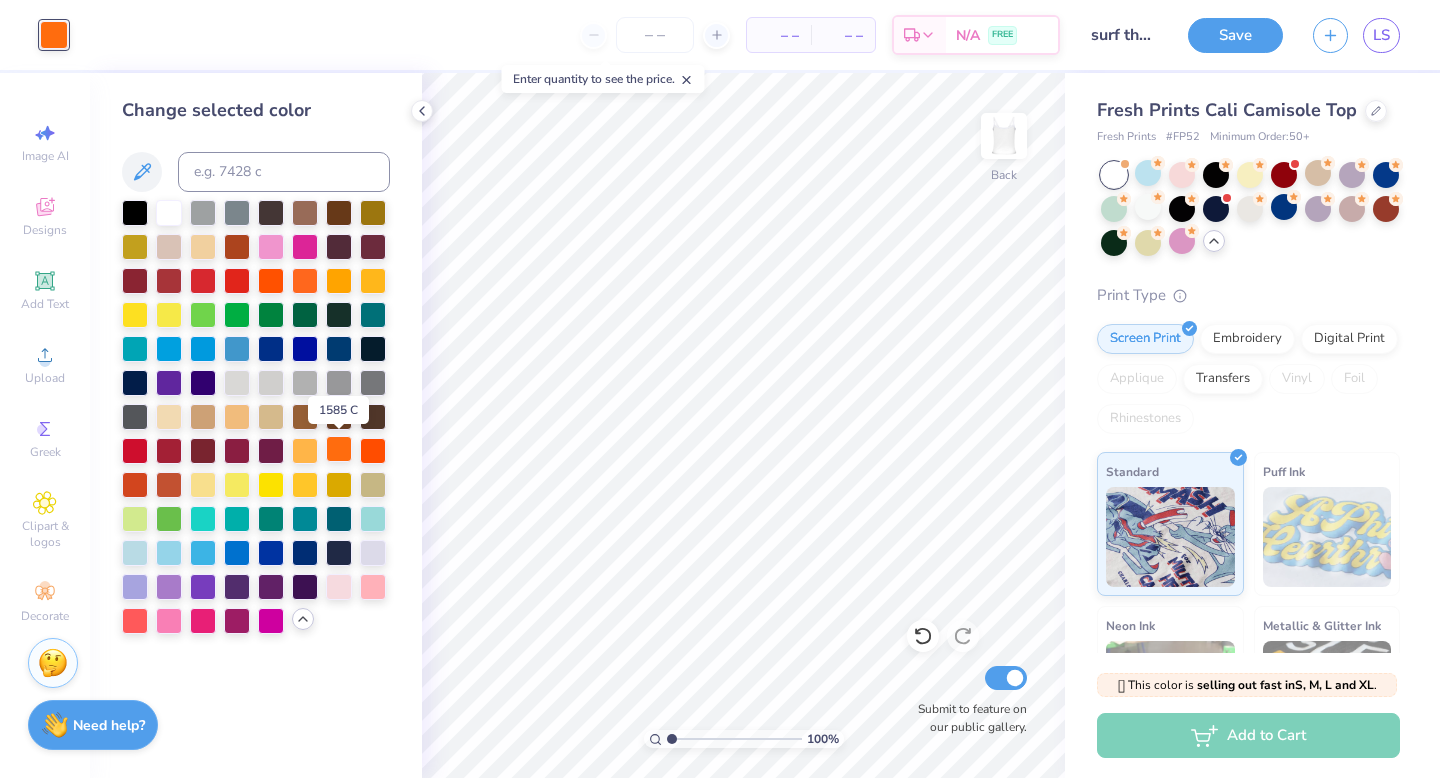 click at bounding box center (339, 449) 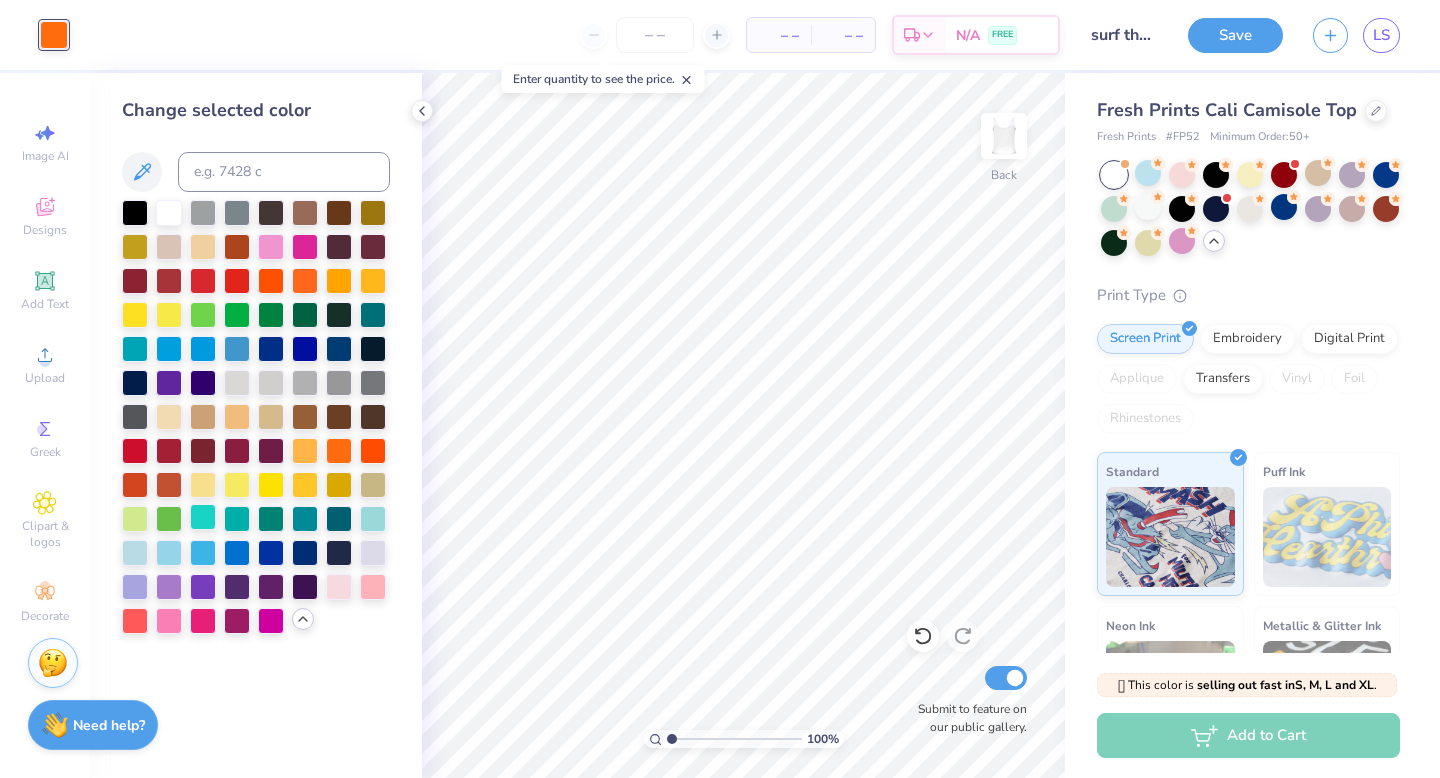 click at bounding box center (203, 517) 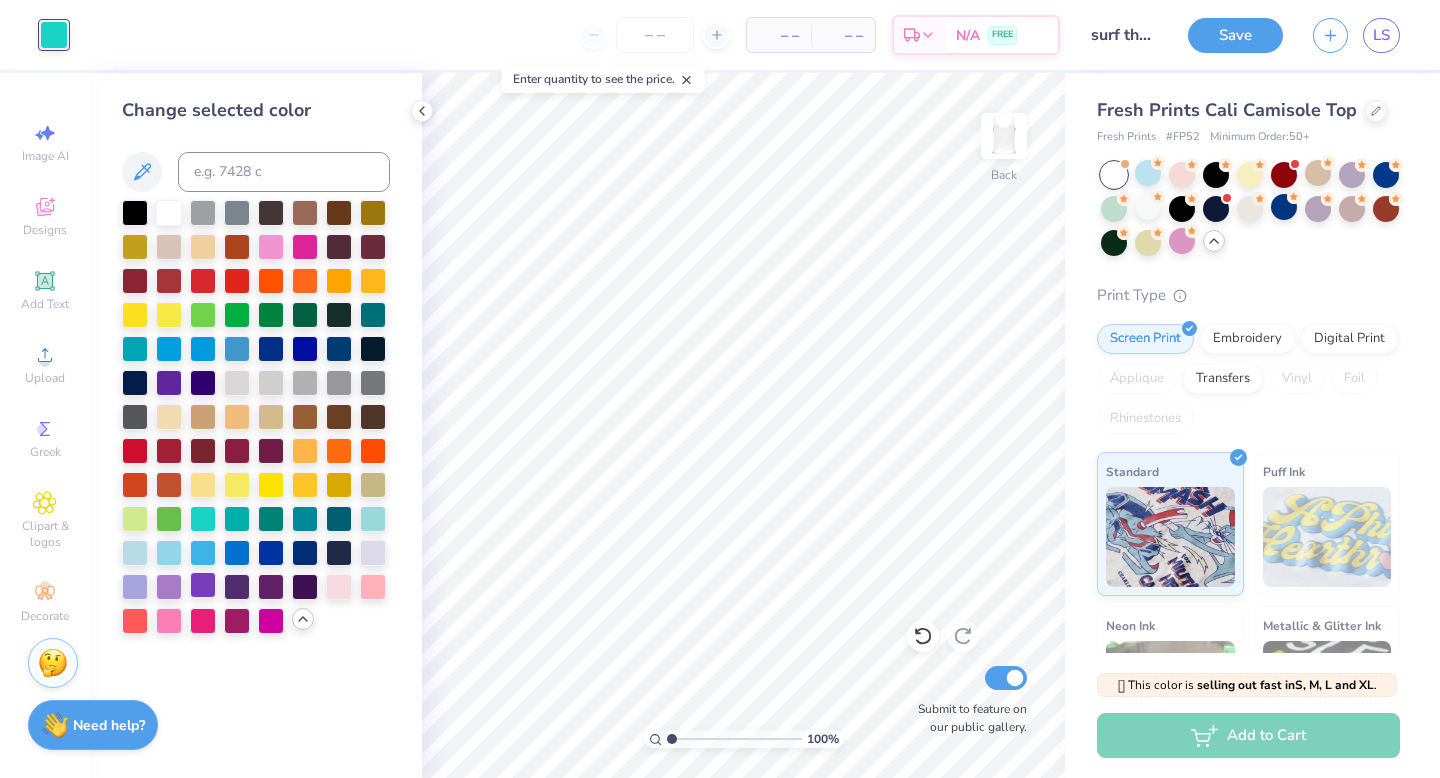 click at bounding box center [203, 585] 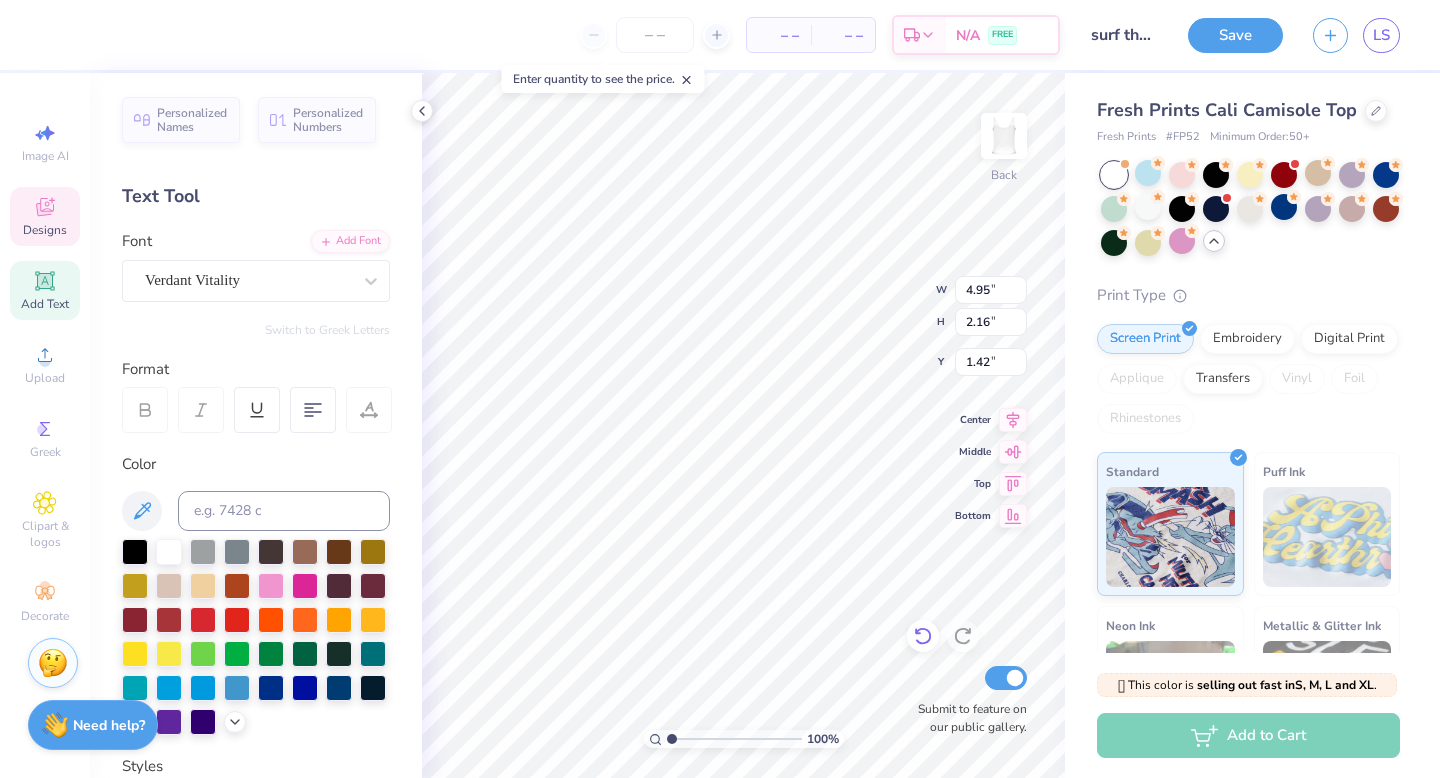 click 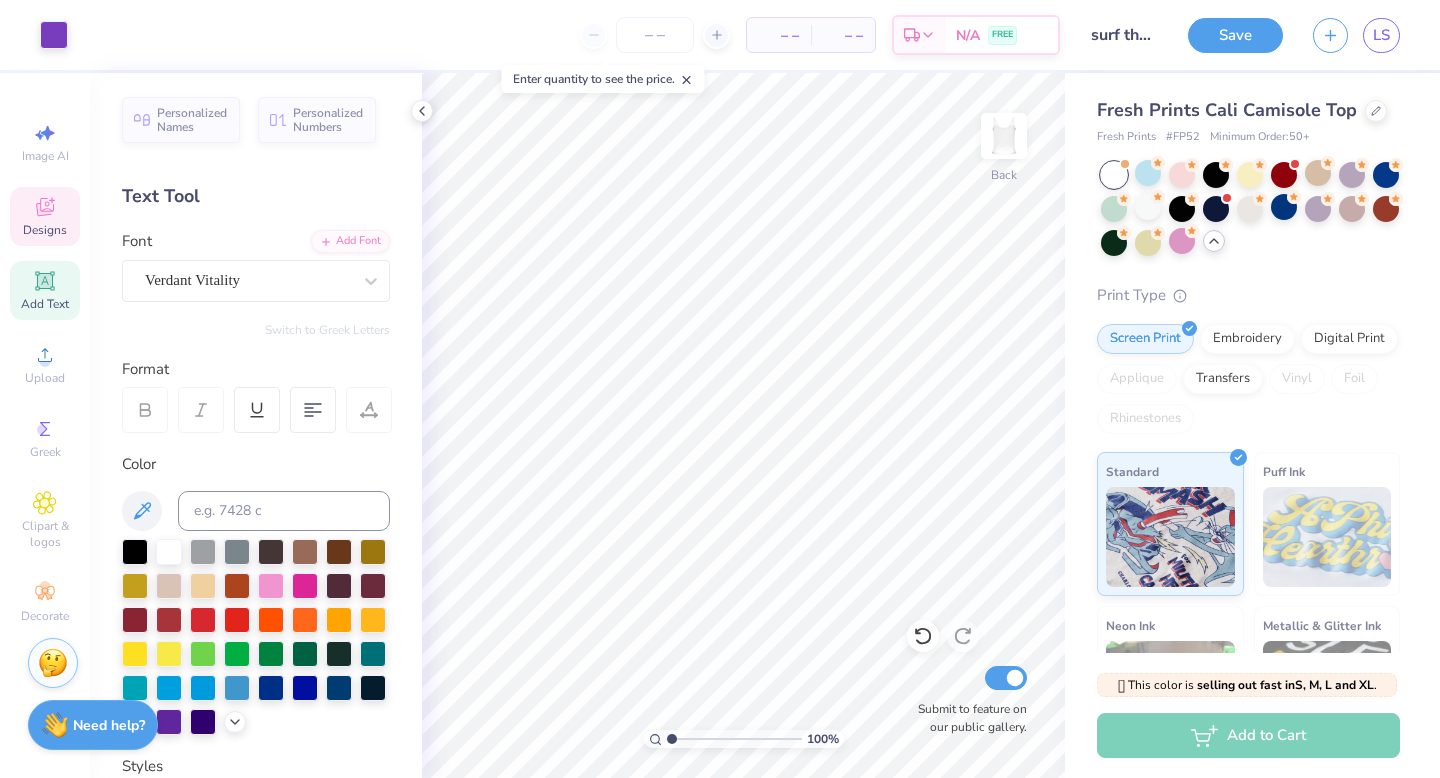 click 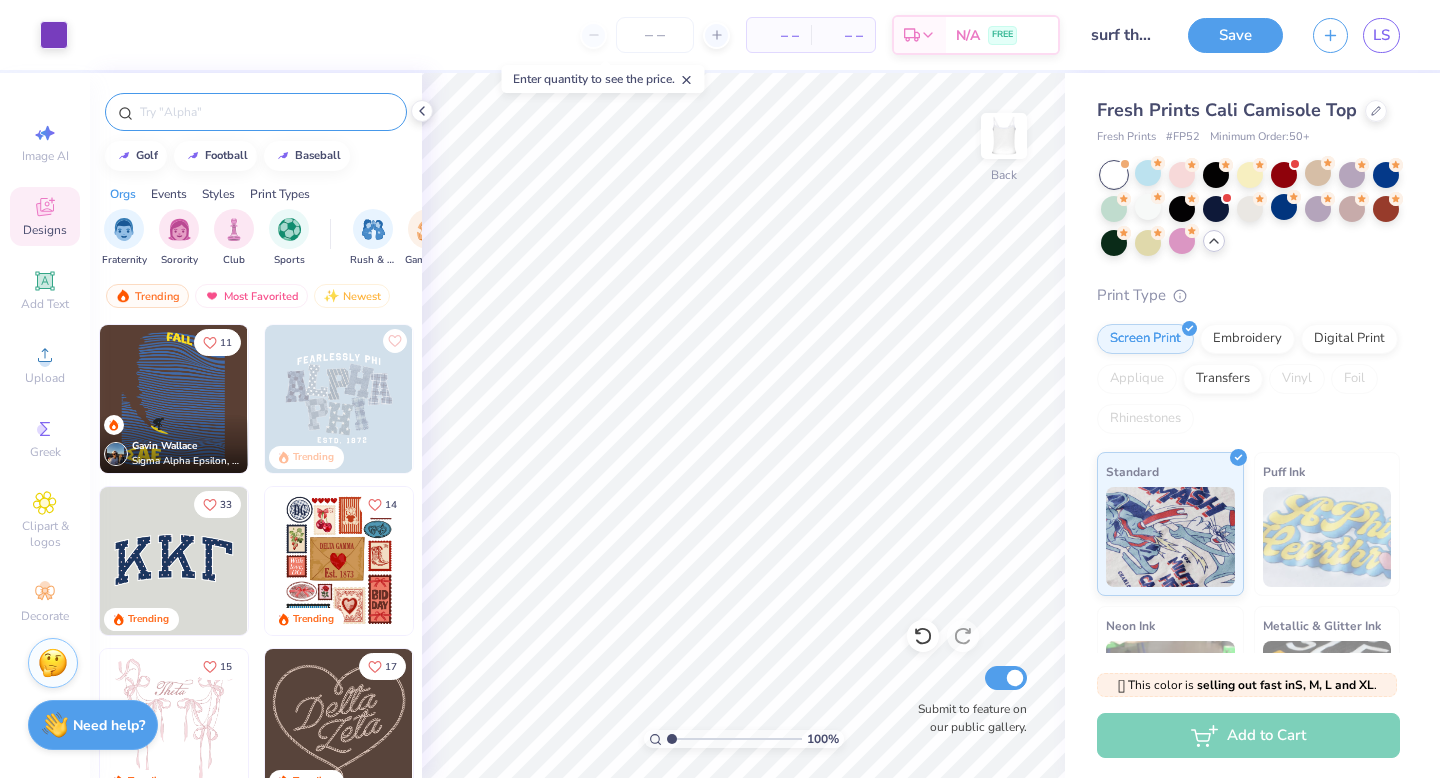 click at bounding box center [266, 112] 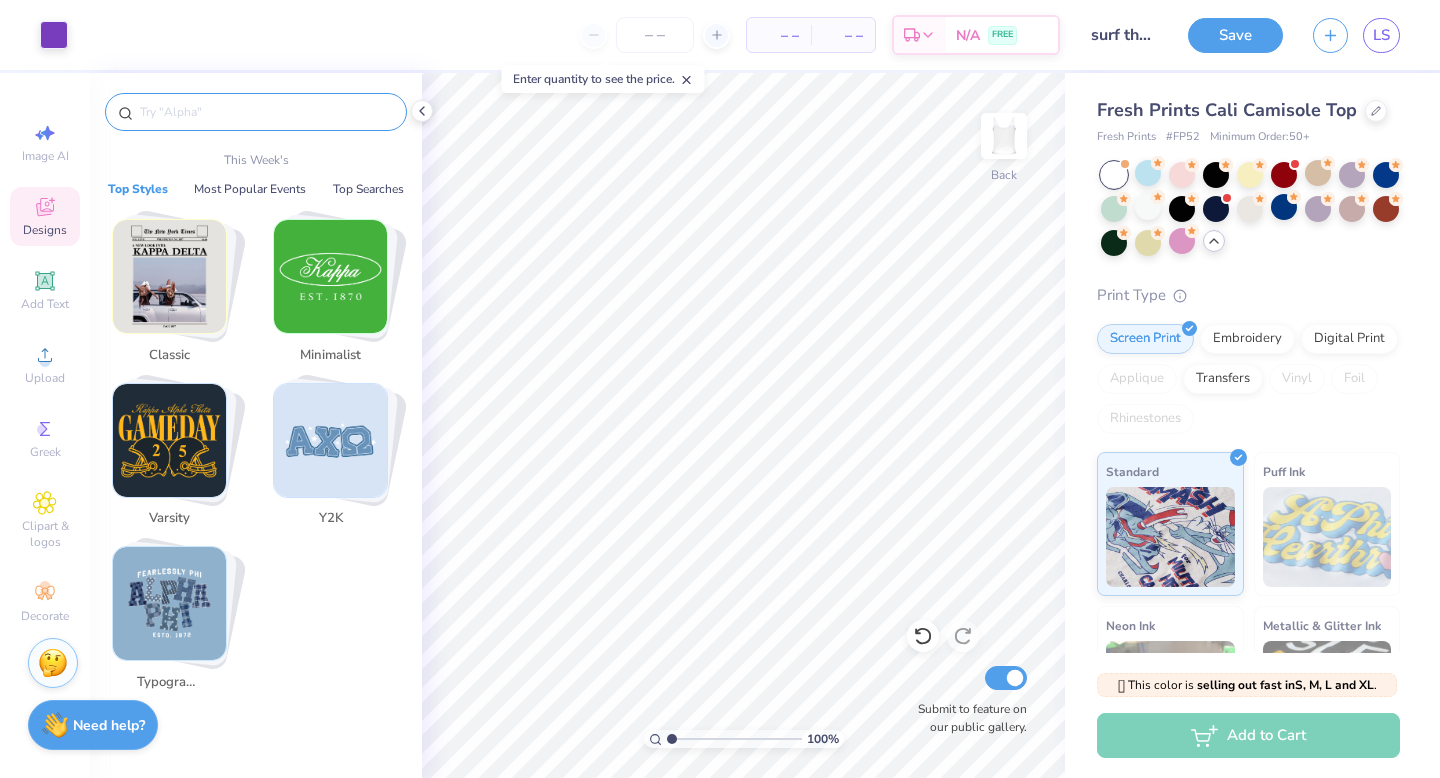 click at bounding box center (266, 112) 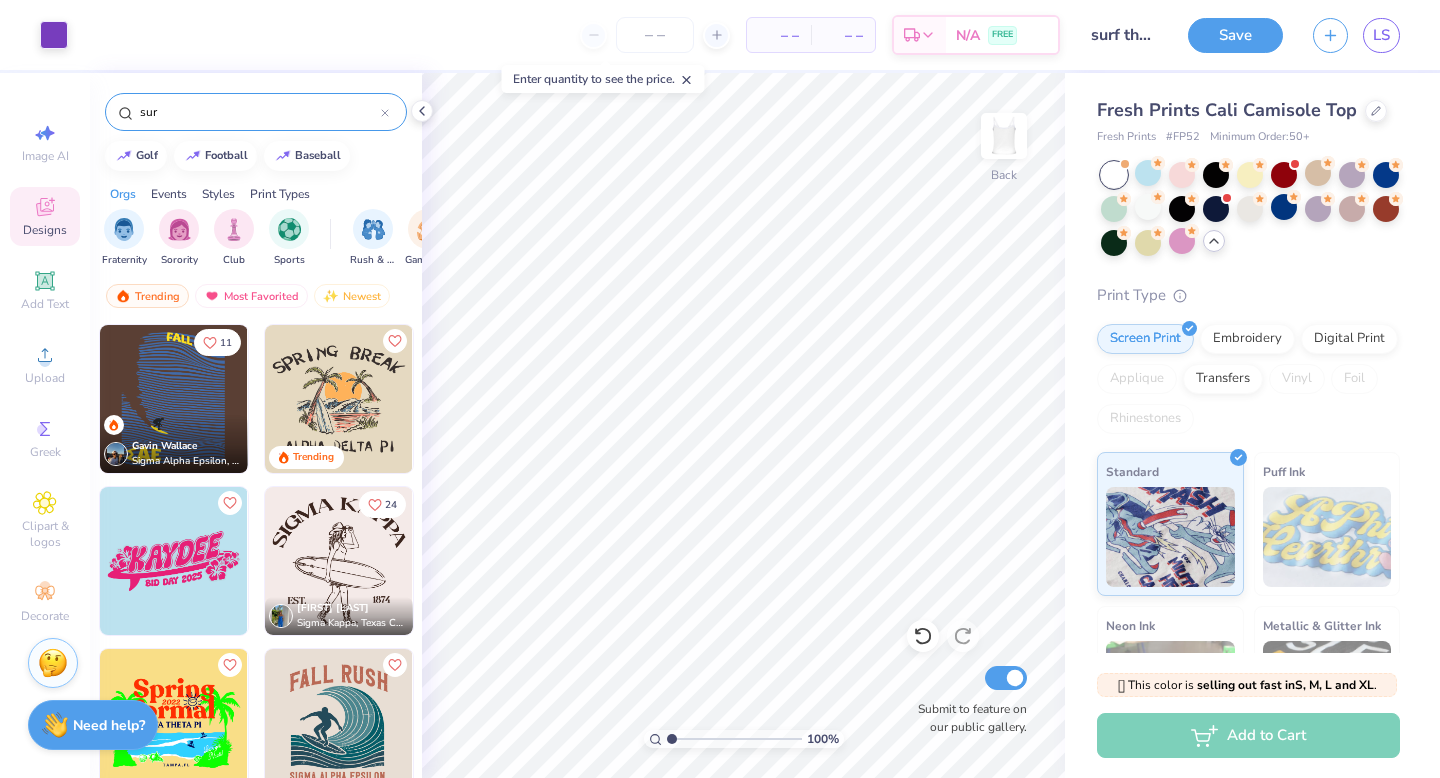 type on "sur" 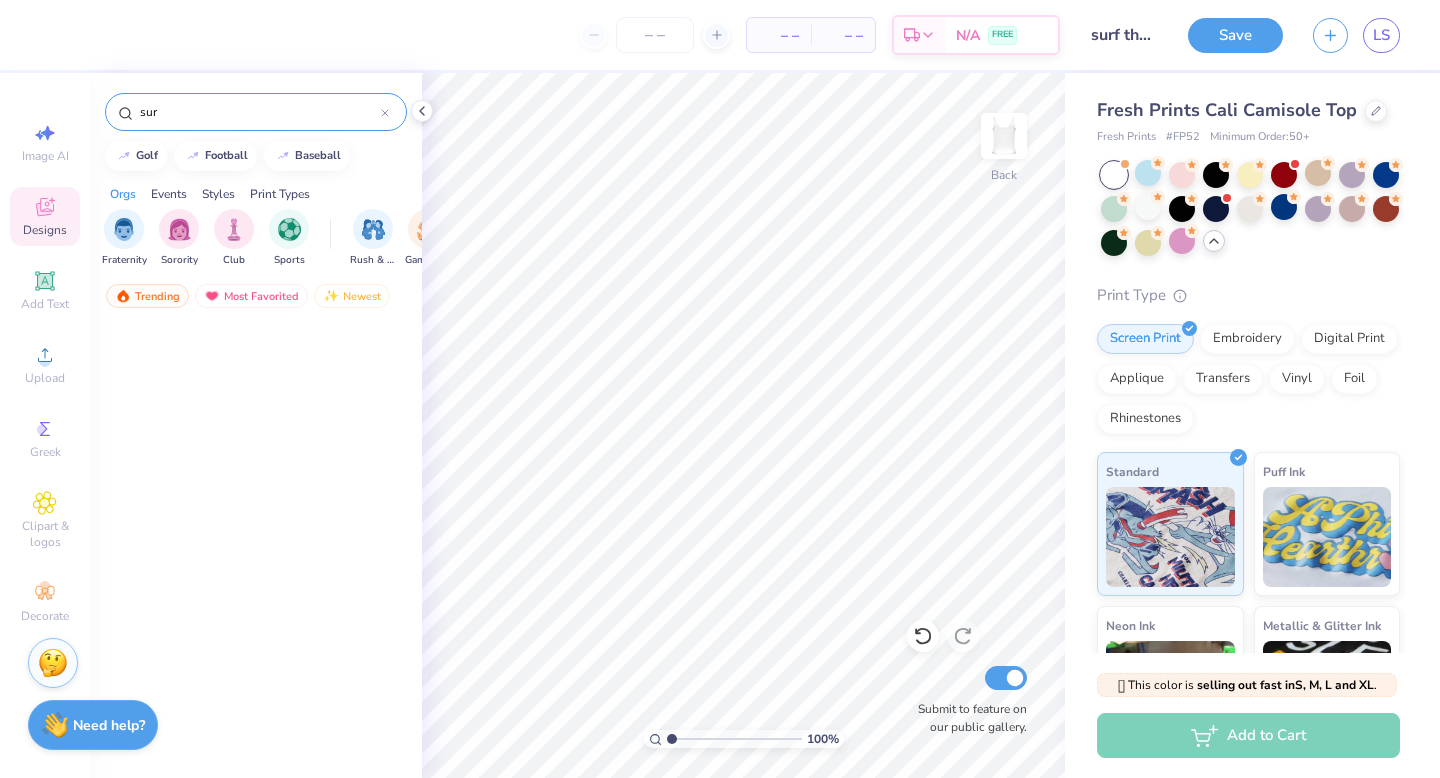 scroll, scrollTop: 0, scrollLeft: 0, axis: both 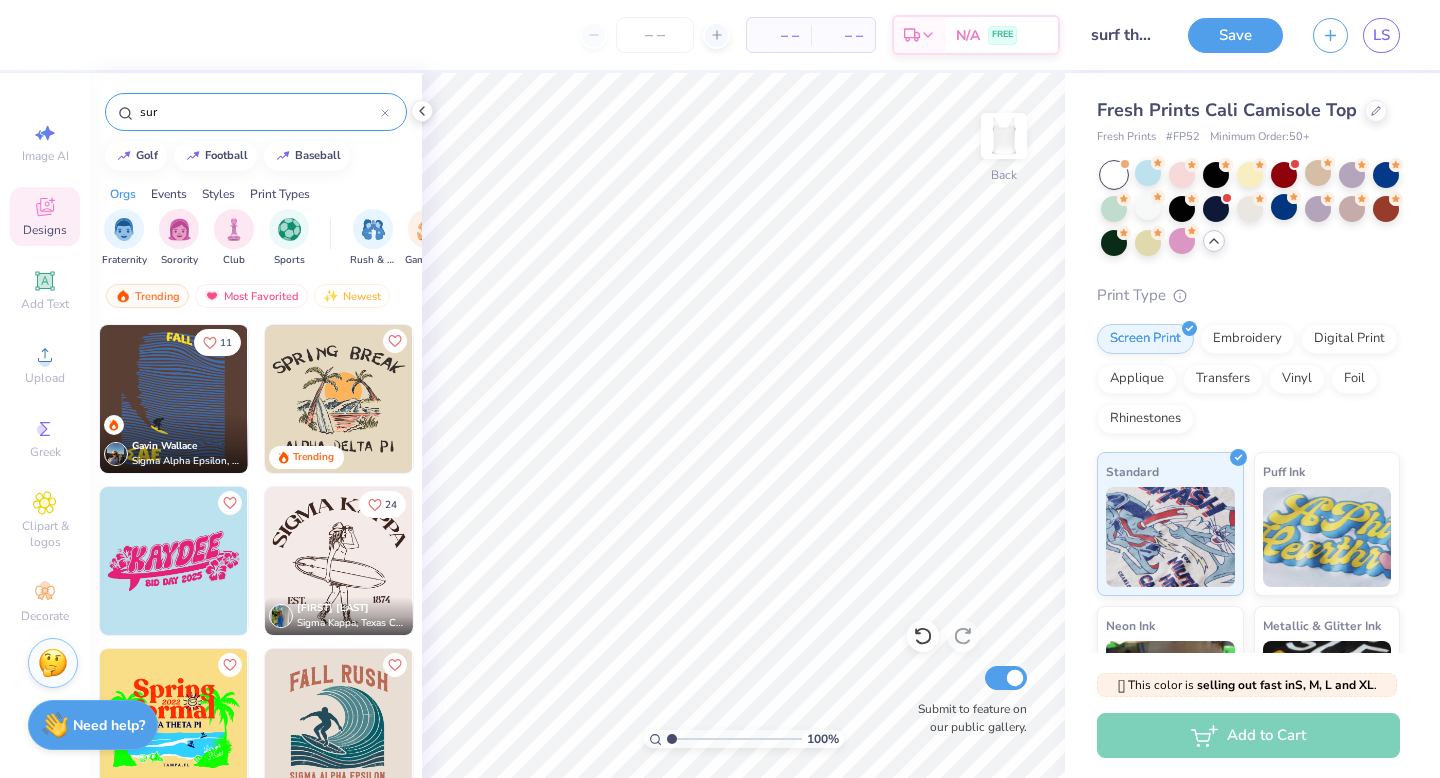 click at bounding box center [174, 561] 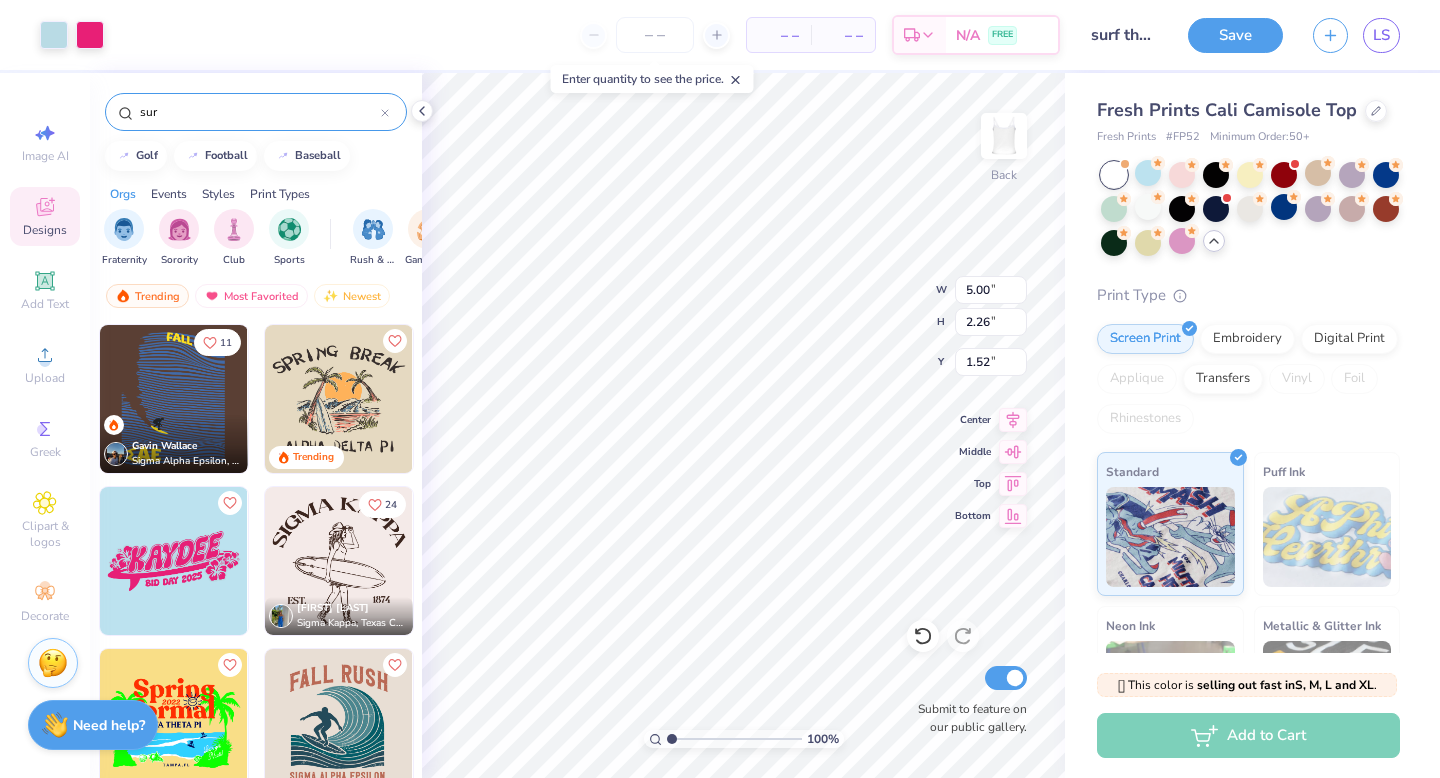 type on "2.02" 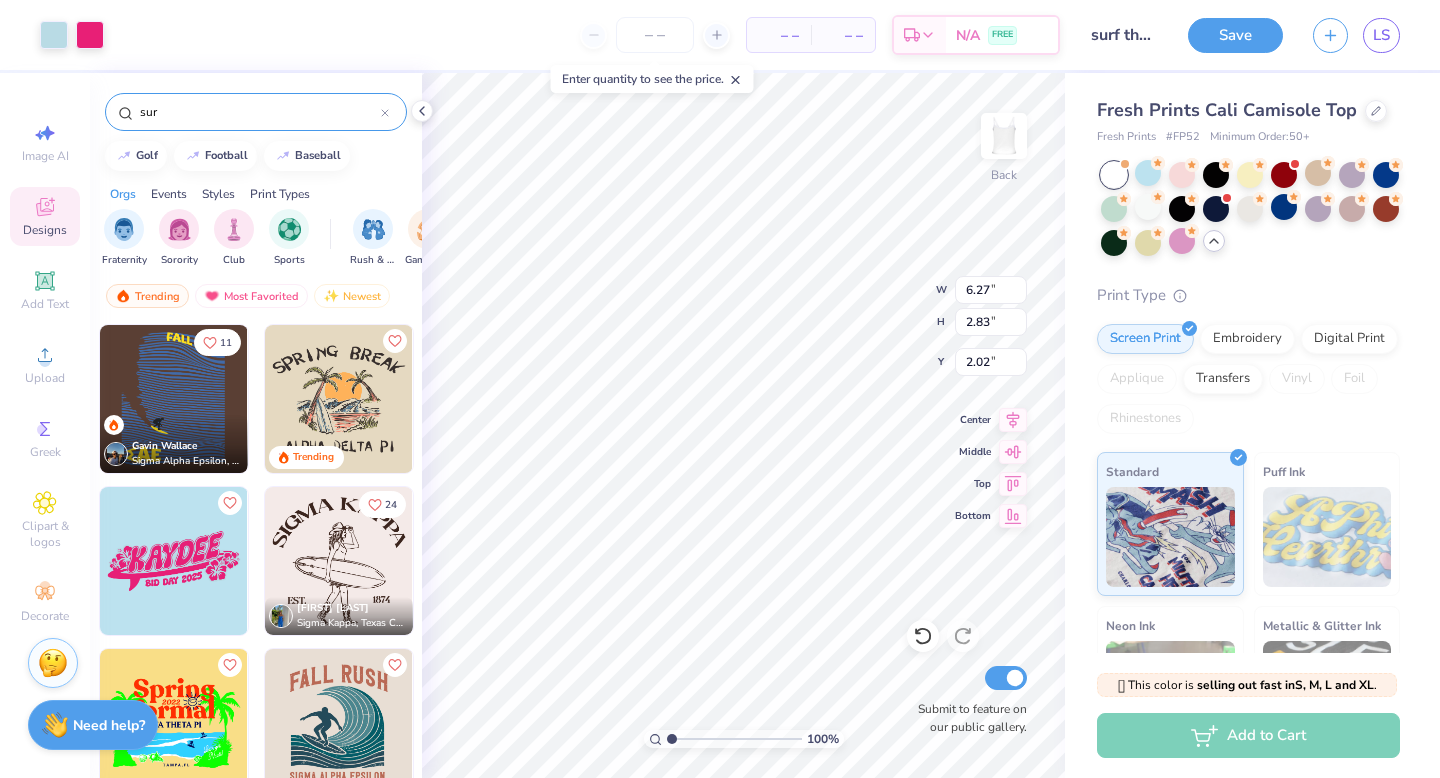 type on "6.27" 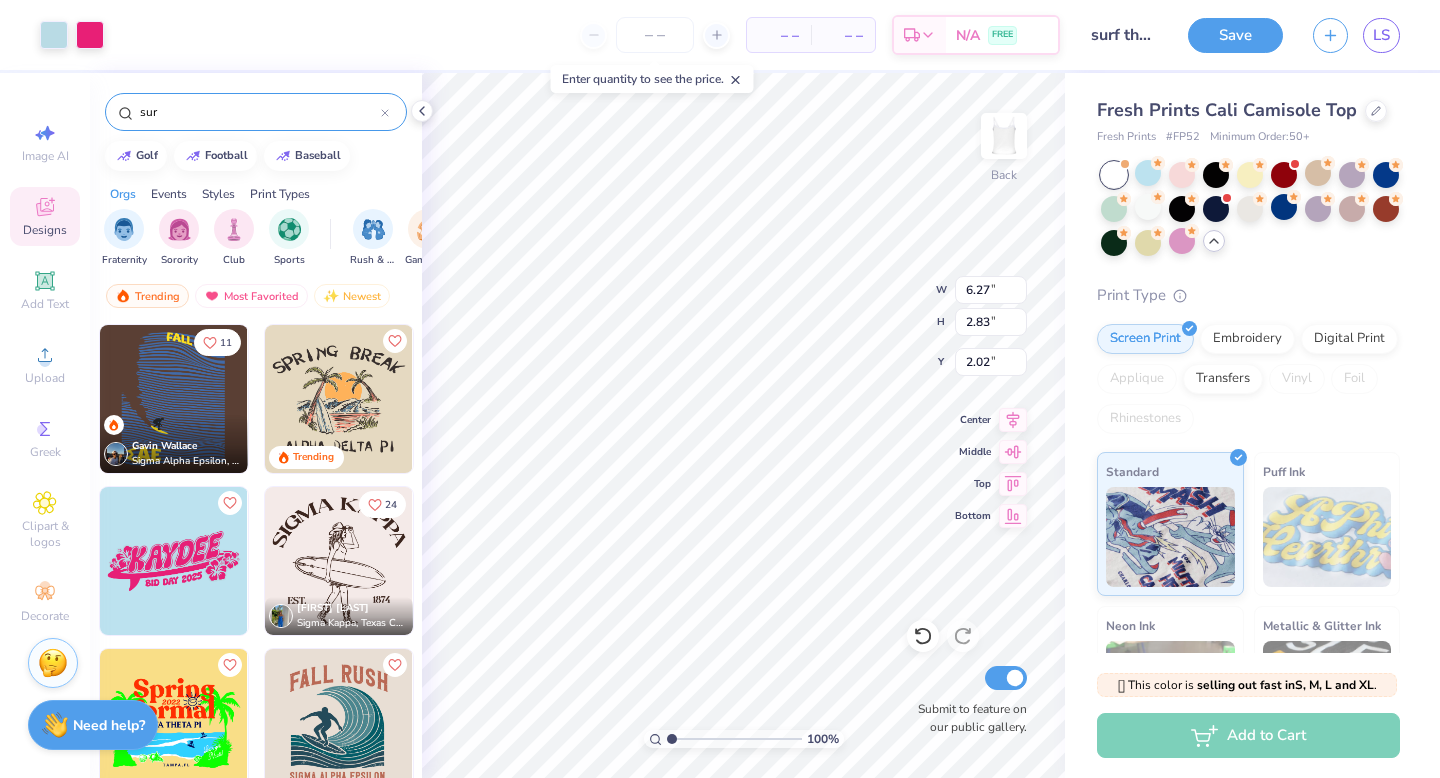 type on "2.83" 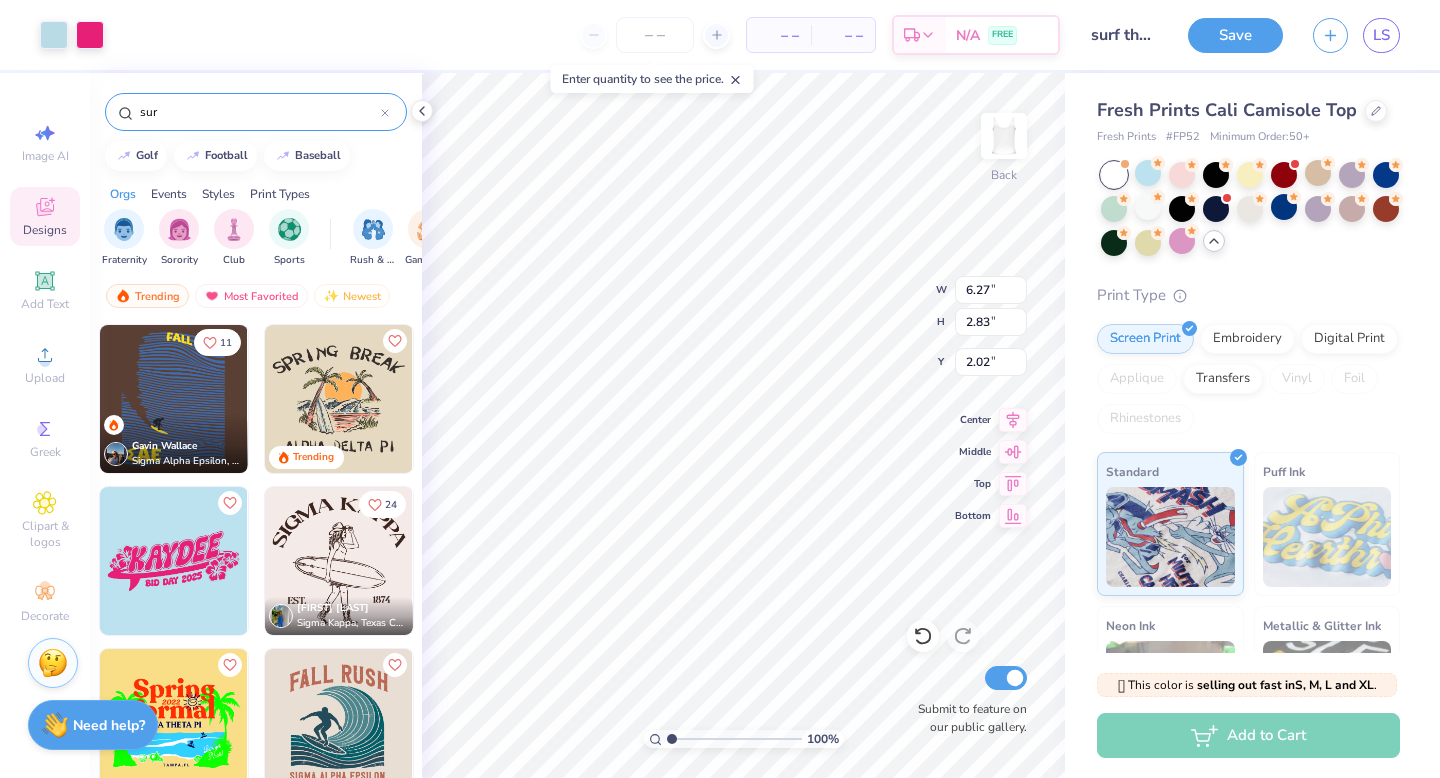 type on "6.38" 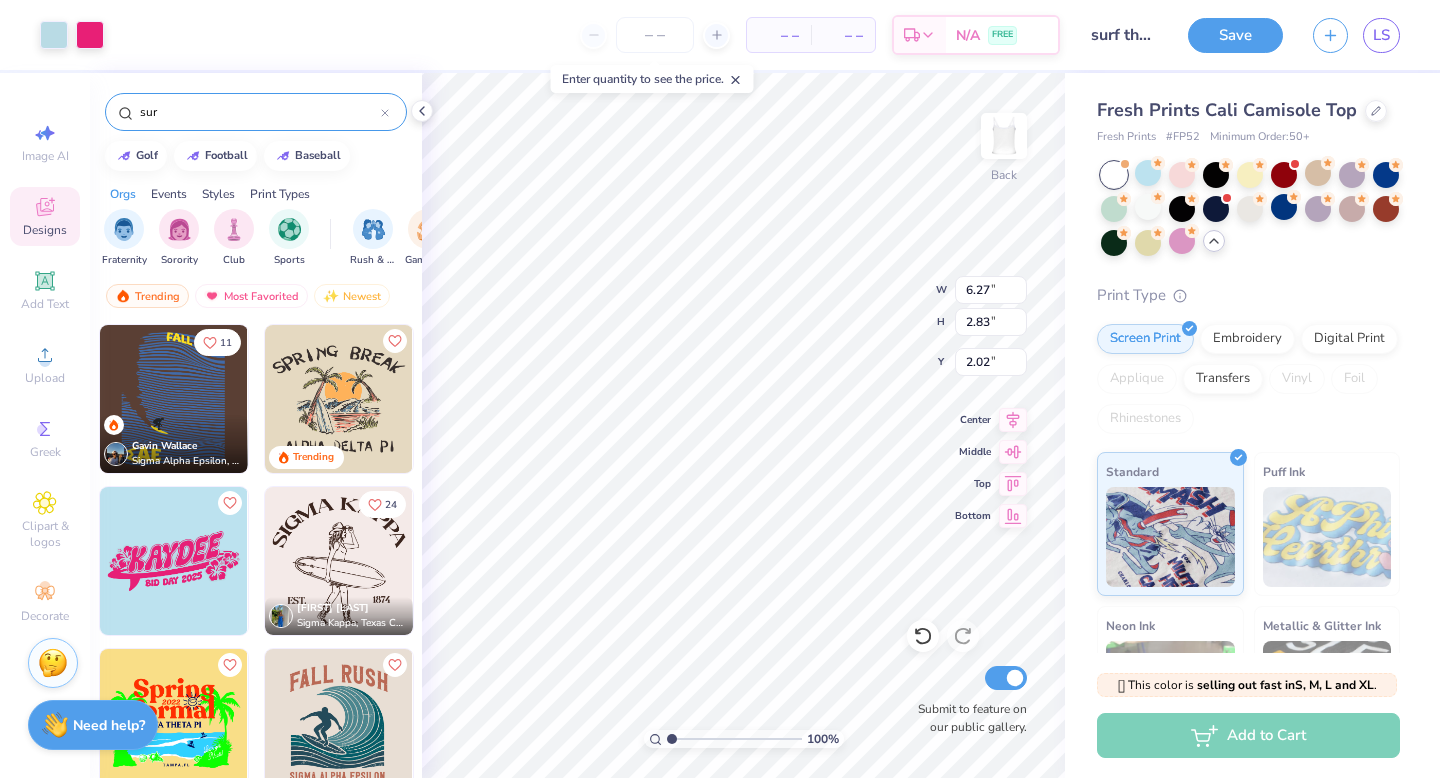 type on "2.88" 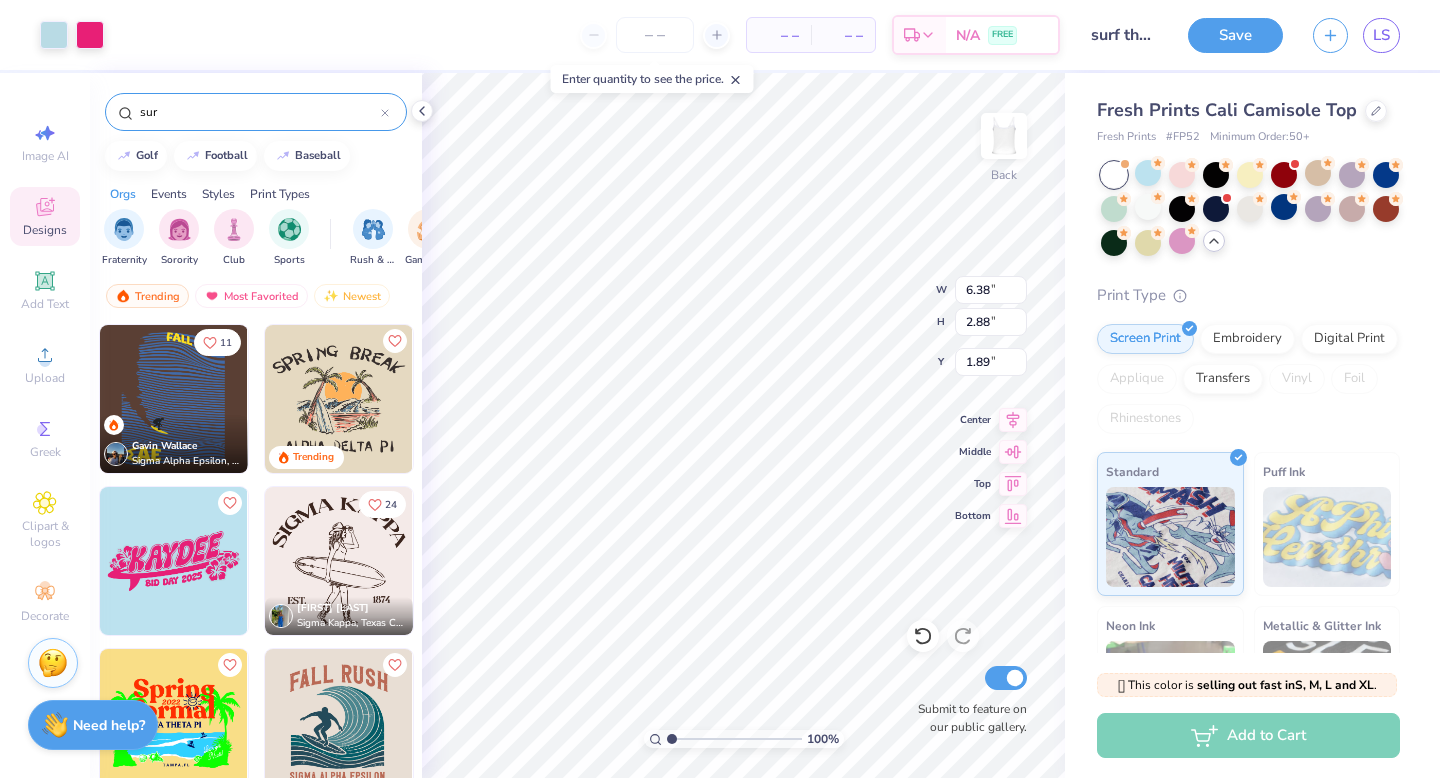 type on "2.09" 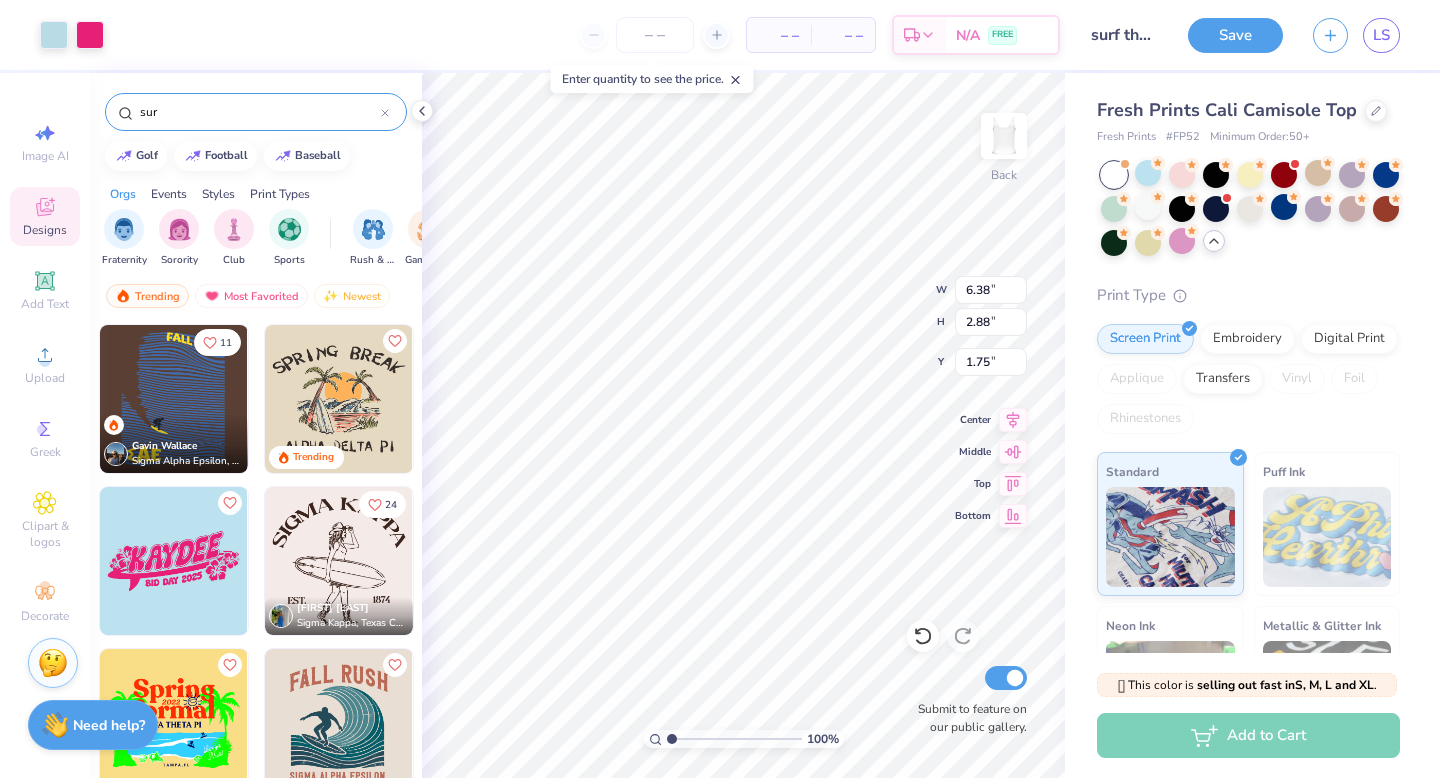 type on "1.76" 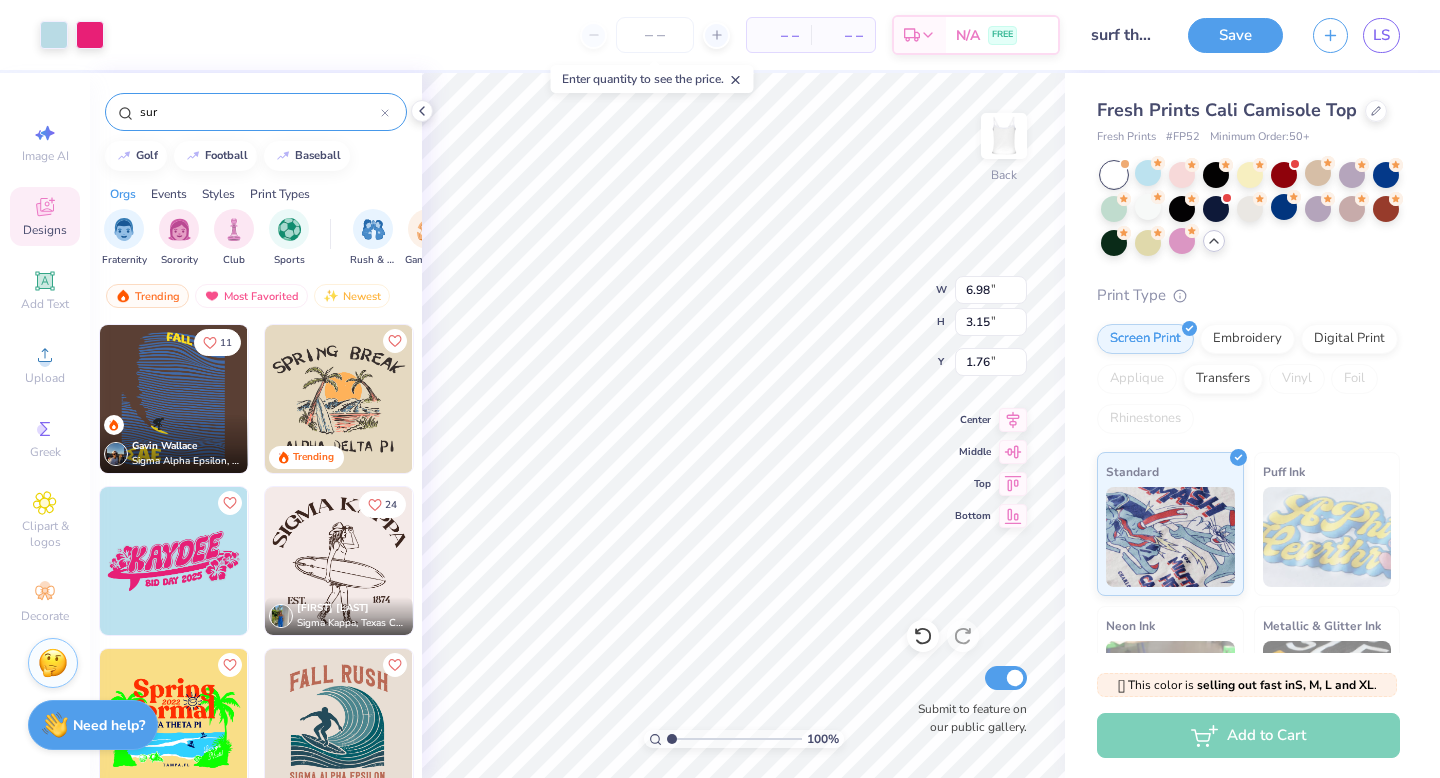 type on "6.98" 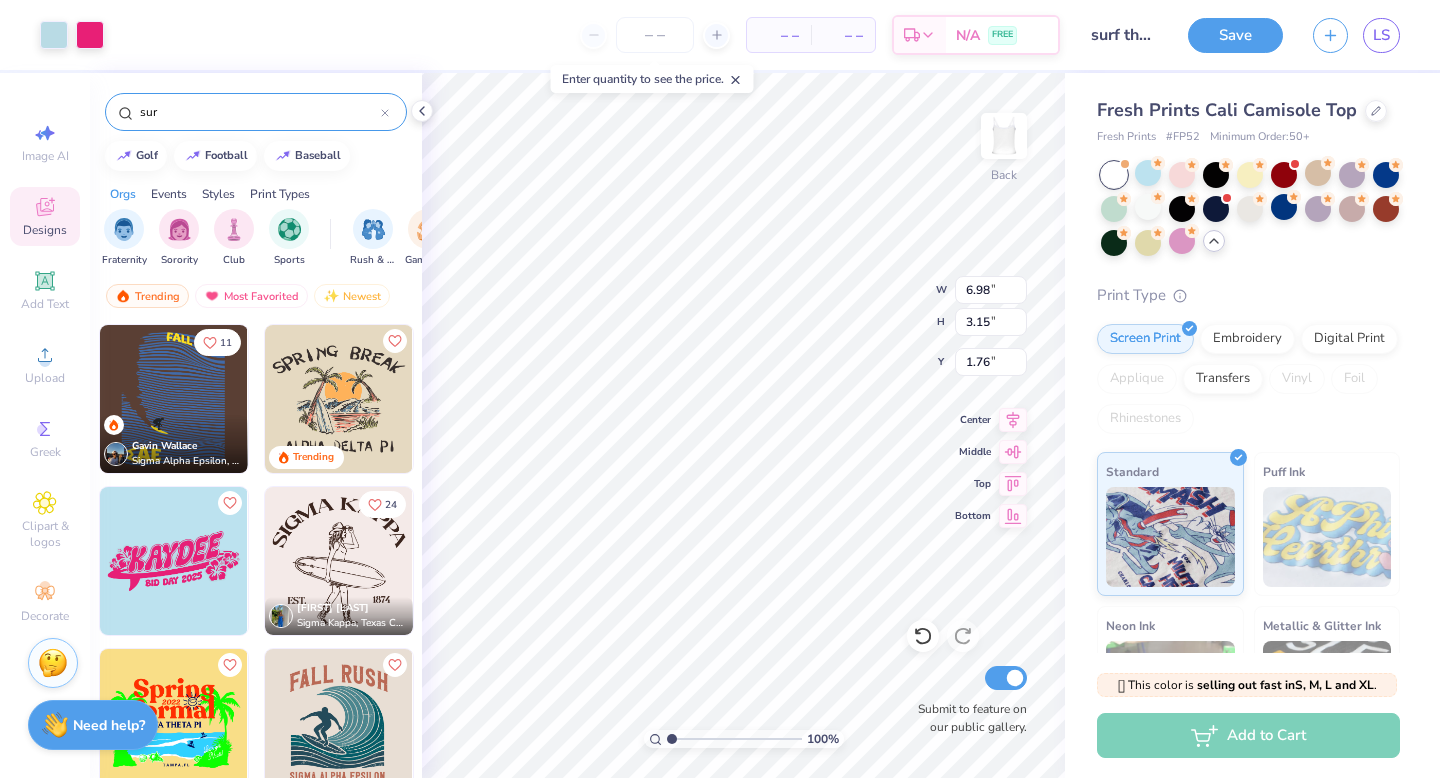 type on "3.15" 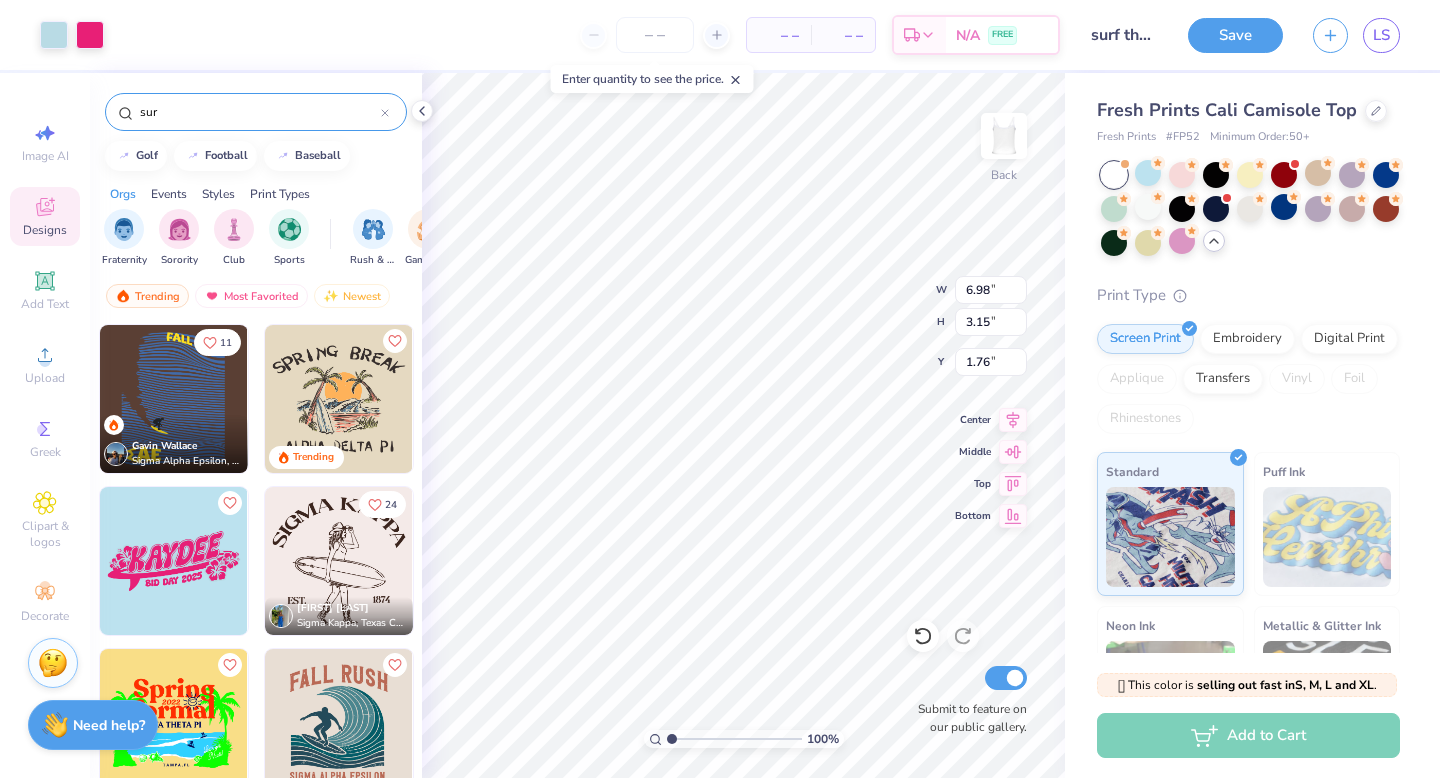 type on "1.69" 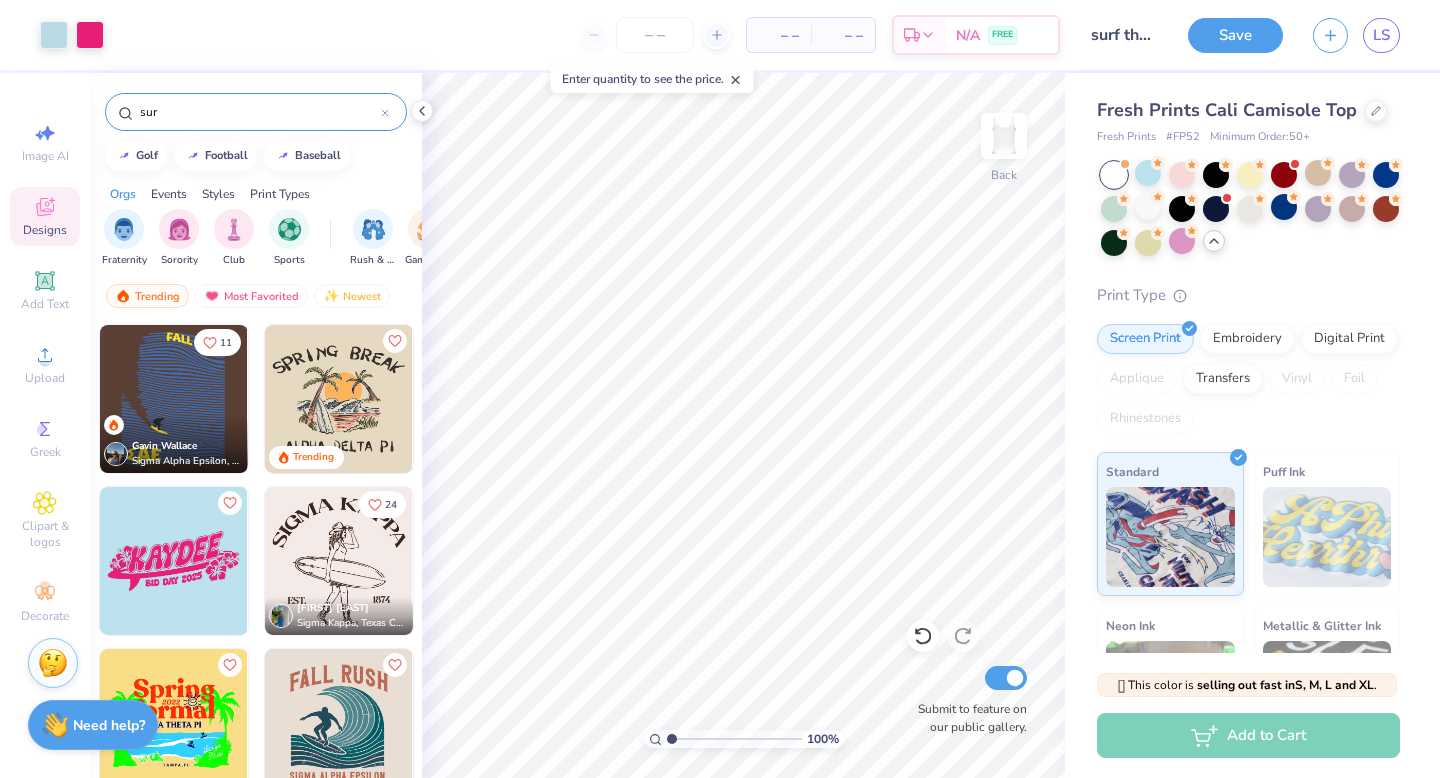 click on "sur" at bounding box center (259, 112) 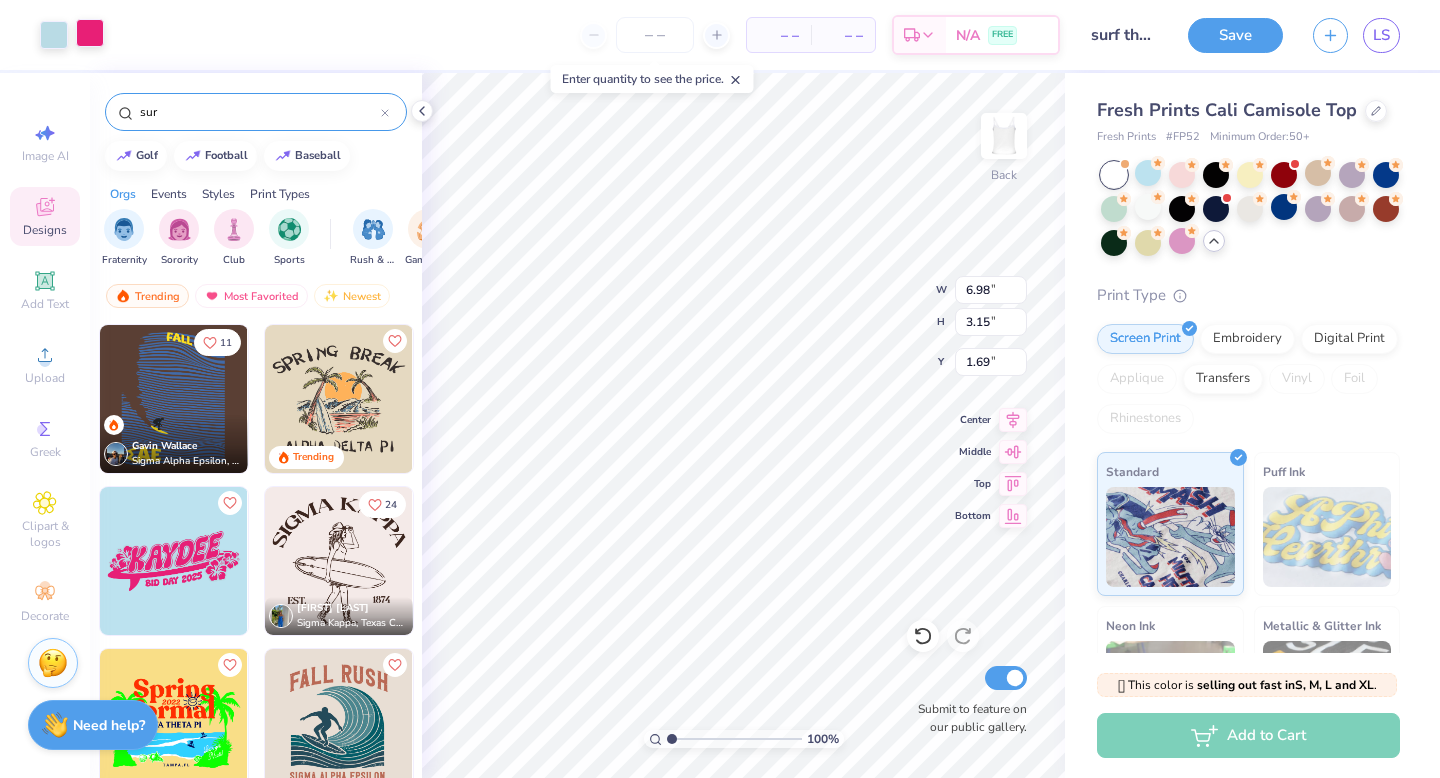 click at bounding box center [90, 33] 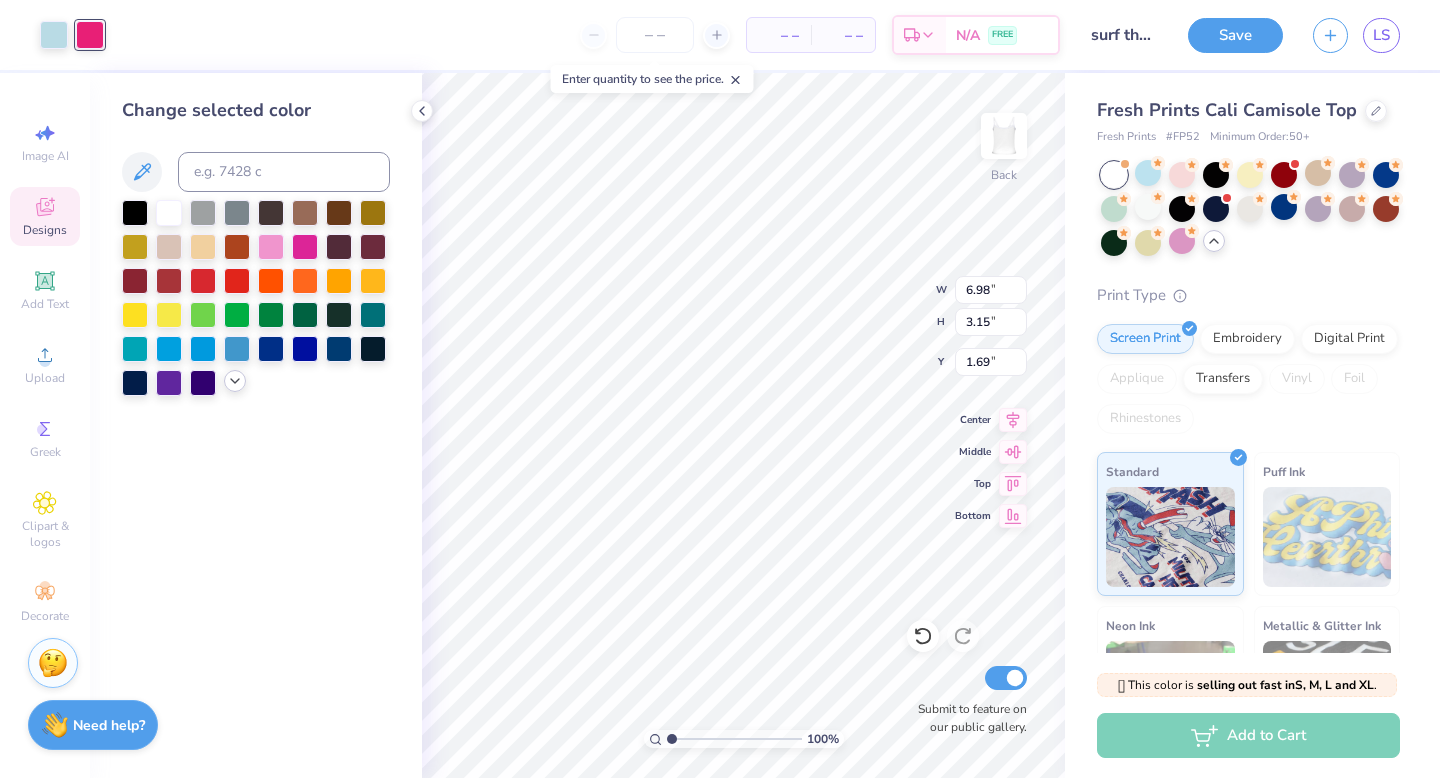 click 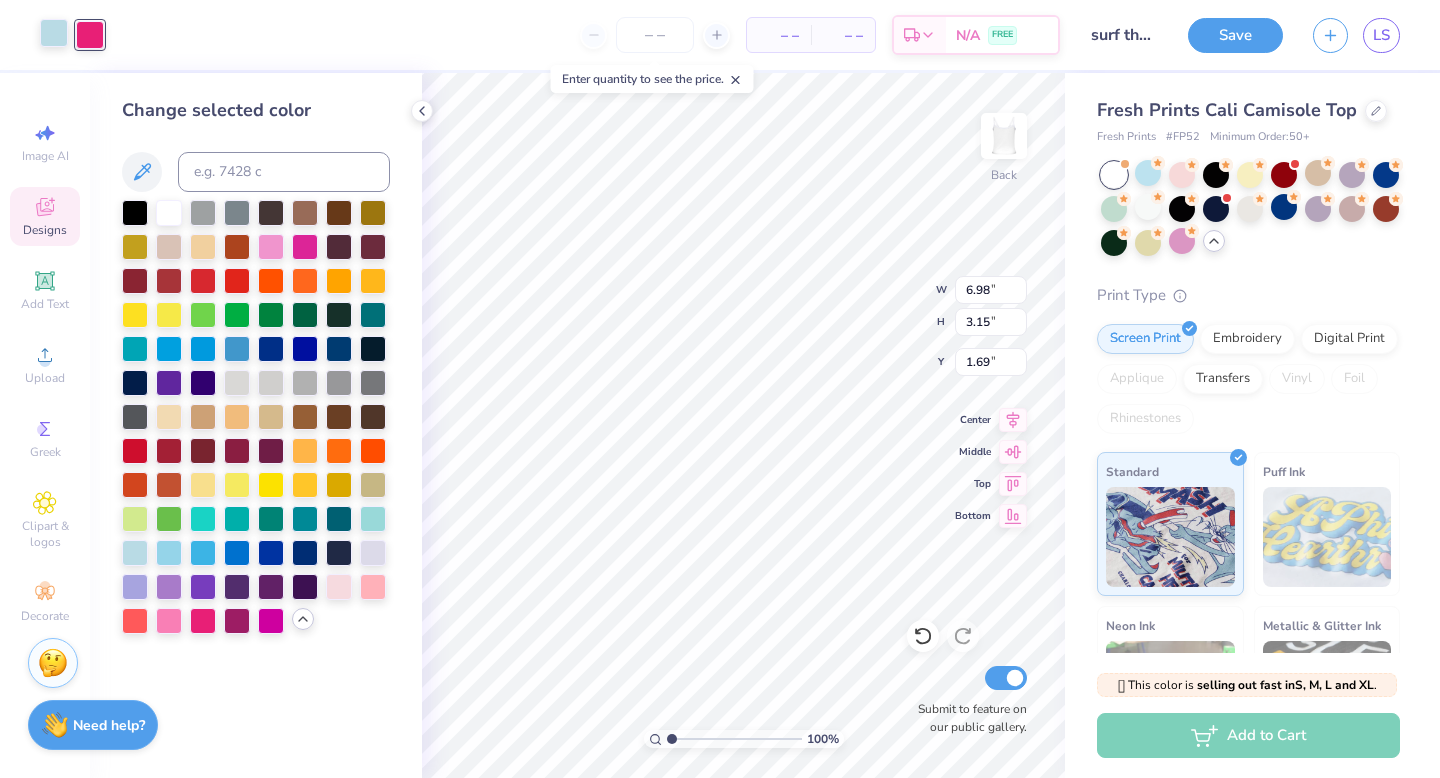 click at bounding box center [54, 33] 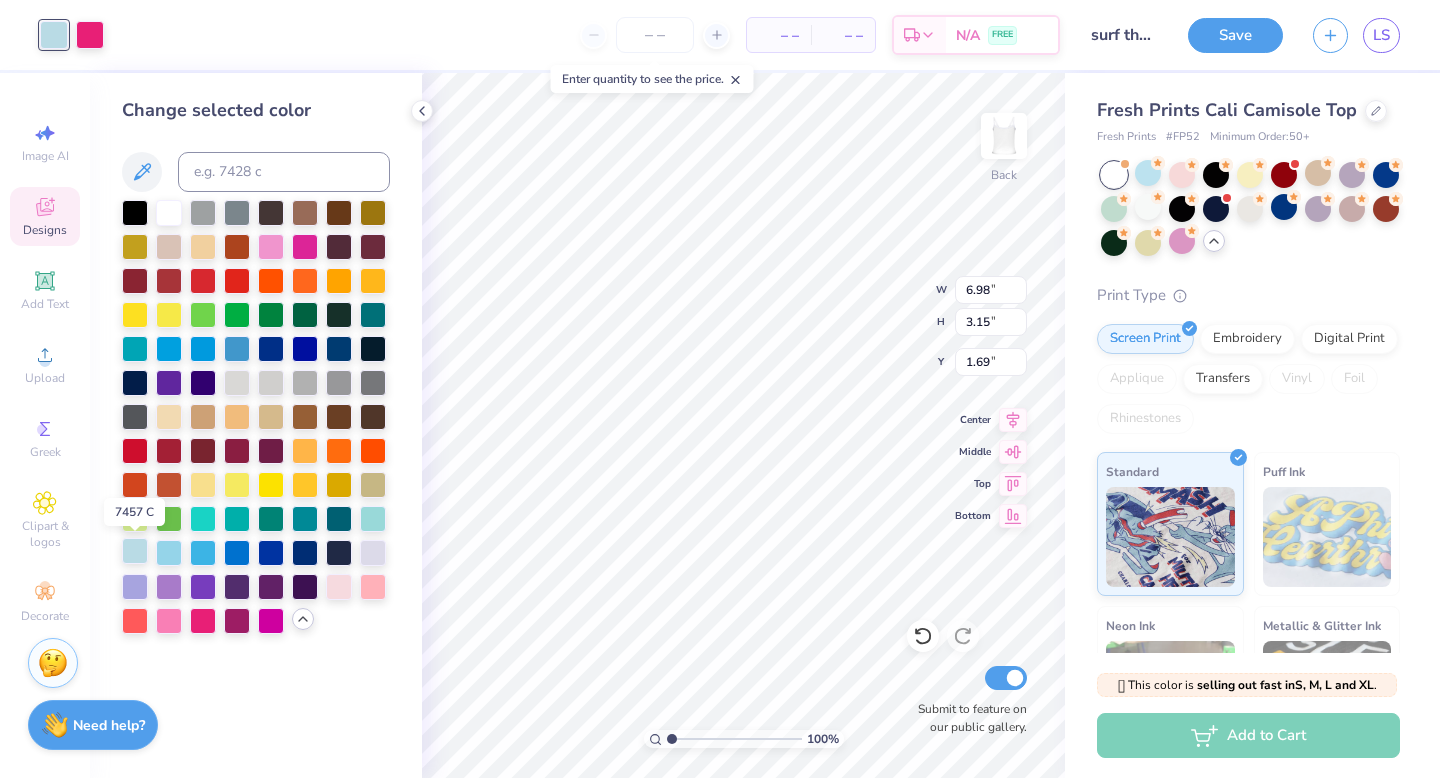 click at bounding box center (135, 551) 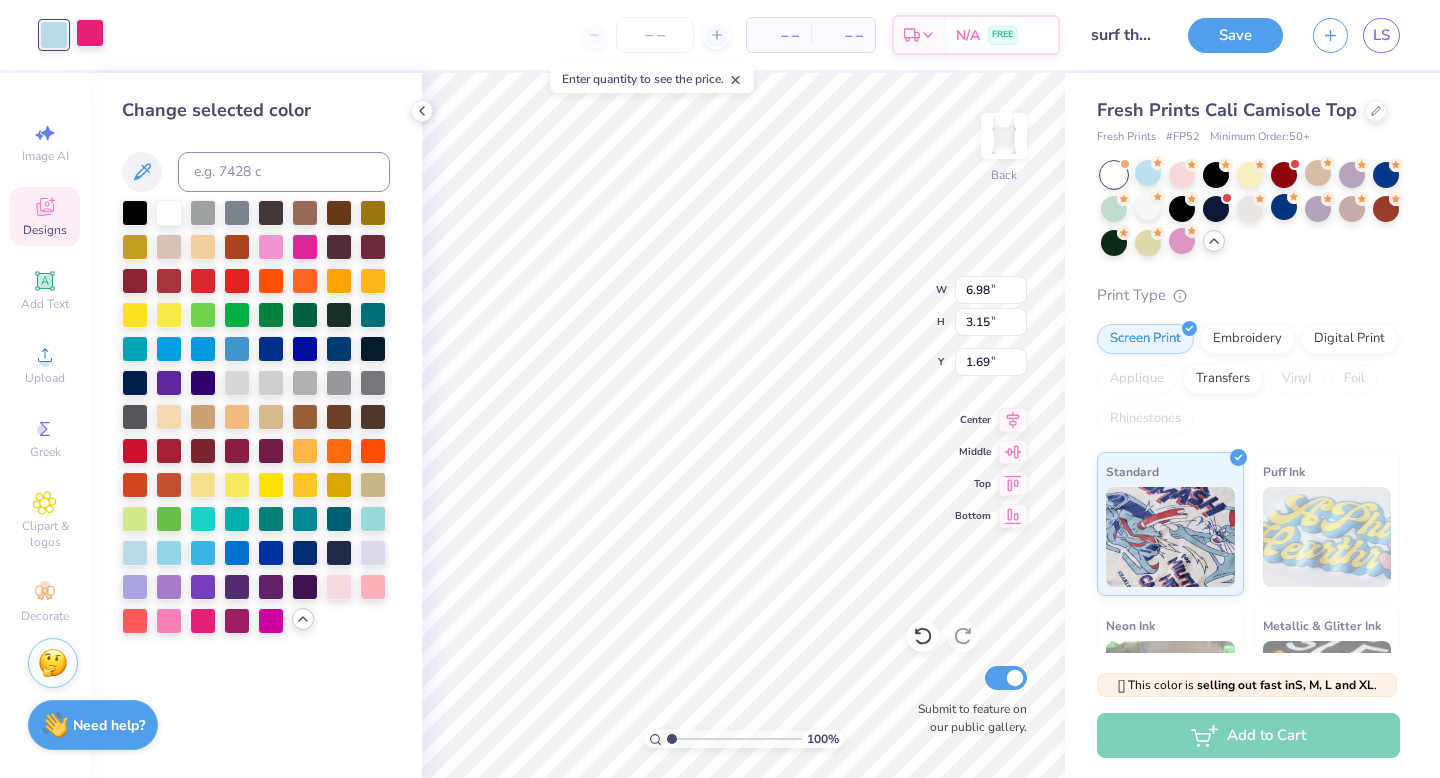 click at bounding box center (90, 33) 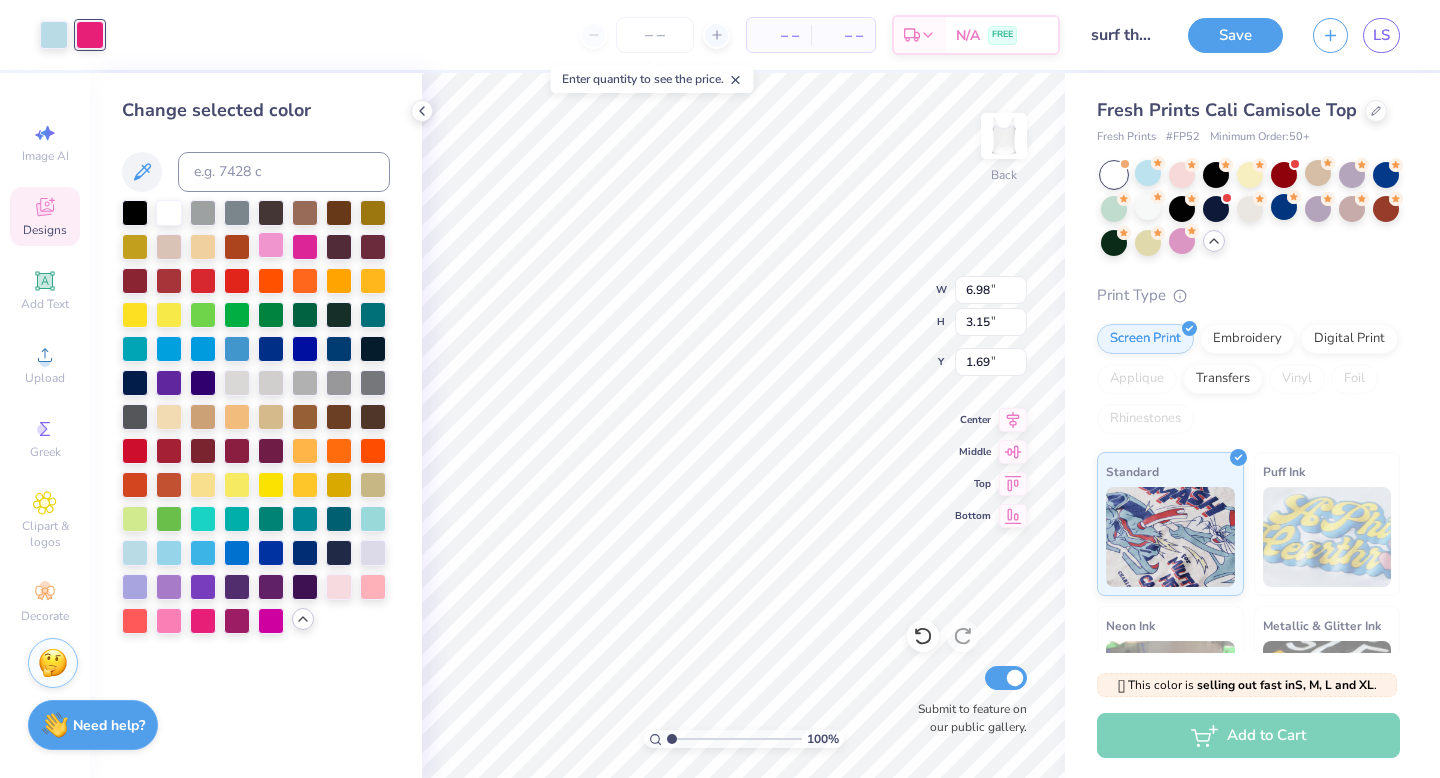 click at bounding box center (271, 245) 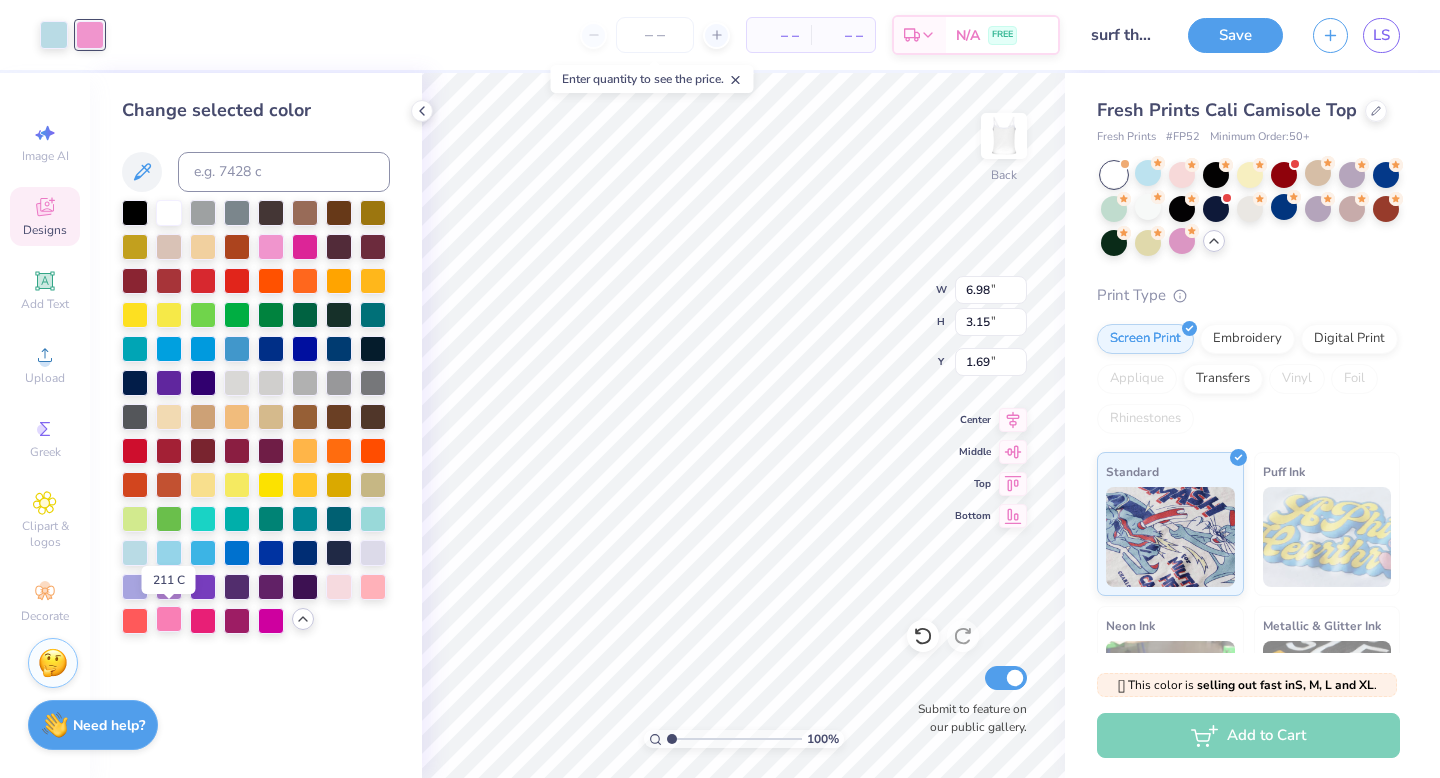 click at bounding box center [169, 619] 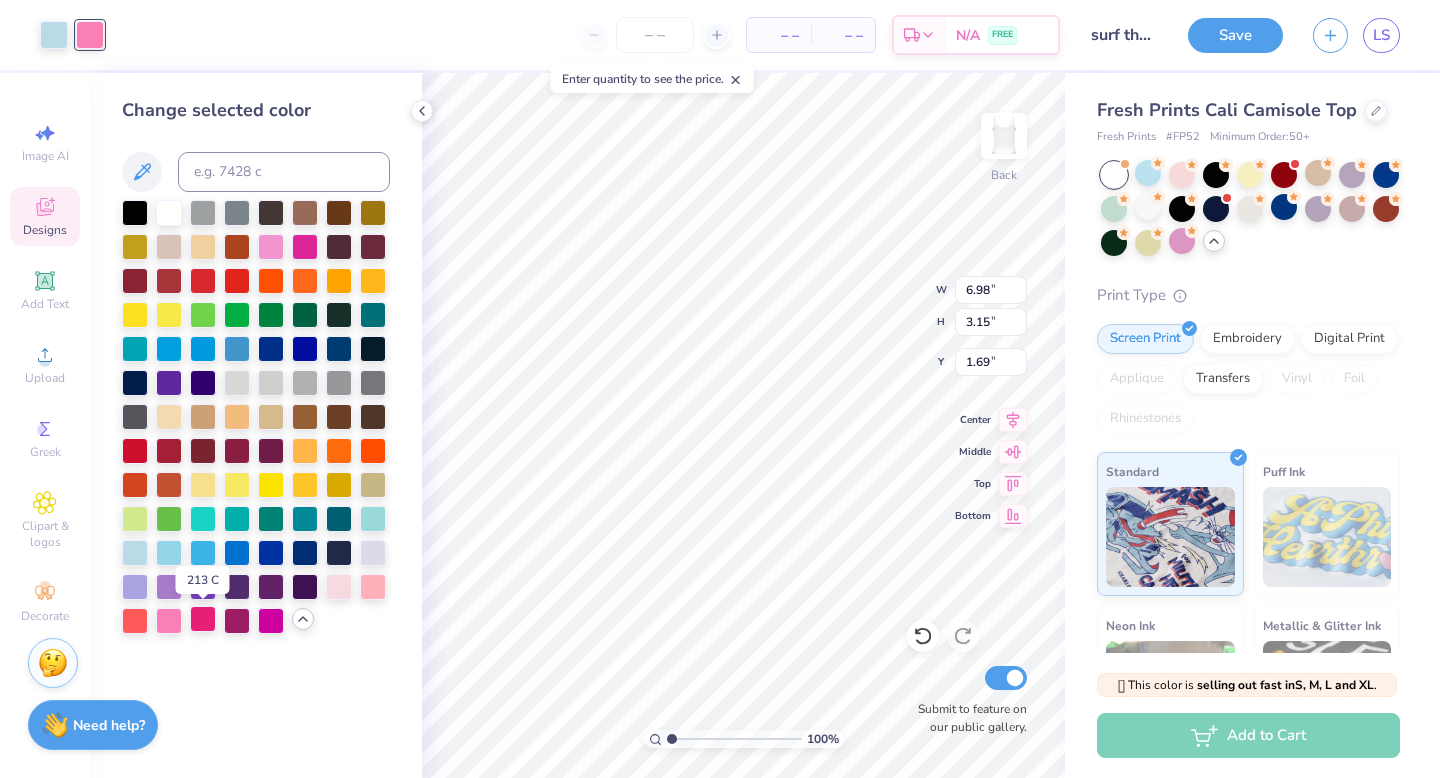 click at bounding box center (203, 619) 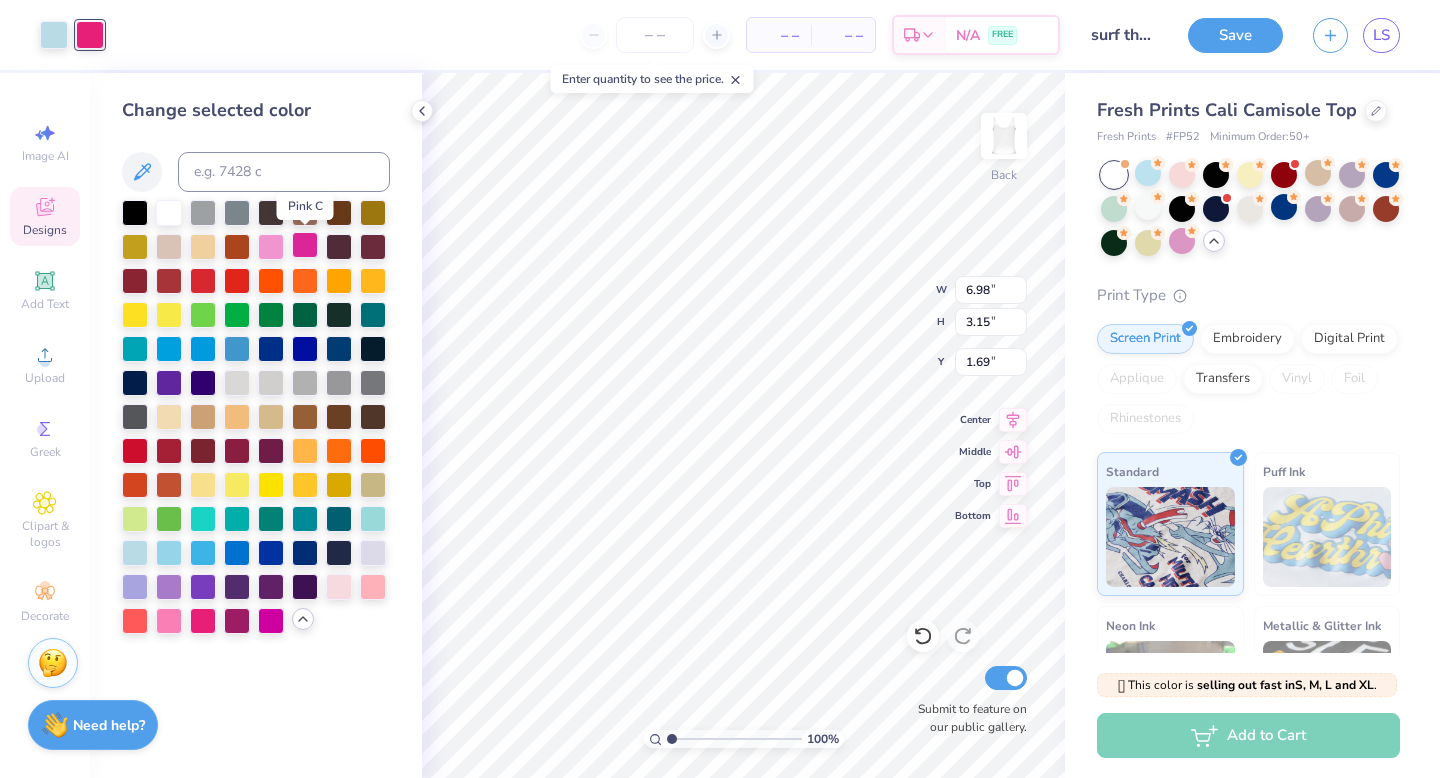 click at bounding box center (305, 245) 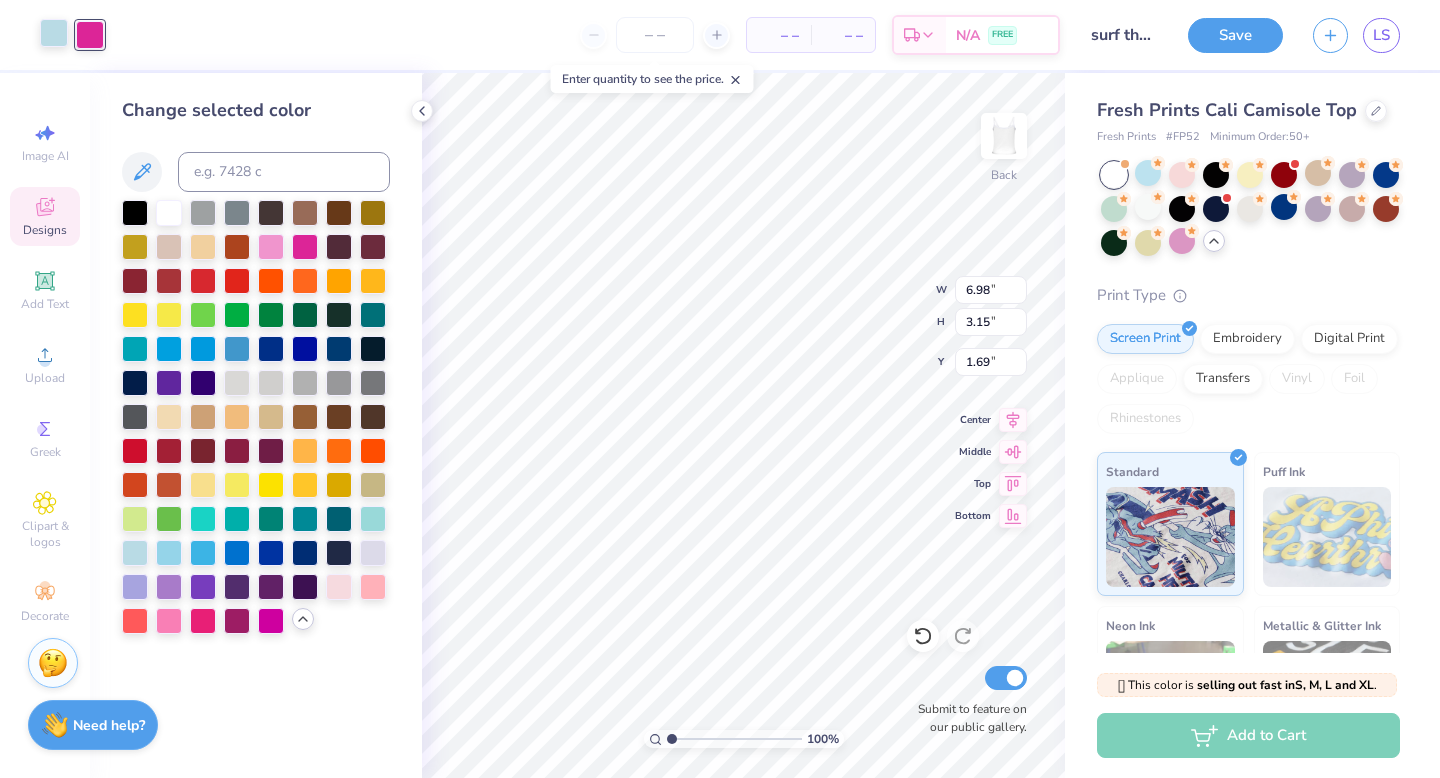 click at bounding box center (54, 33) 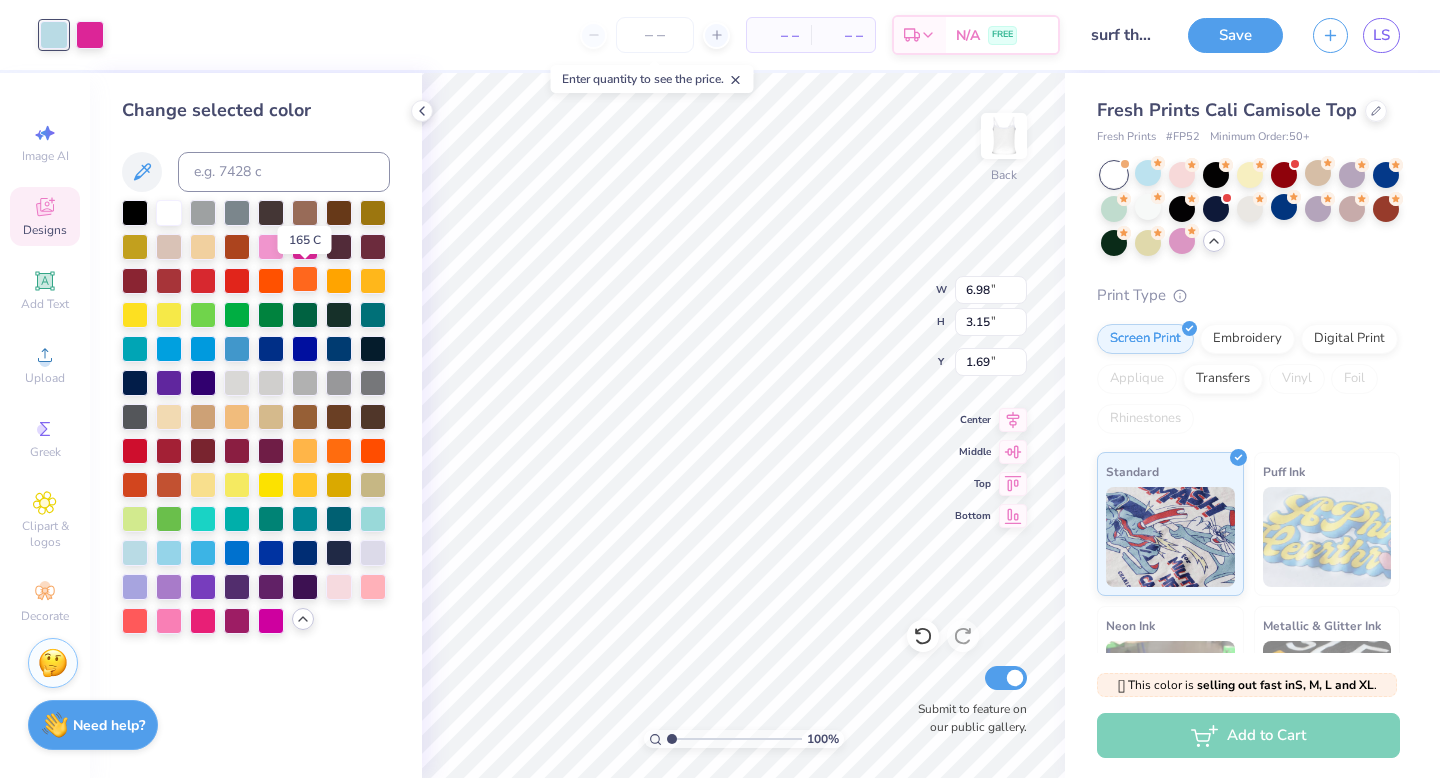 click at bounding box center (305, 279) 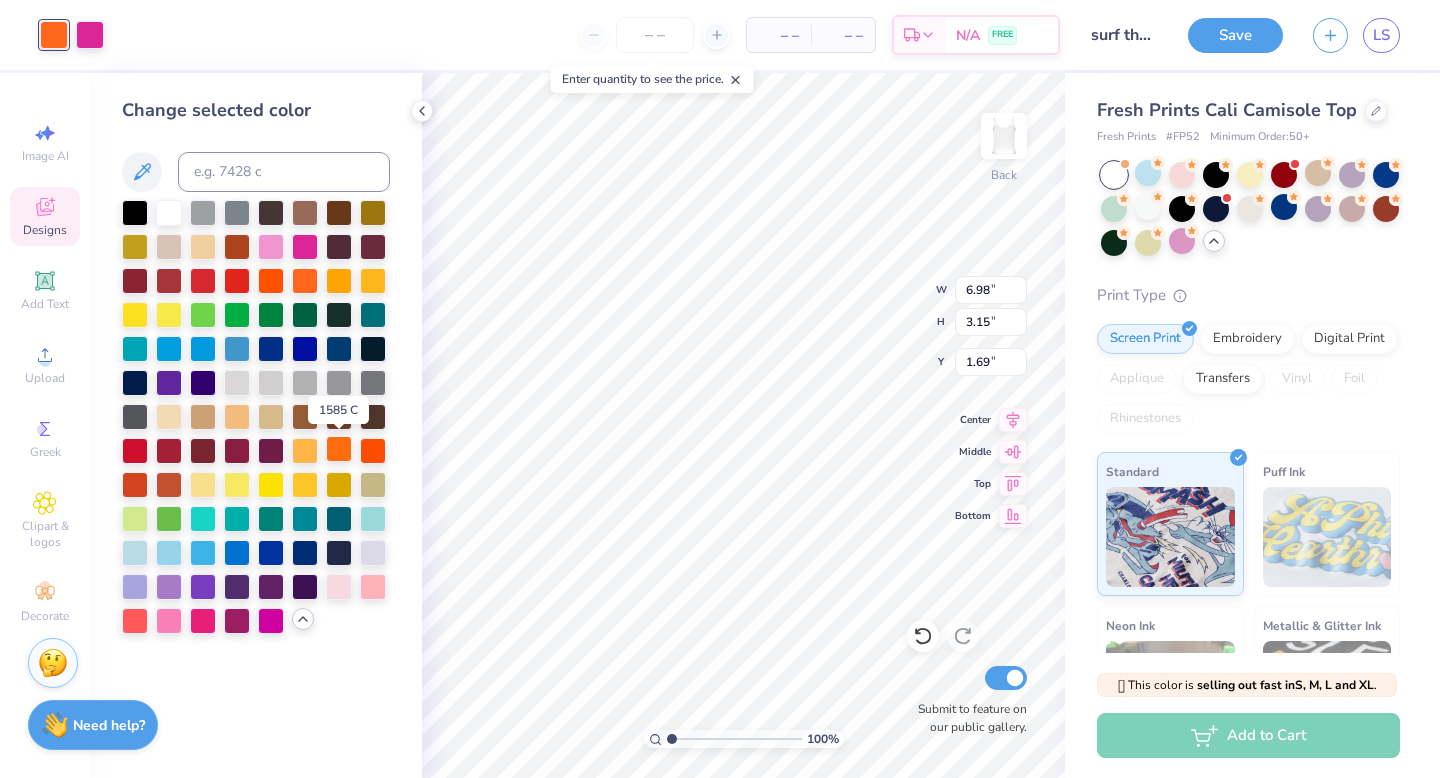 click at bounding box center [339, 449] 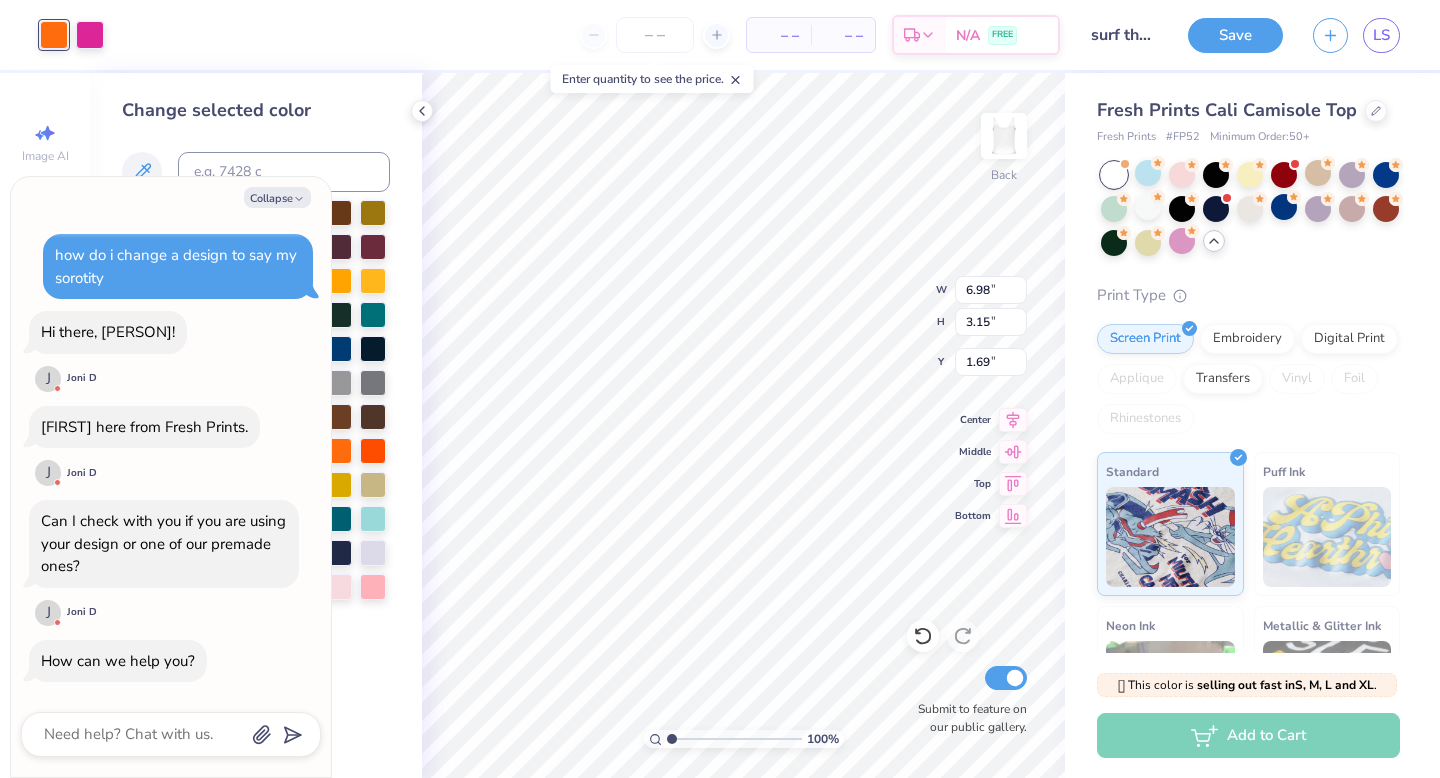 scroll, scrollTop: 2090, scrollLeft: 0, axis: vertical 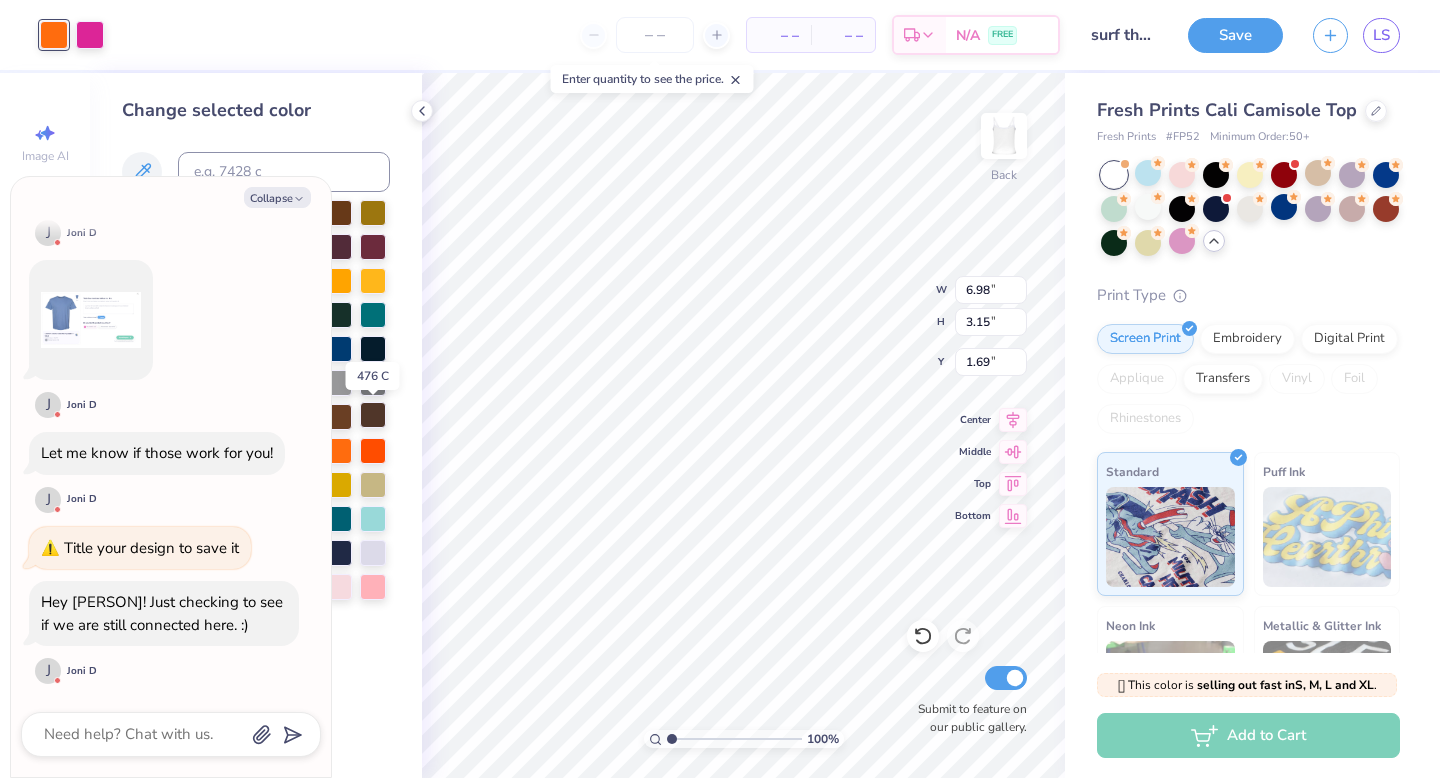 click at bounding box center [373, 415] 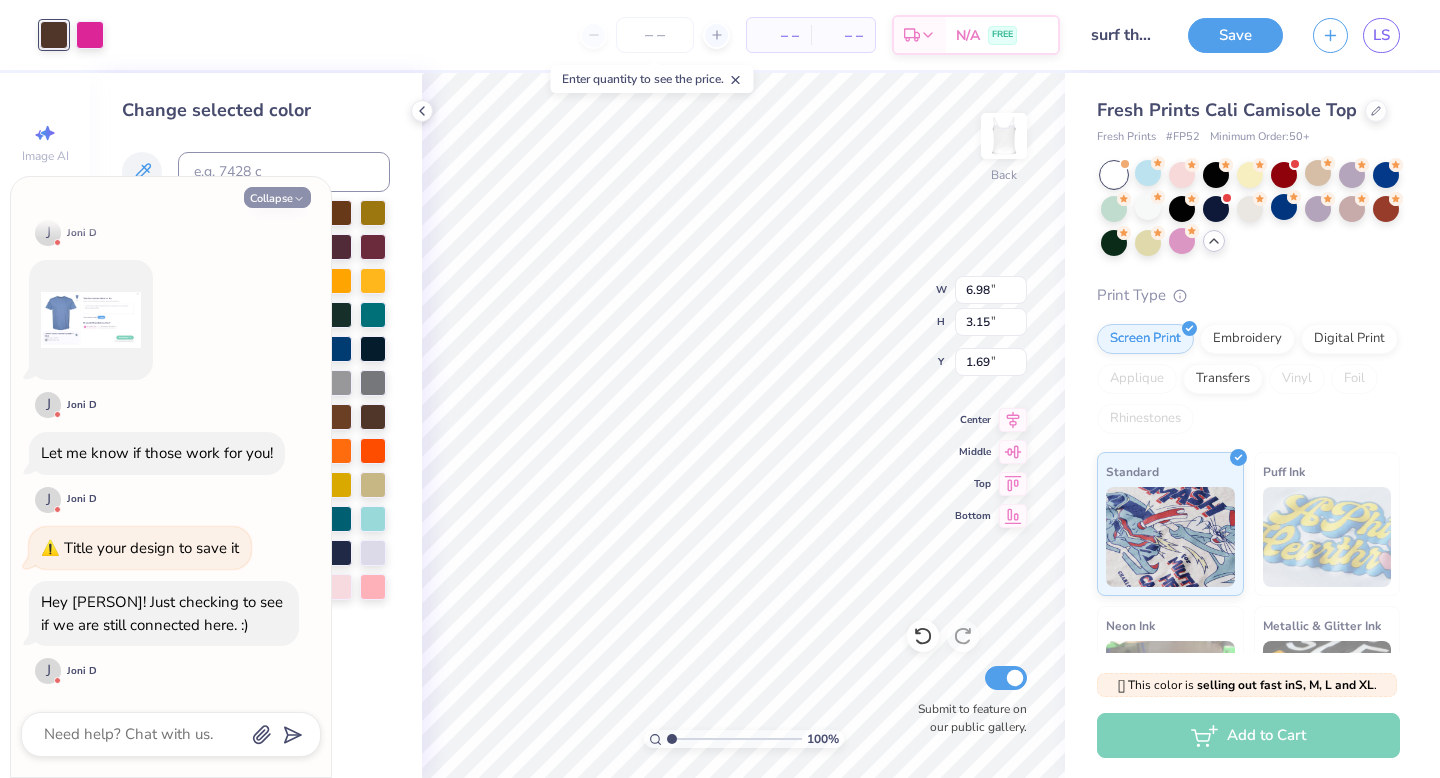 click 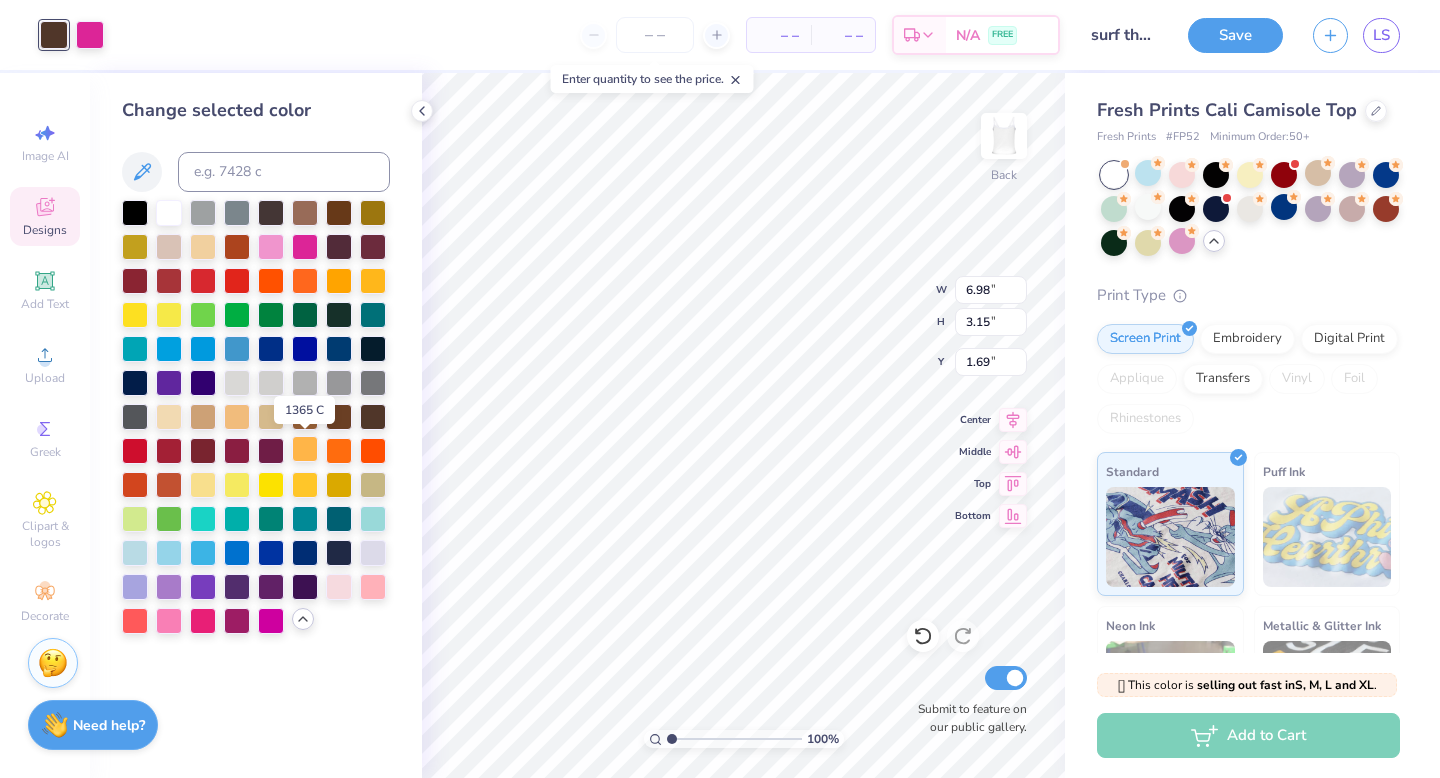 click at bounding box center [305, 449] 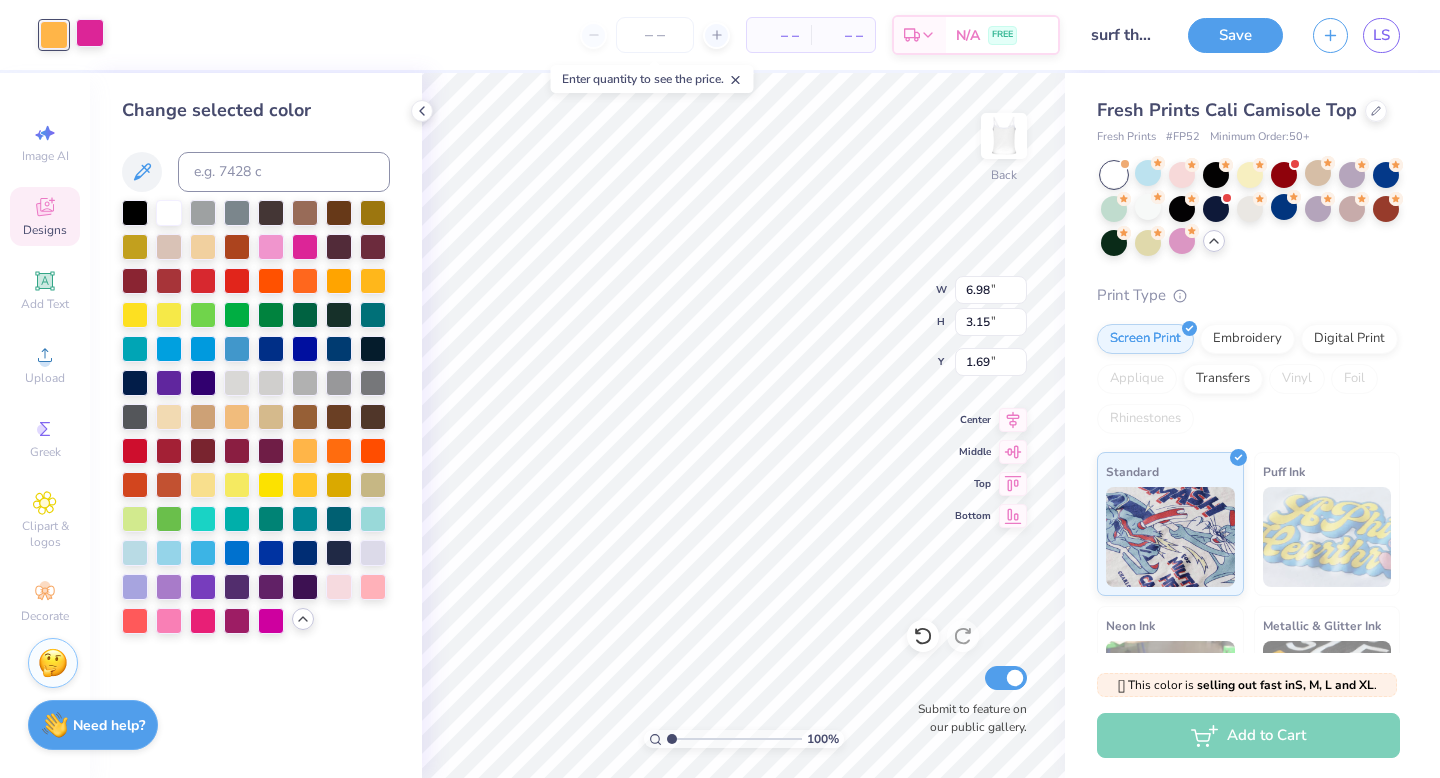 click at bounding box center [90, 33] 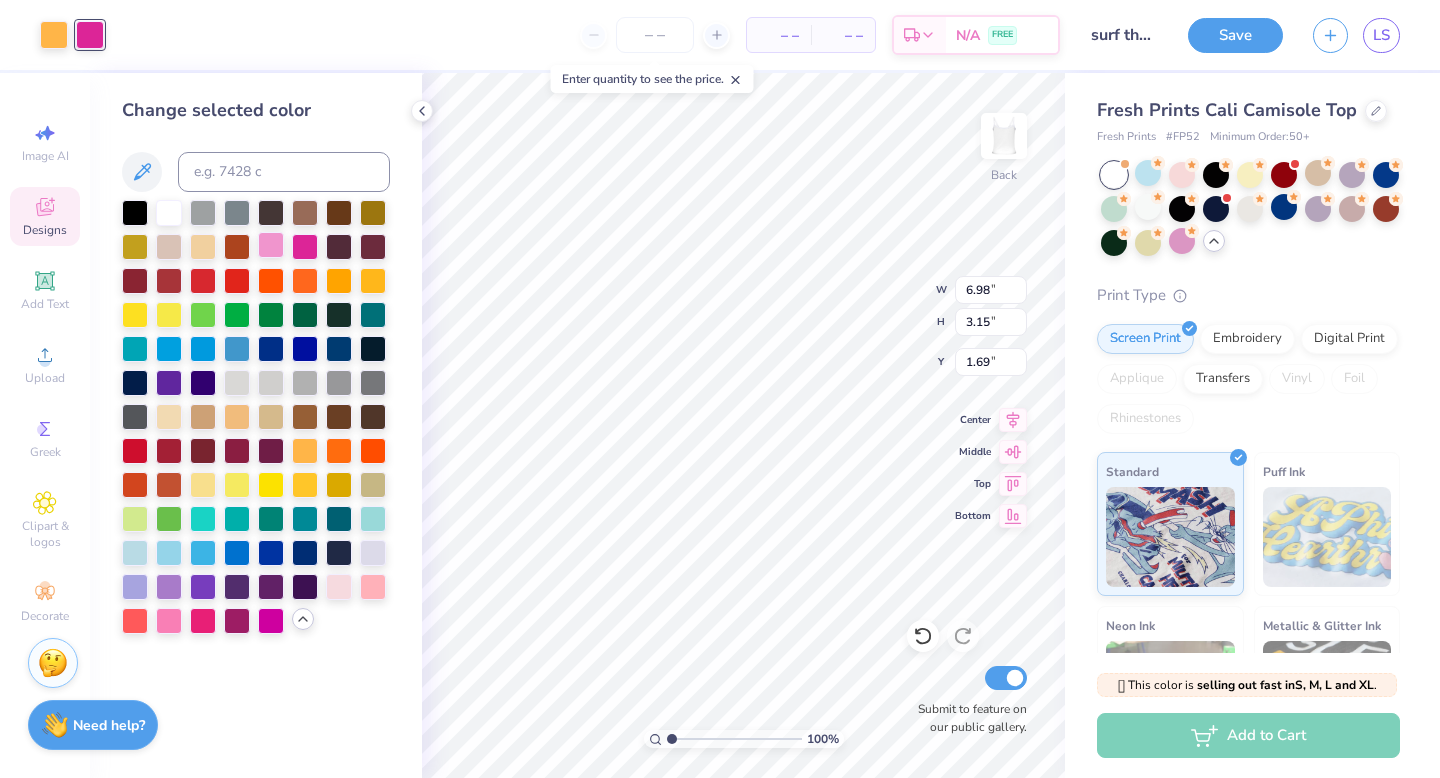 click at bounding box center (271, 245) 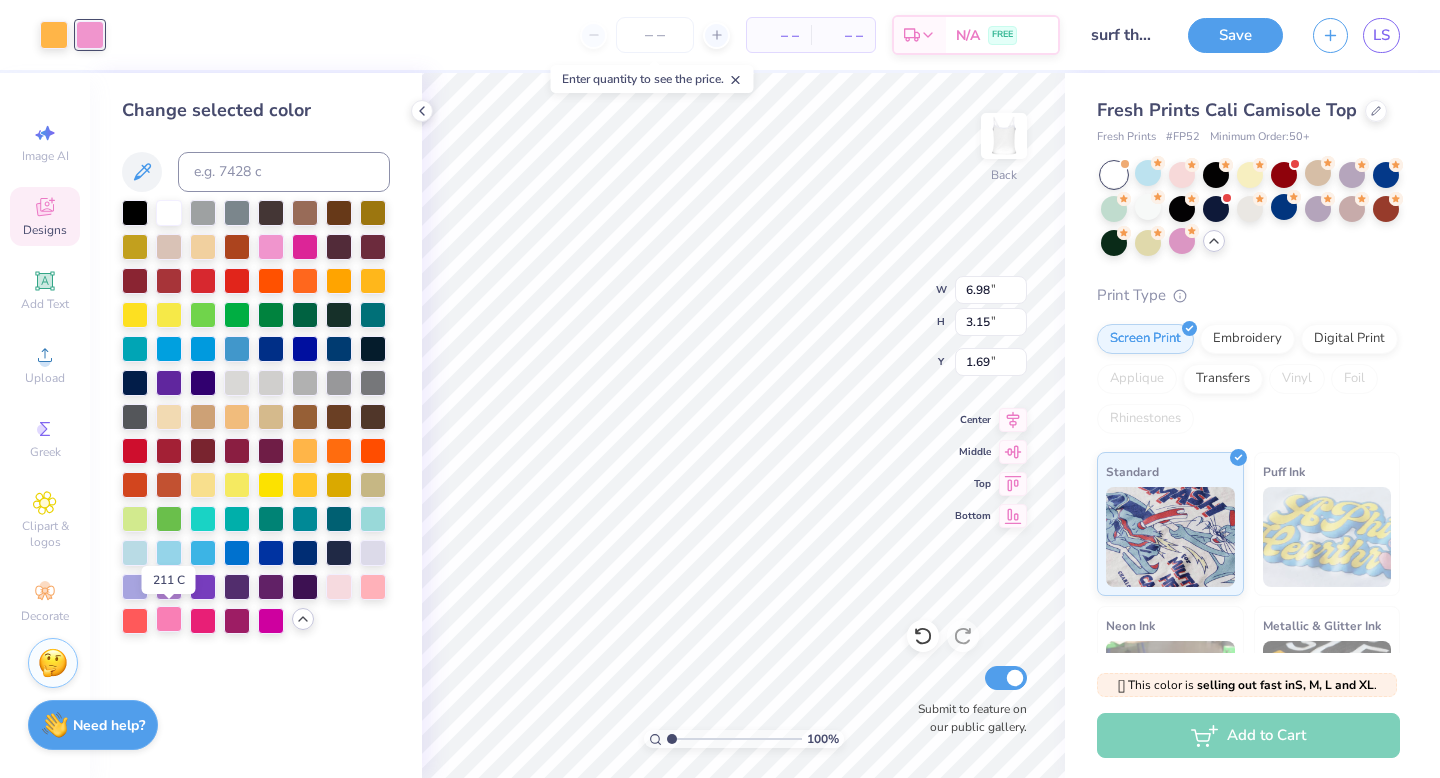 click at bounding box center [169, 619] 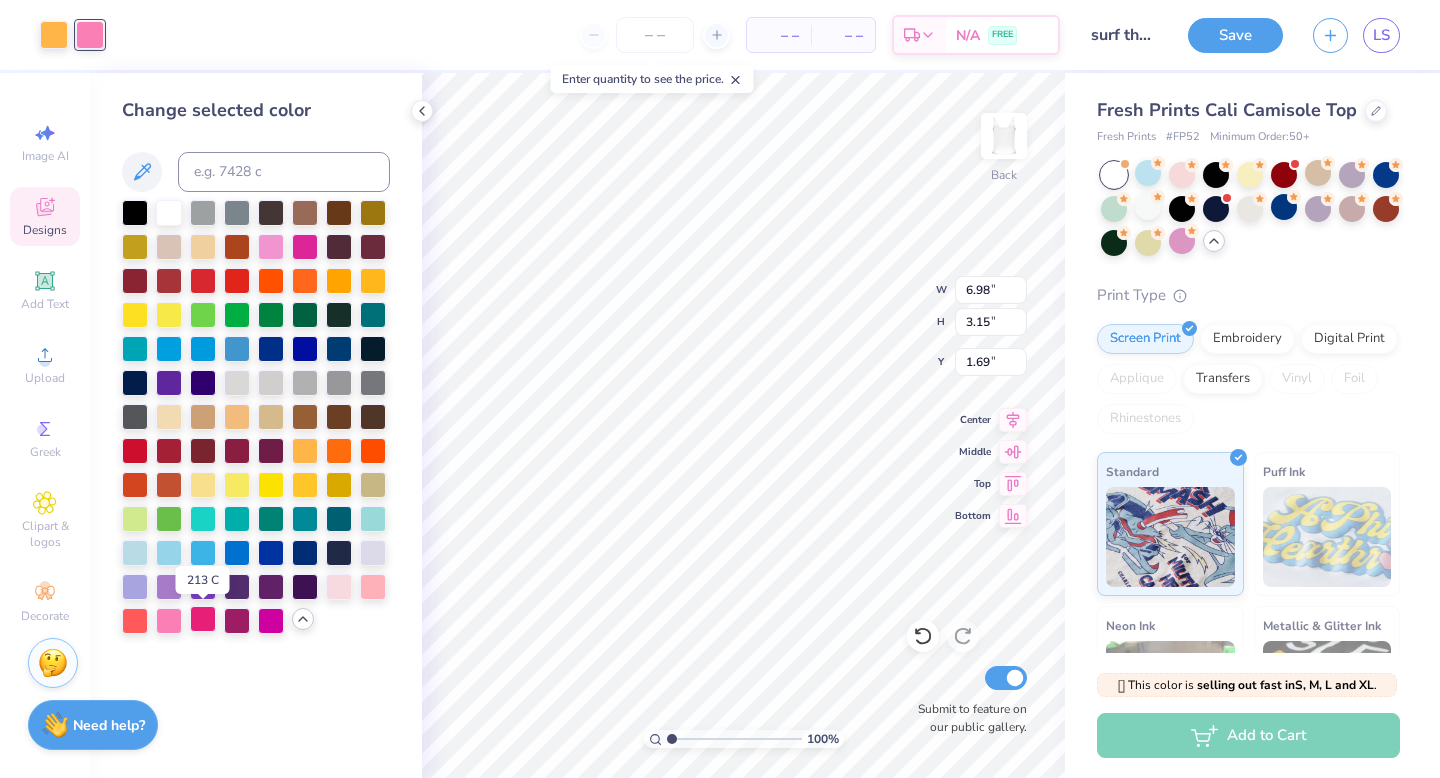 click at bounding box center [203, 619] 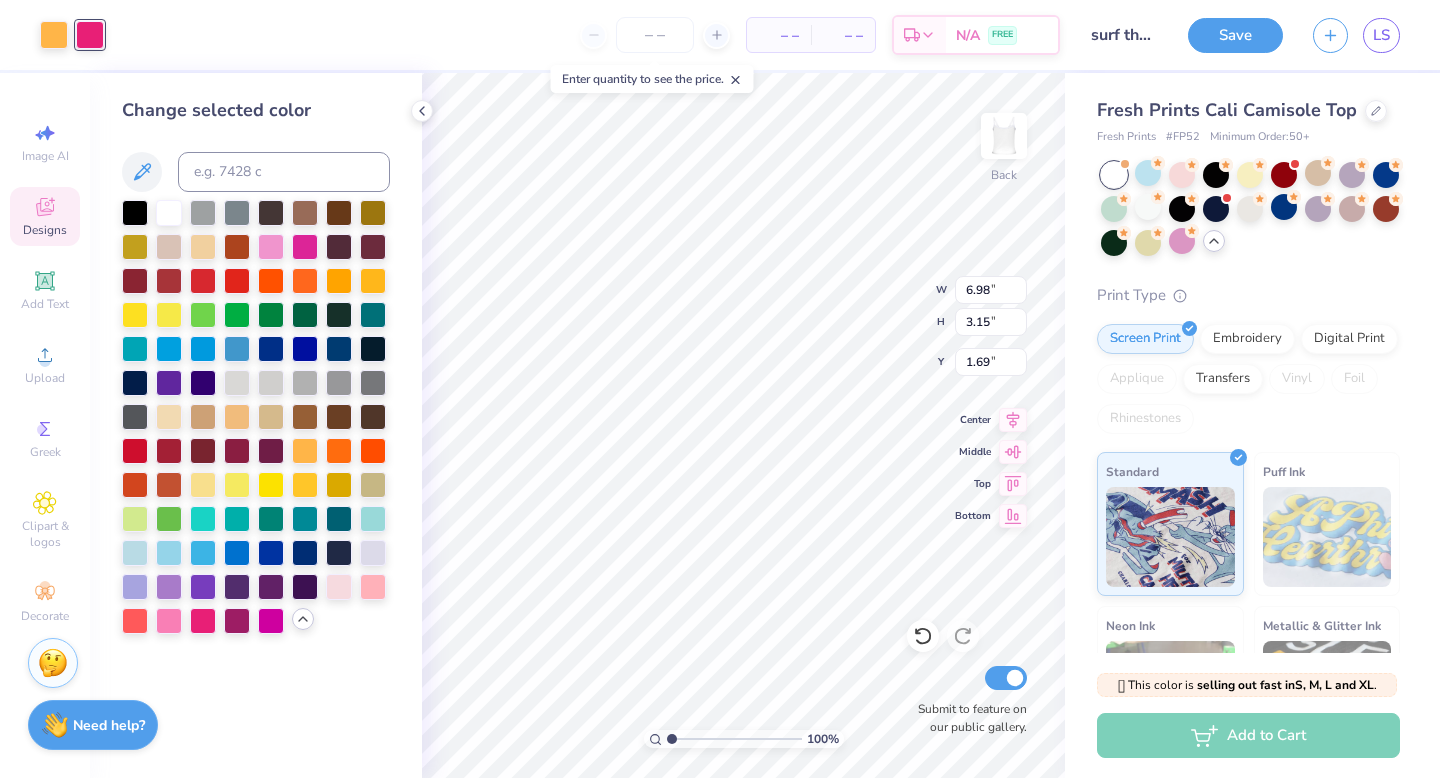 click 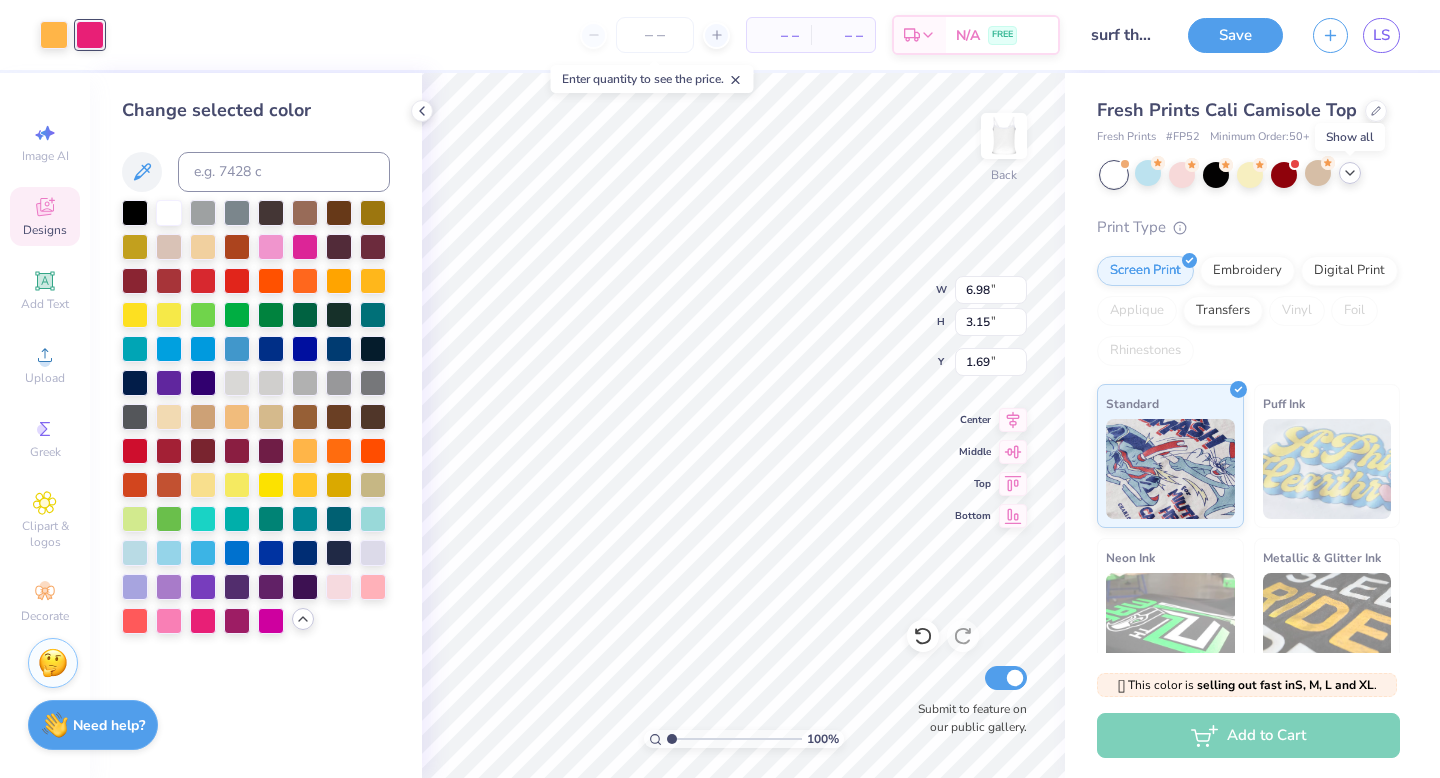 click at bounding box center [1250, 175] 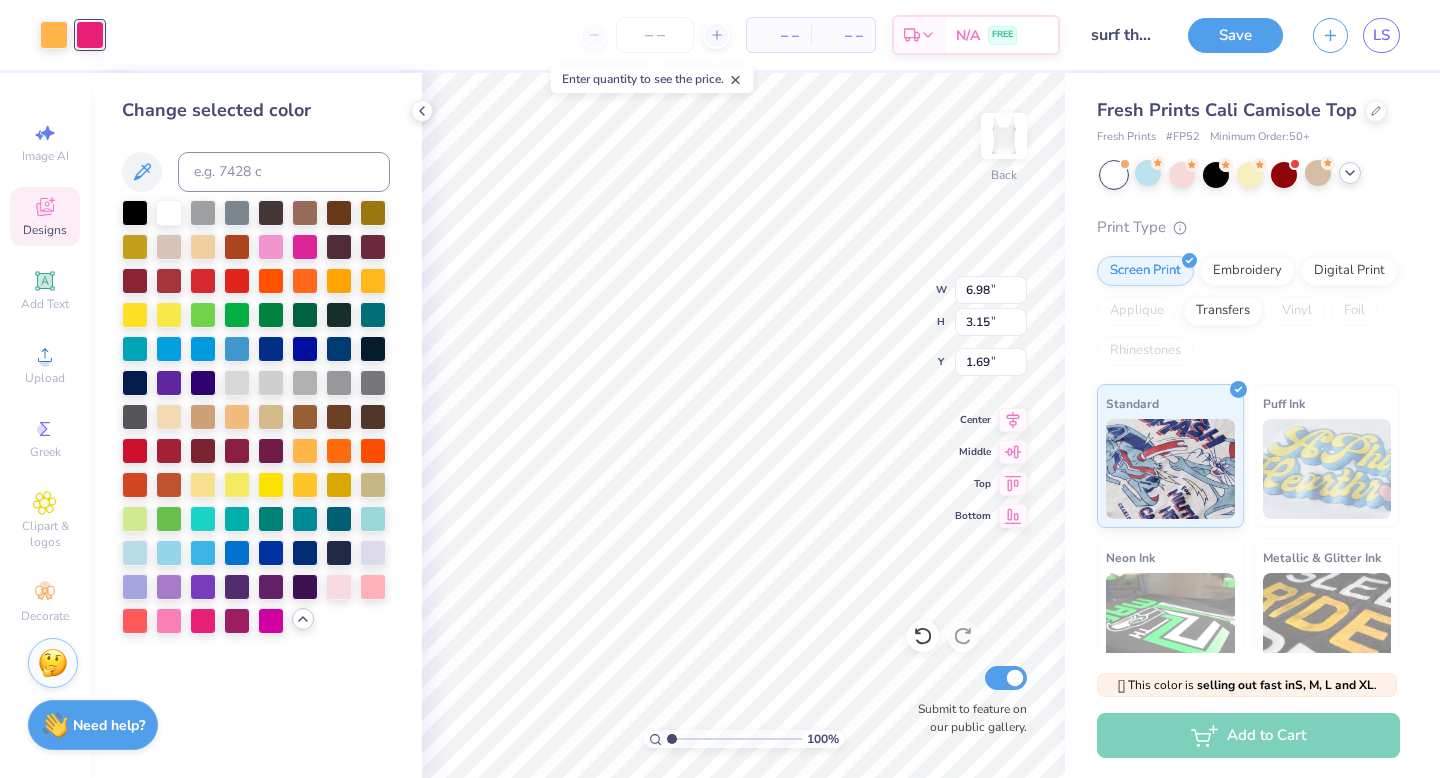 click 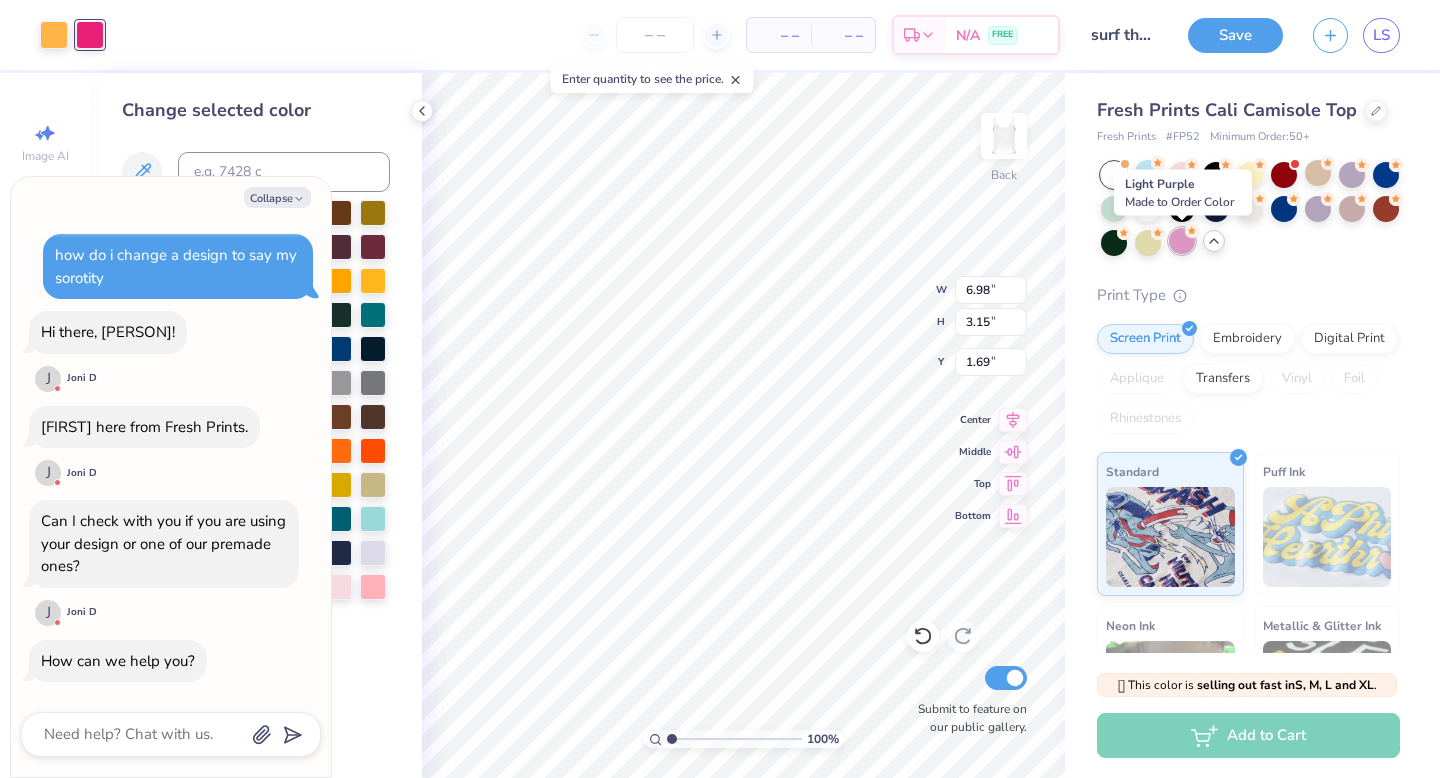 scroll, scrollTop: 2346, scrollLeft: 0, axis: vertical 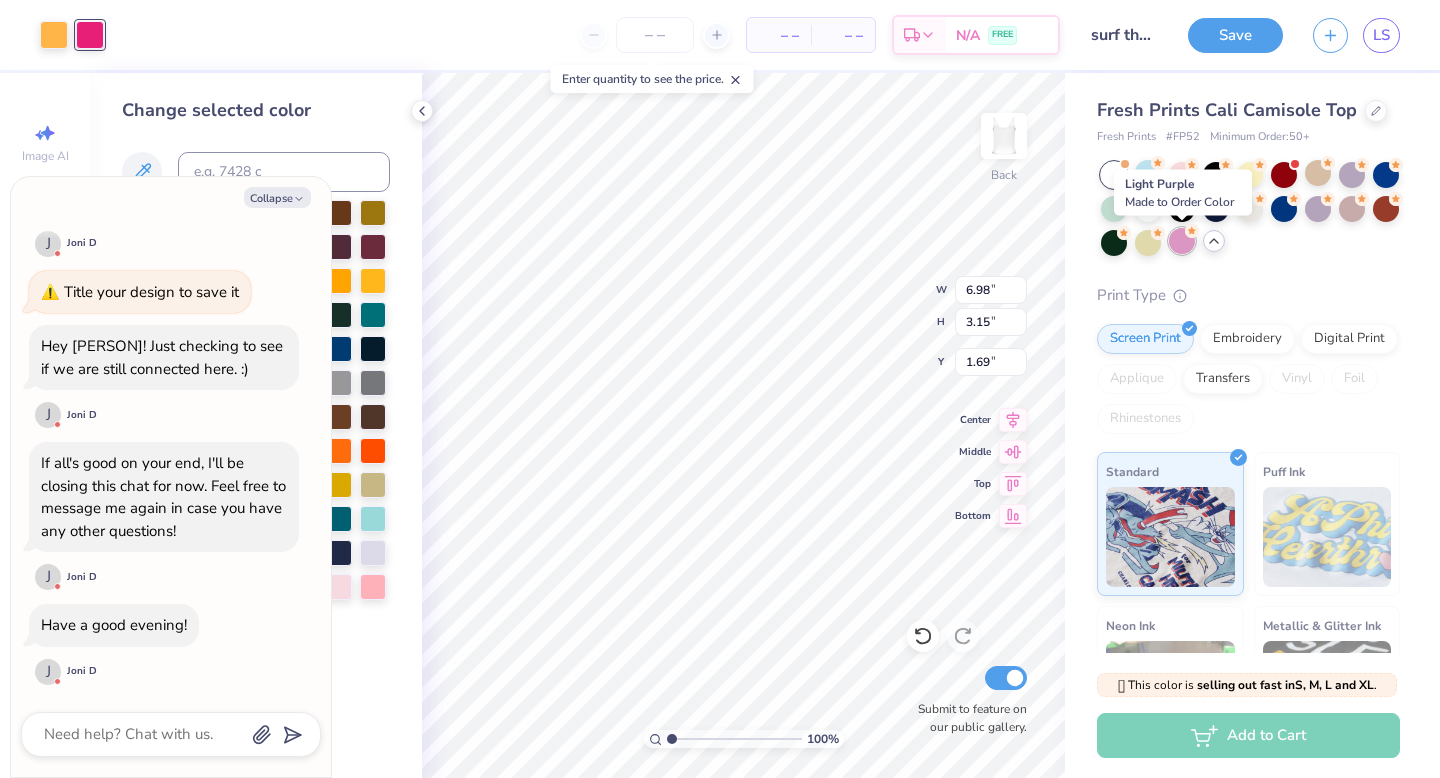 click at bounding box center (1182, 241) 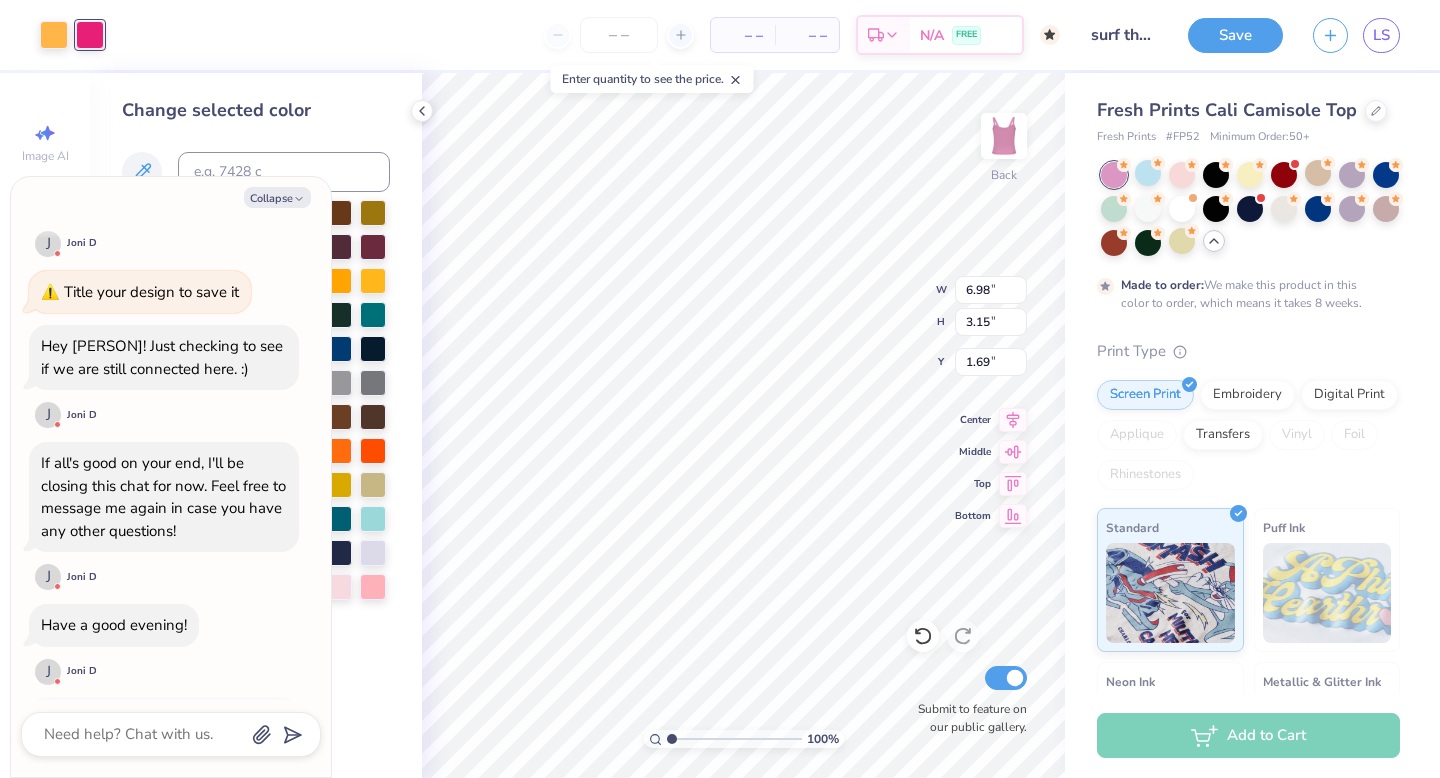 scroll, scrollTop: 2512, scrollLeft: 0, axis: vertical 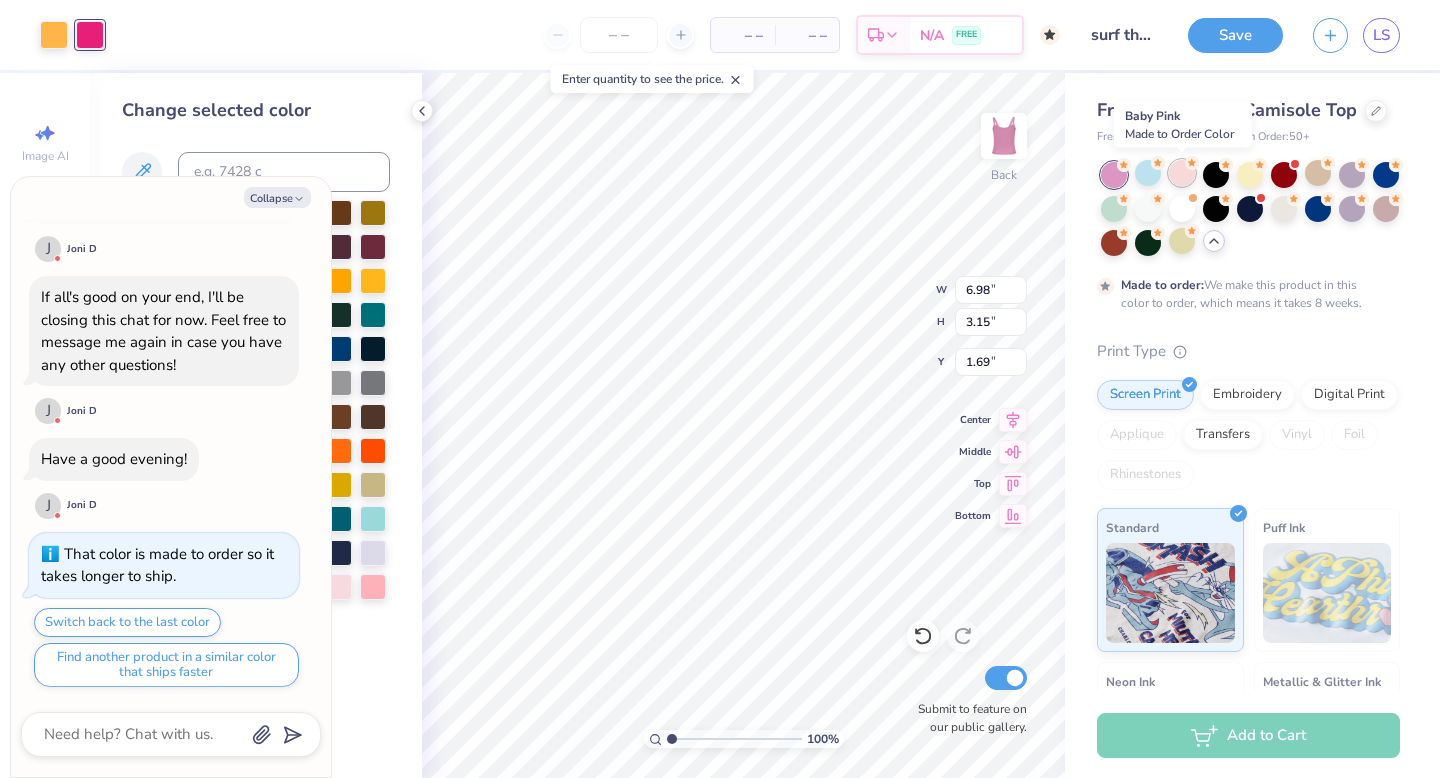 click at bounding box center [1182, 173] 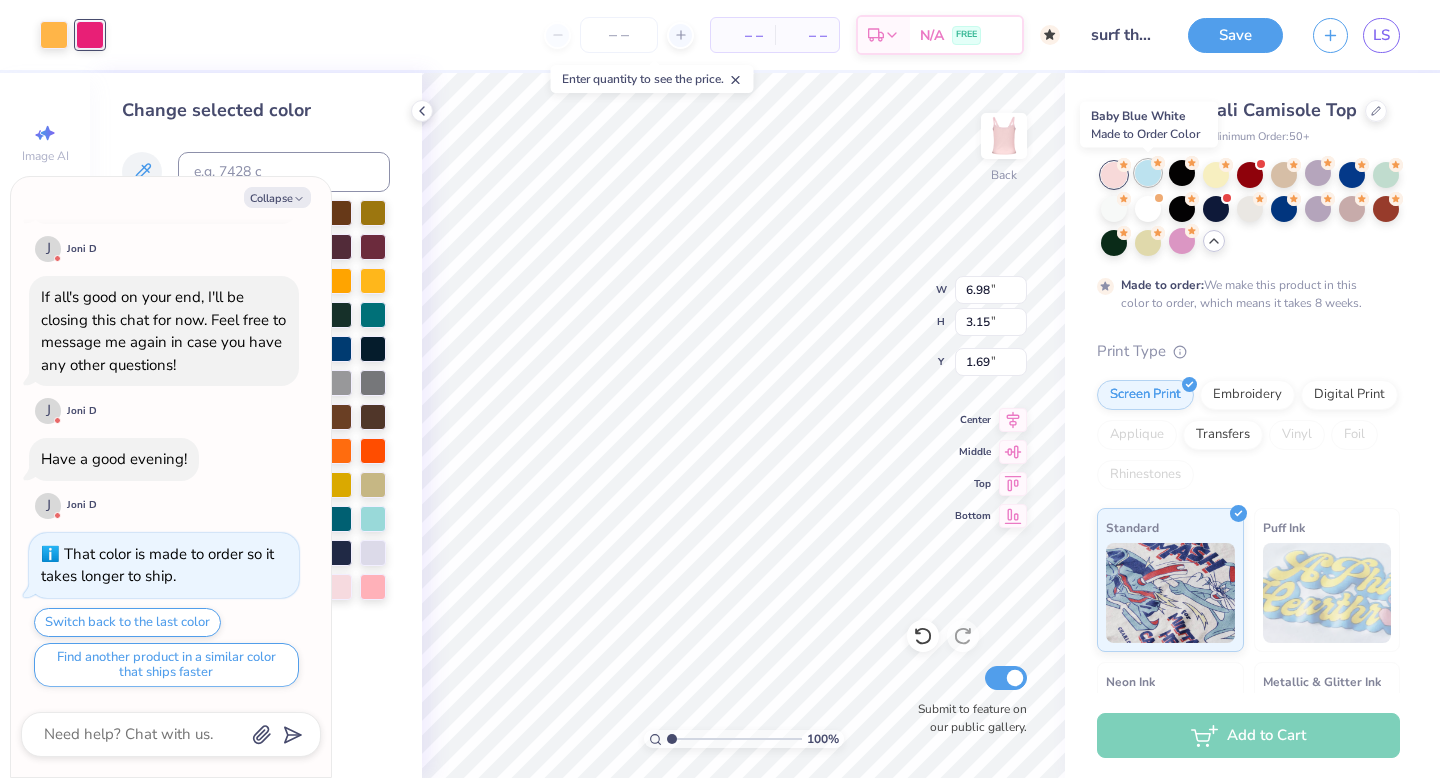 click at bounding box center (1148, 173) 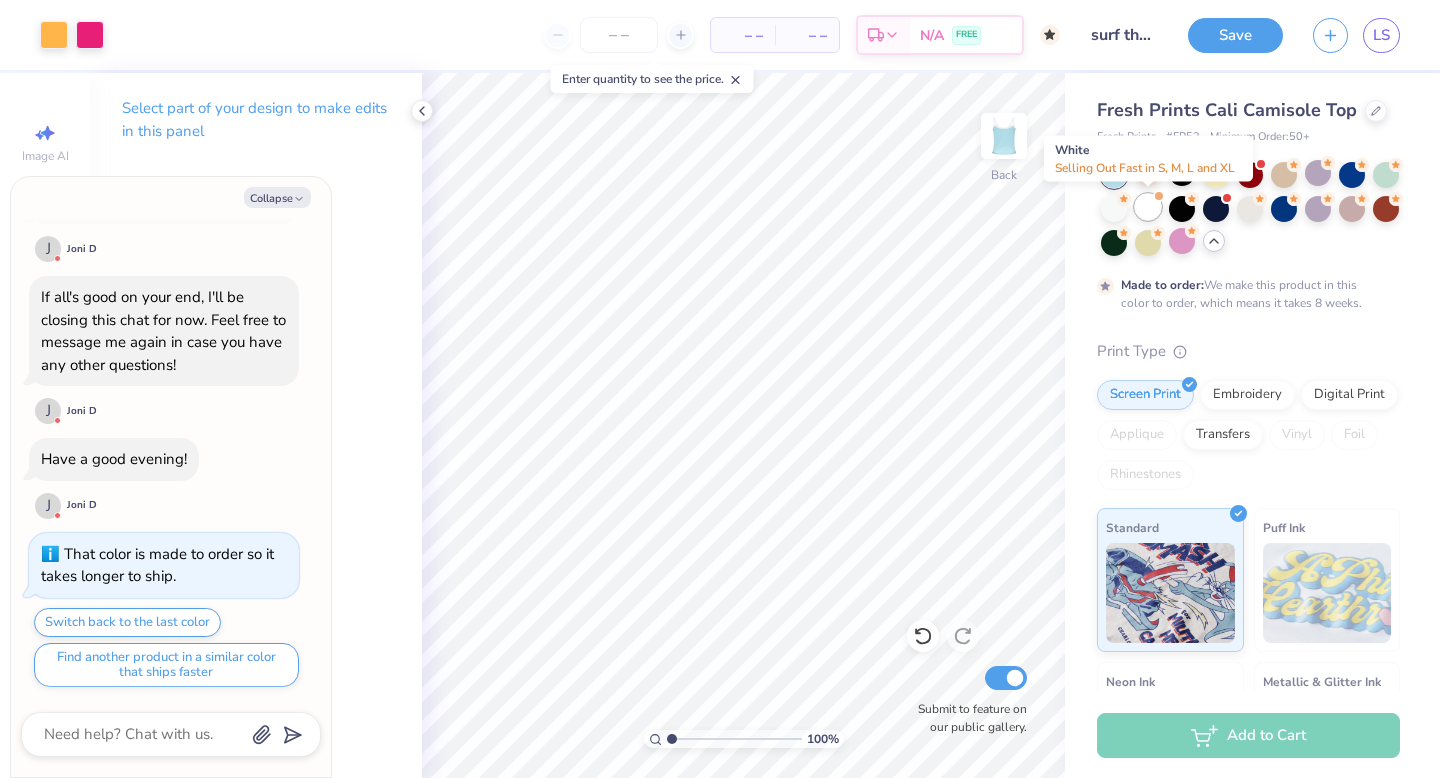 click at bounding box center [1148, 207] 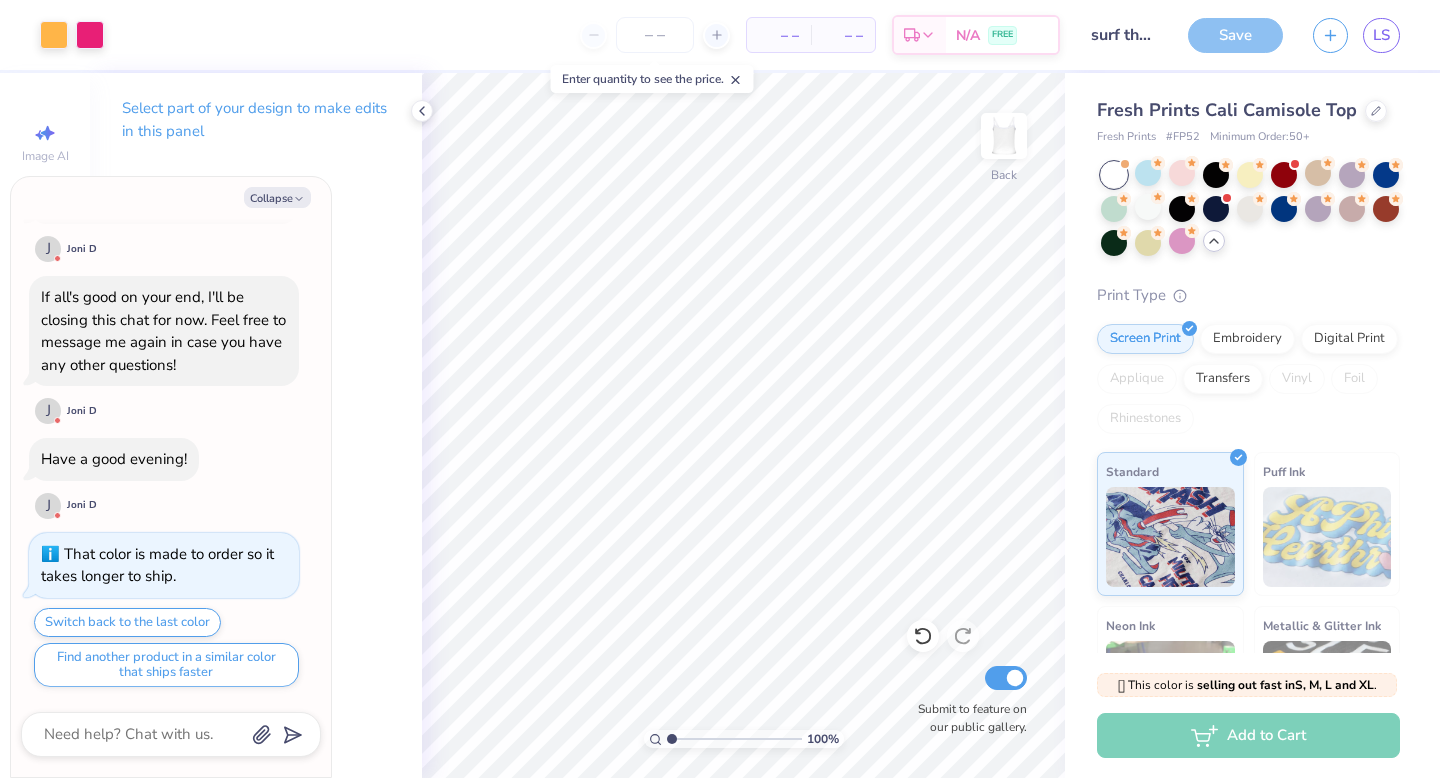 scroll, scrollTop: 2872, scrollLeft: 0, axis: vertical 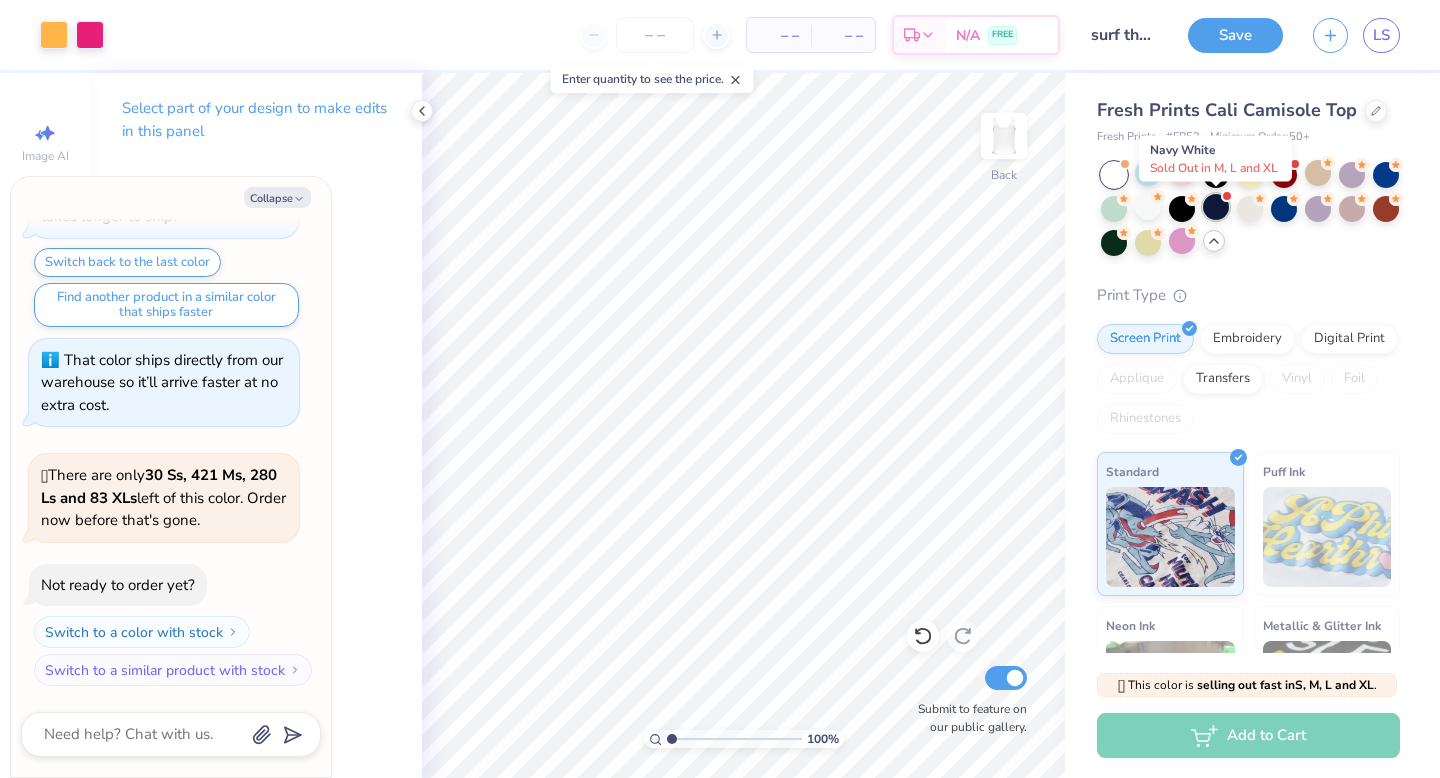 click at bounding box center (1216, 207) 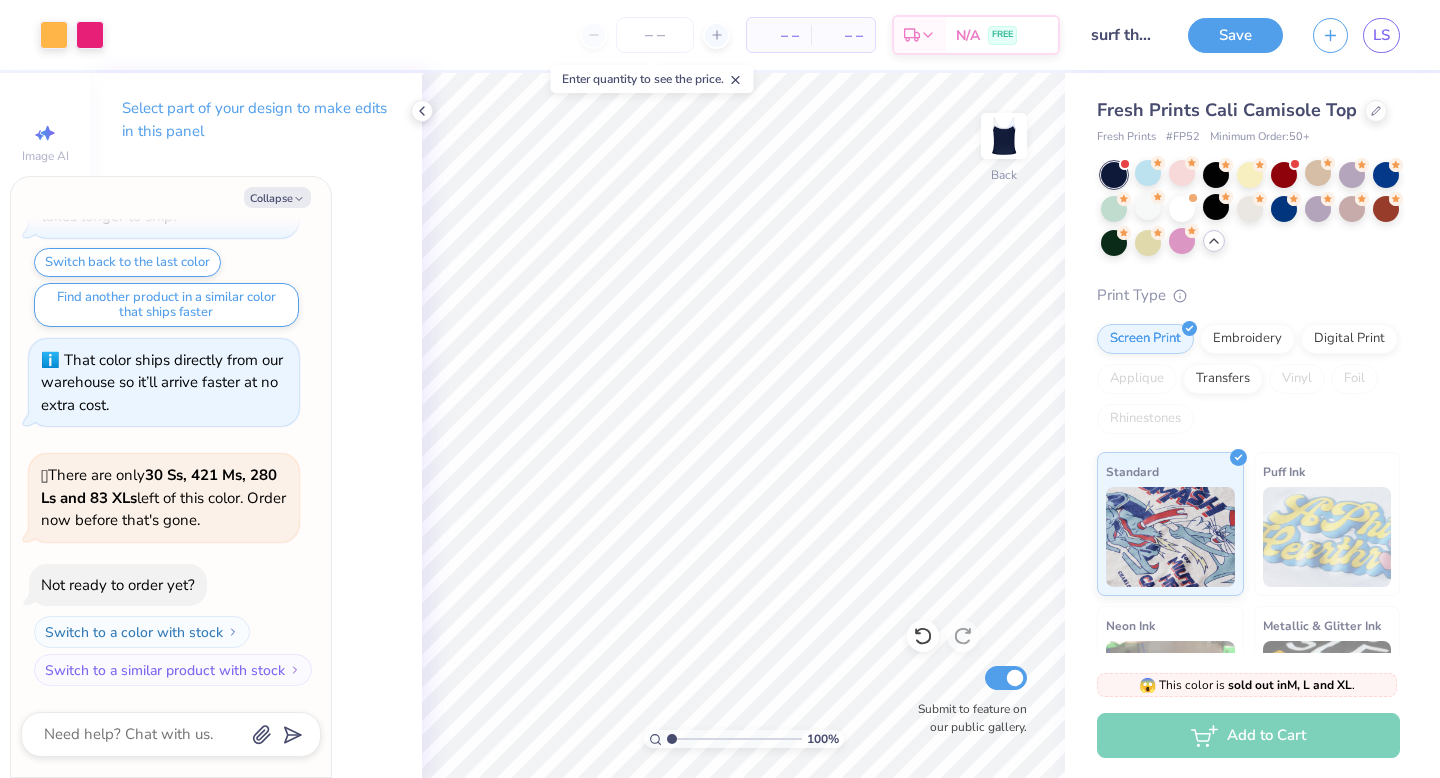 scroll, scrollTop: 3154, scrollLeft: 0, axis: vertical 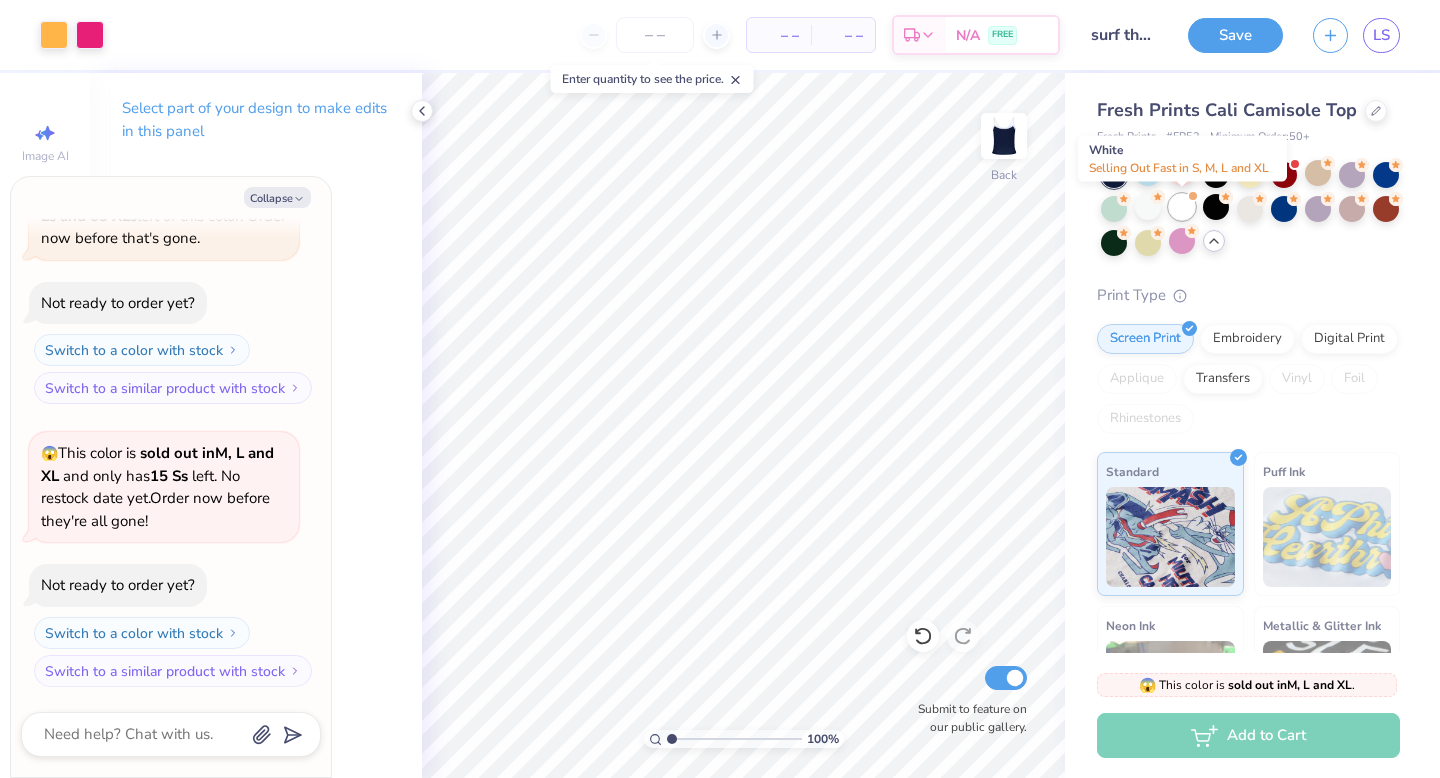 click at bounding box center [1182, 207] 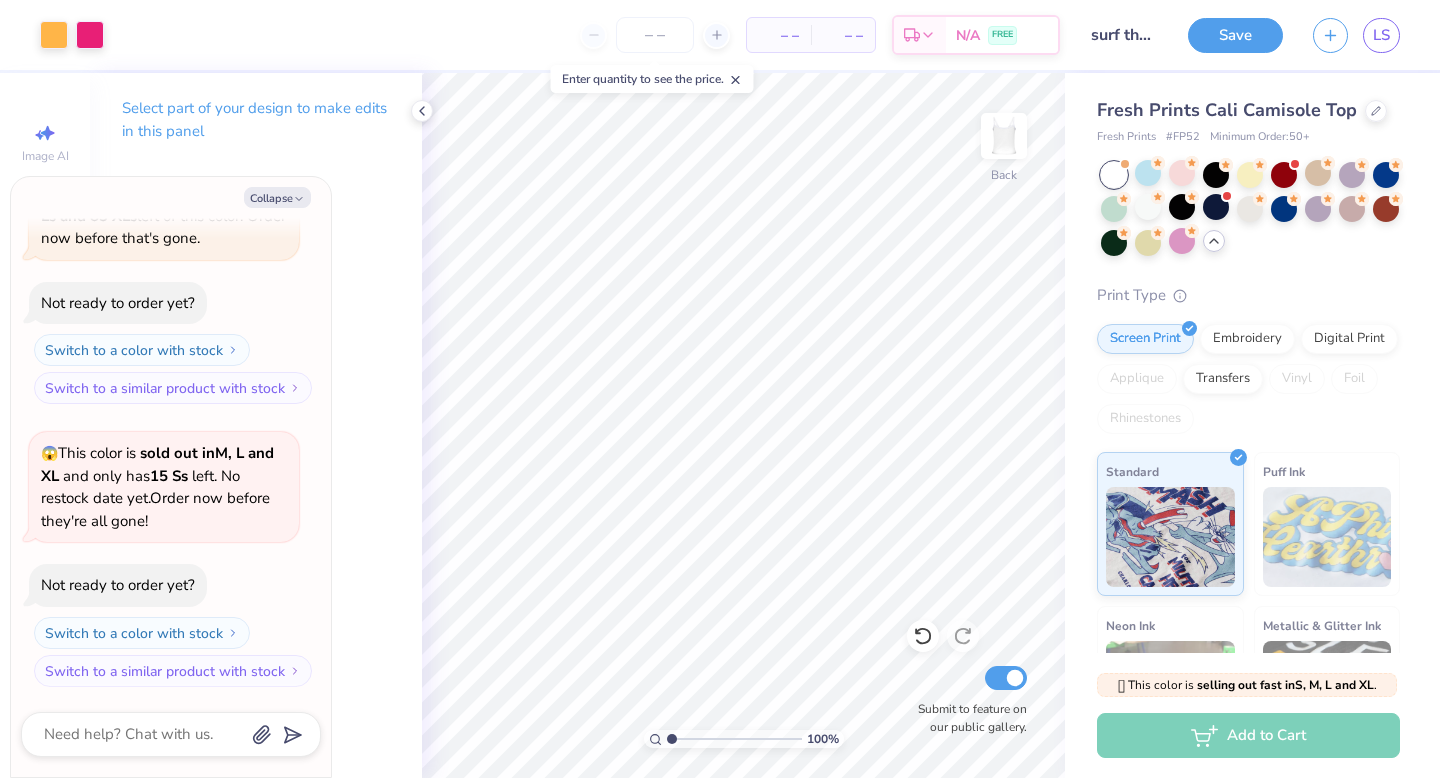 scroll, scrollTop: 3414, scrollLeft: 0, axis: vertical 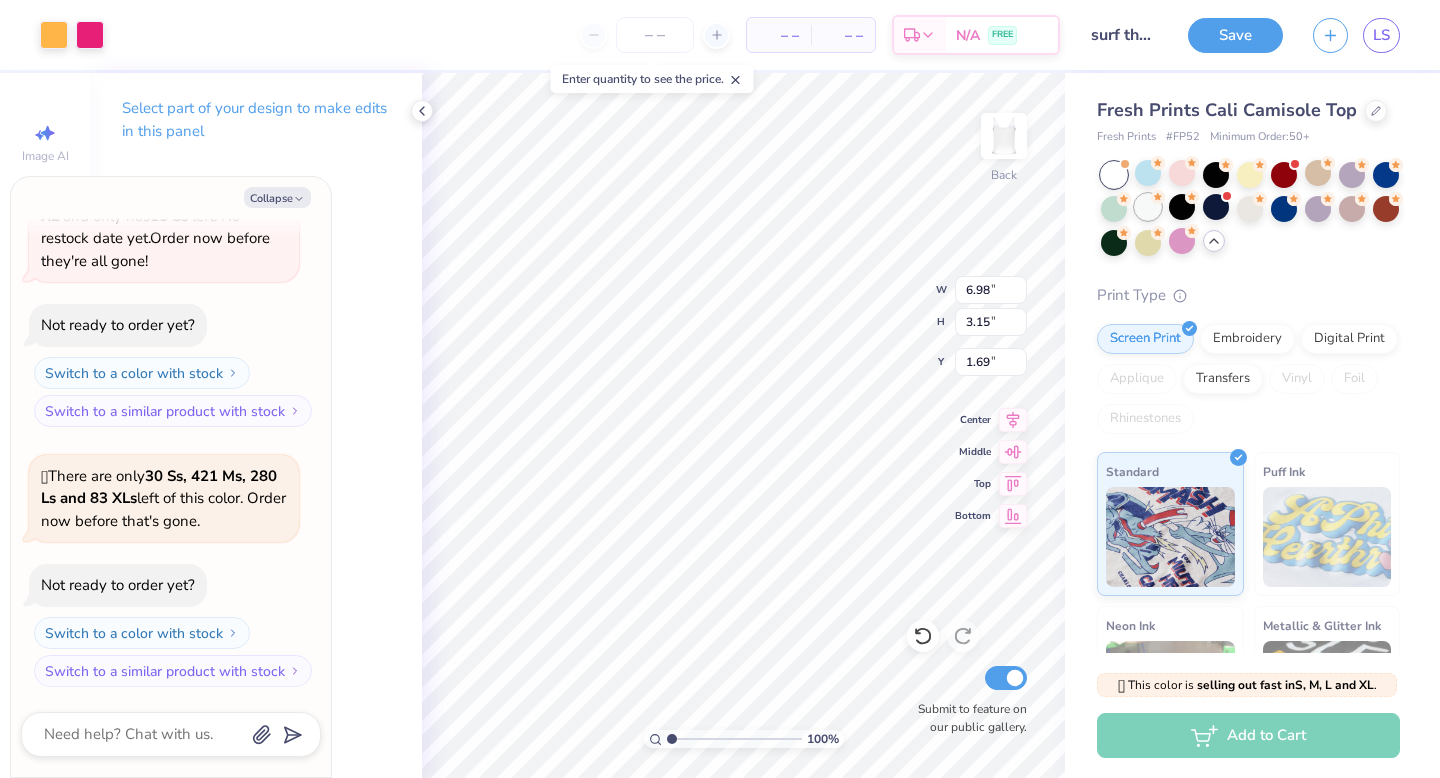 type on "x" 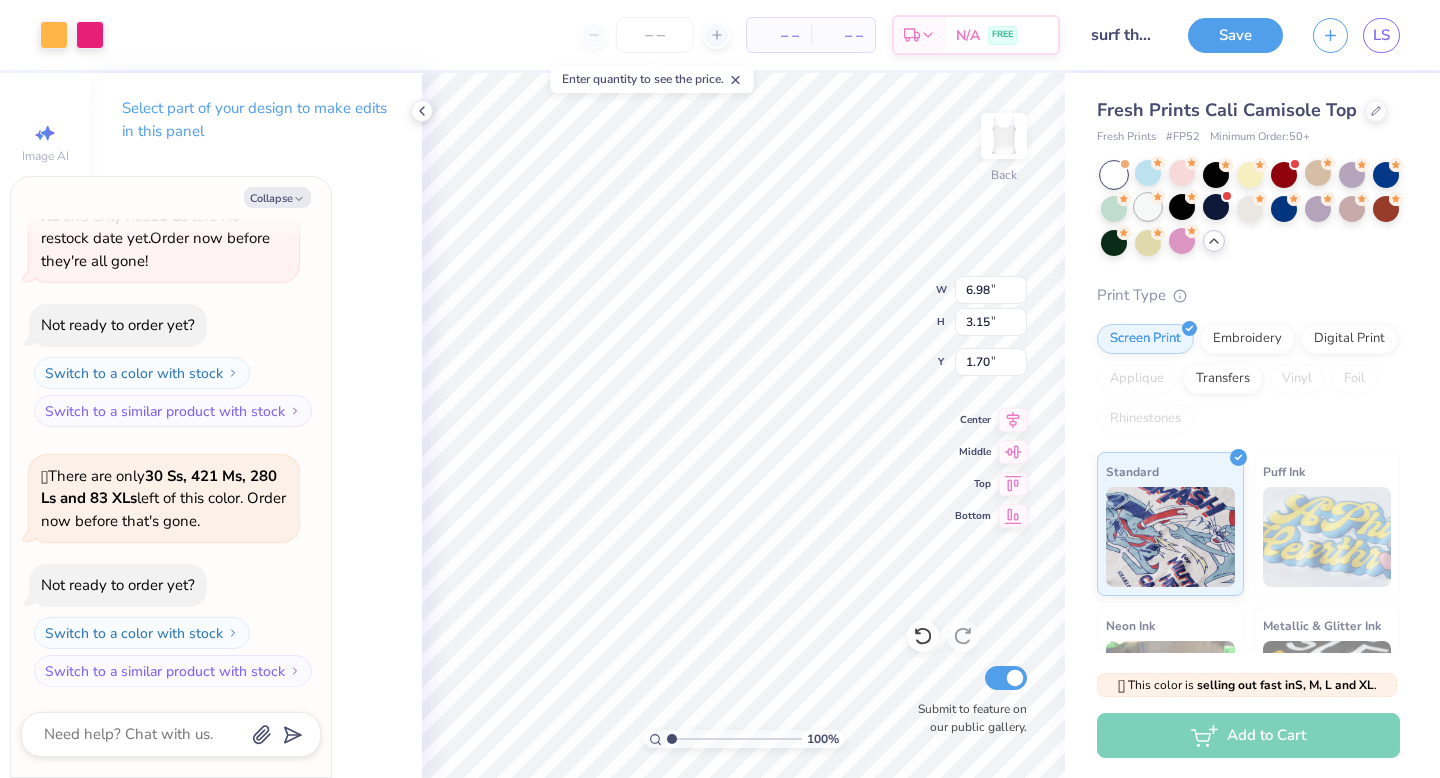 type on "x" 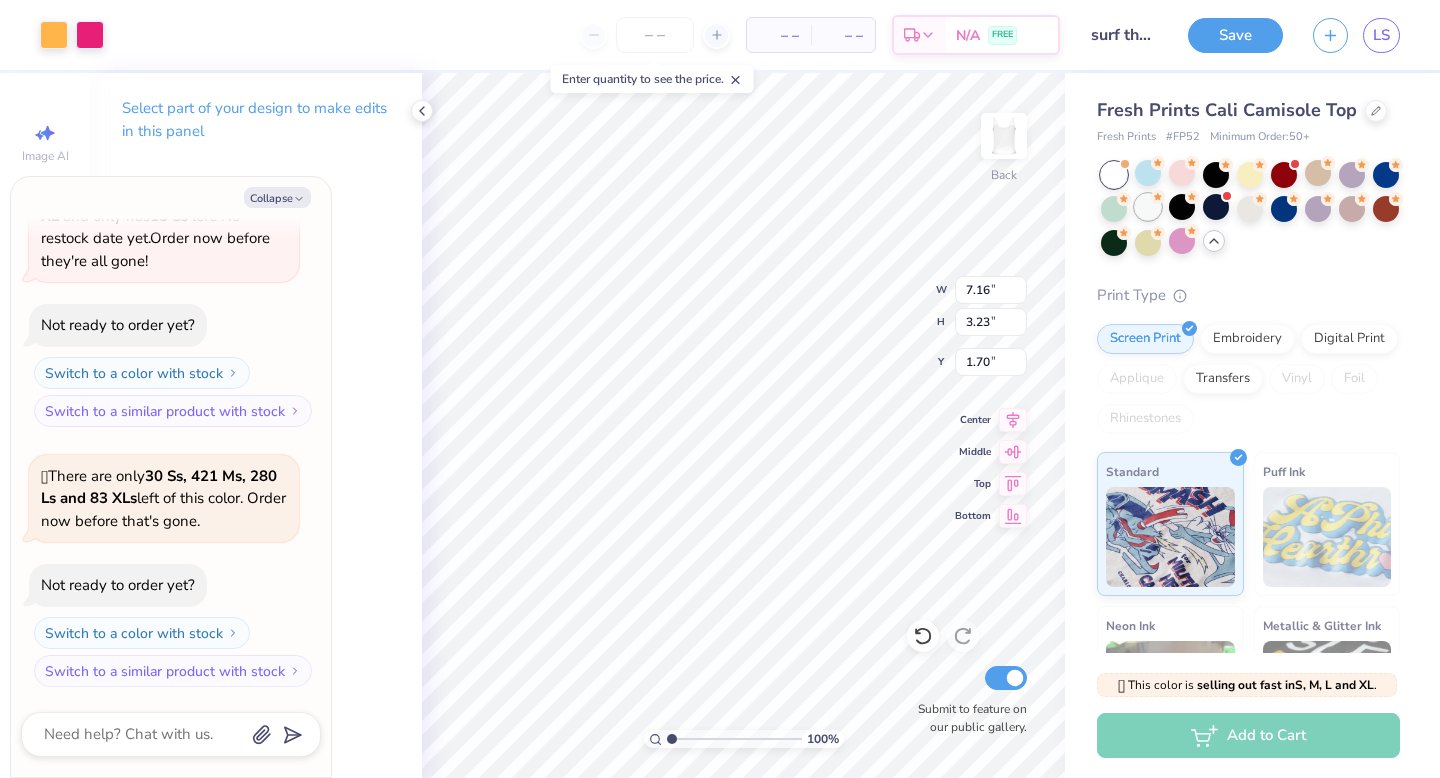 type on "x" 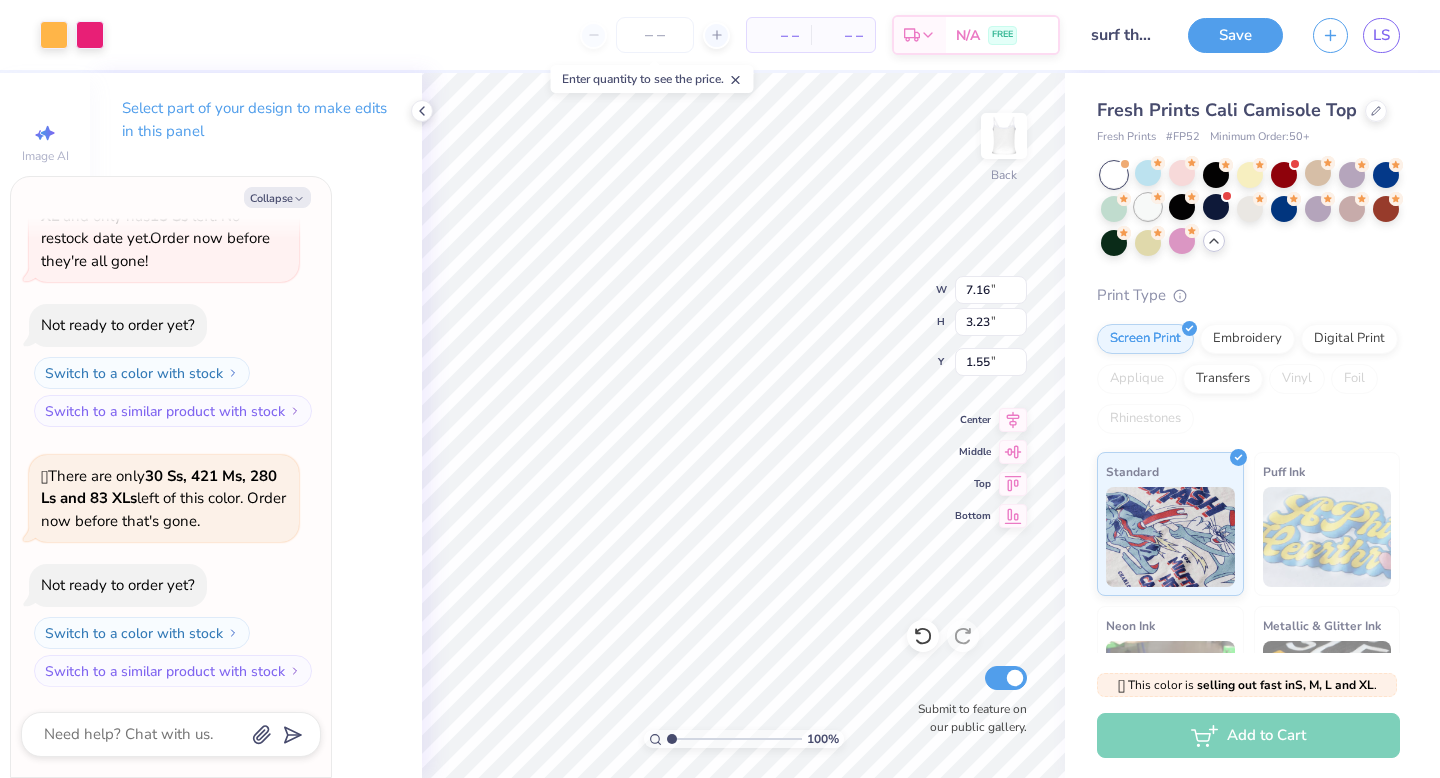 type on "x" 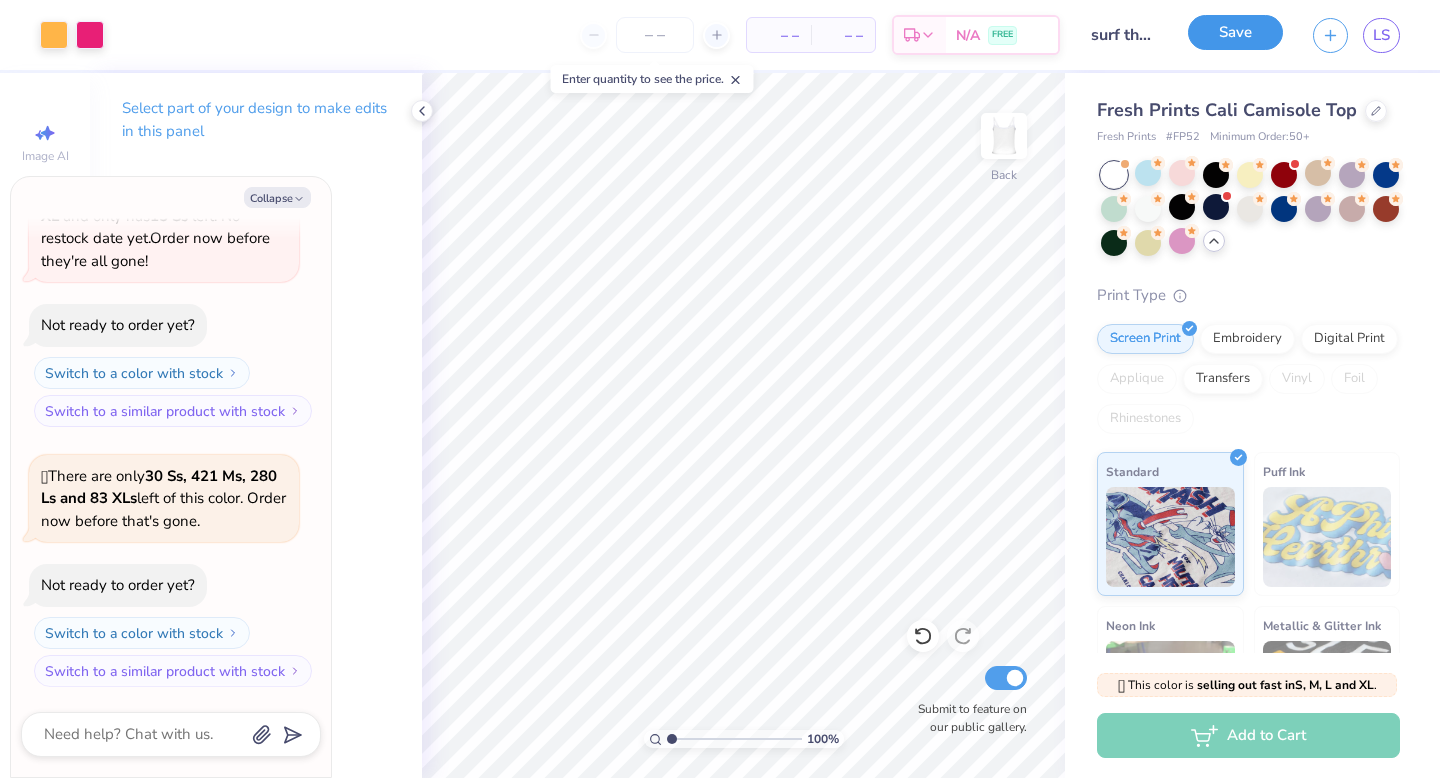 click on "Save" at bounding box center (1235, 32) 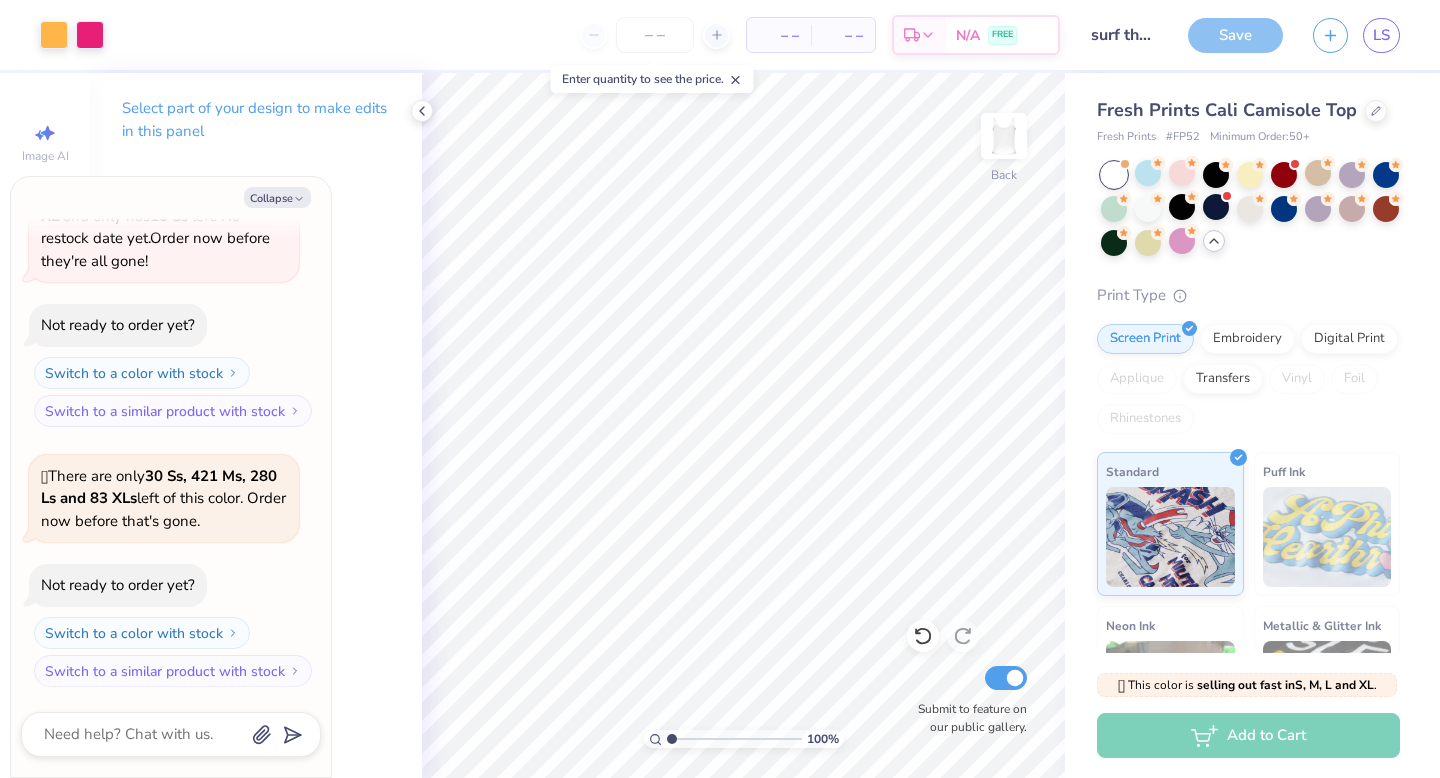 click on "Save" at bounding box center [1235, 35] 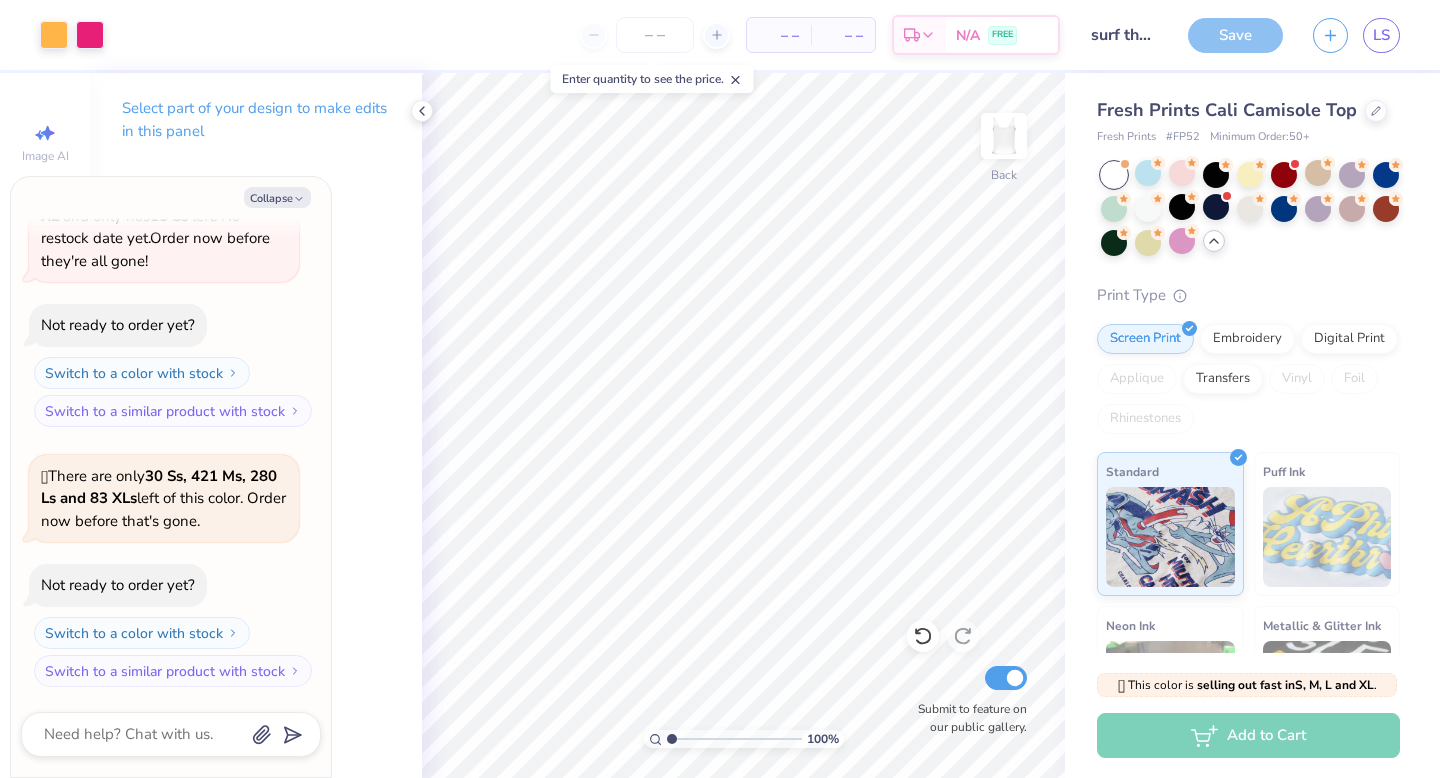 click on "Save" at bounding box center [1235, 35] 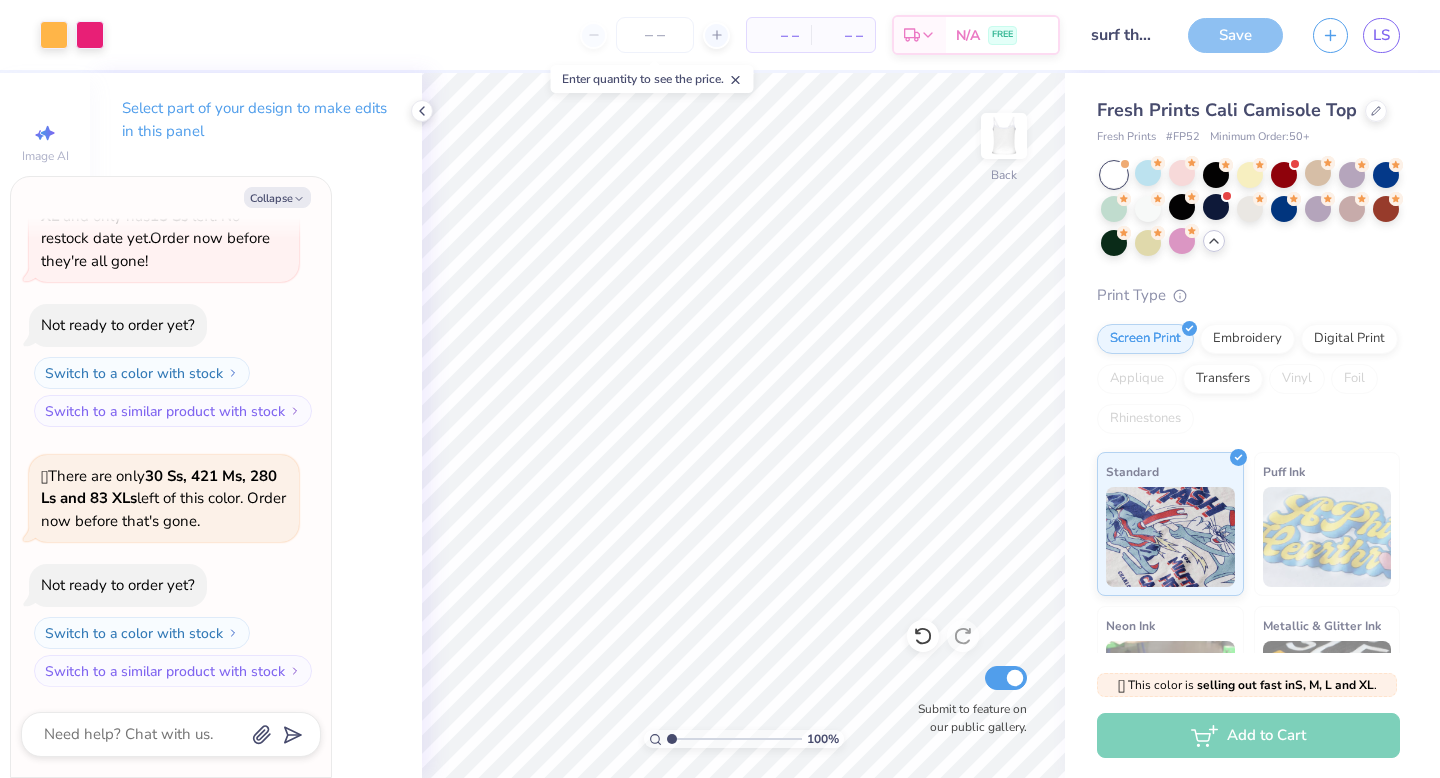 click on "Not ready to order yet?" at bounding box center [118, 585] 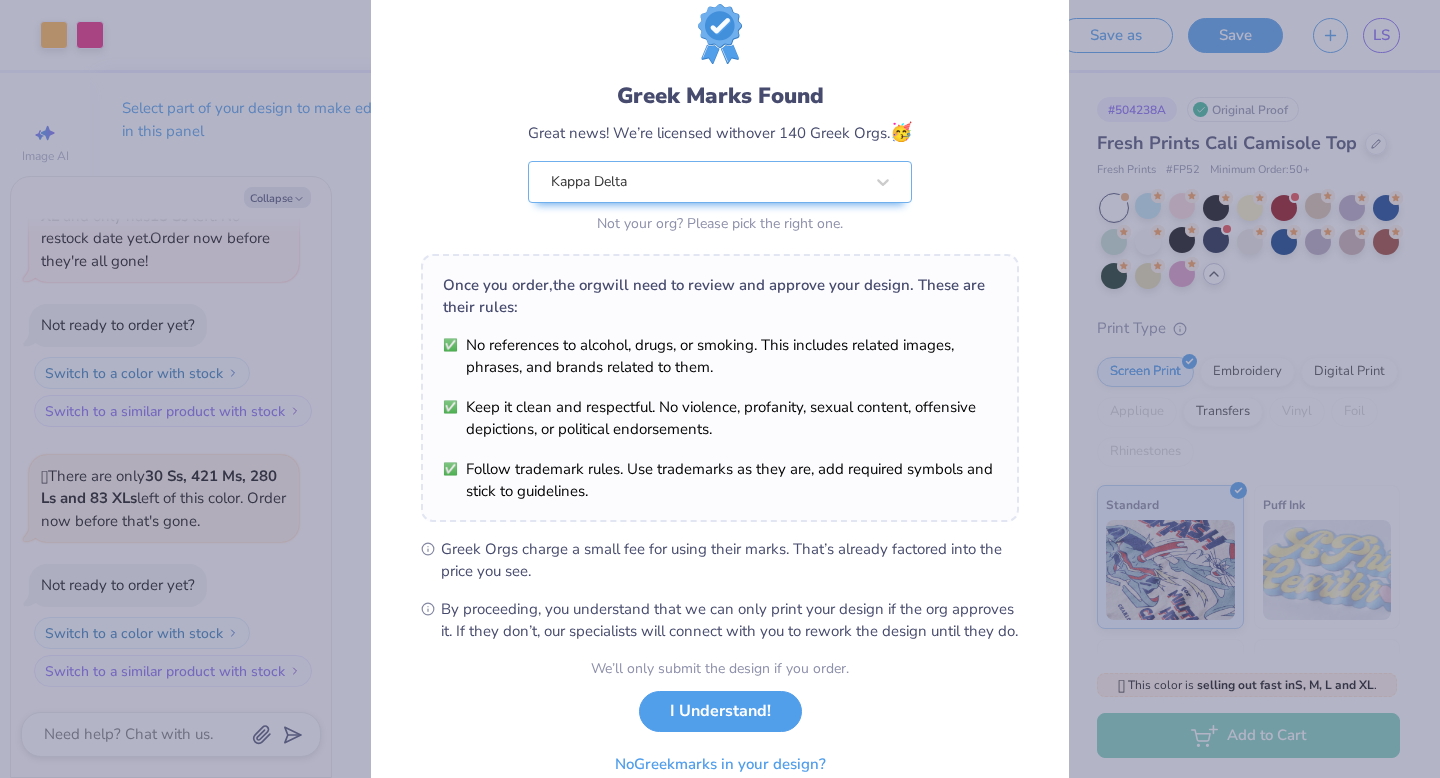 scroll, scrollTop: 65, scrollLeft: 0, axis: vertical 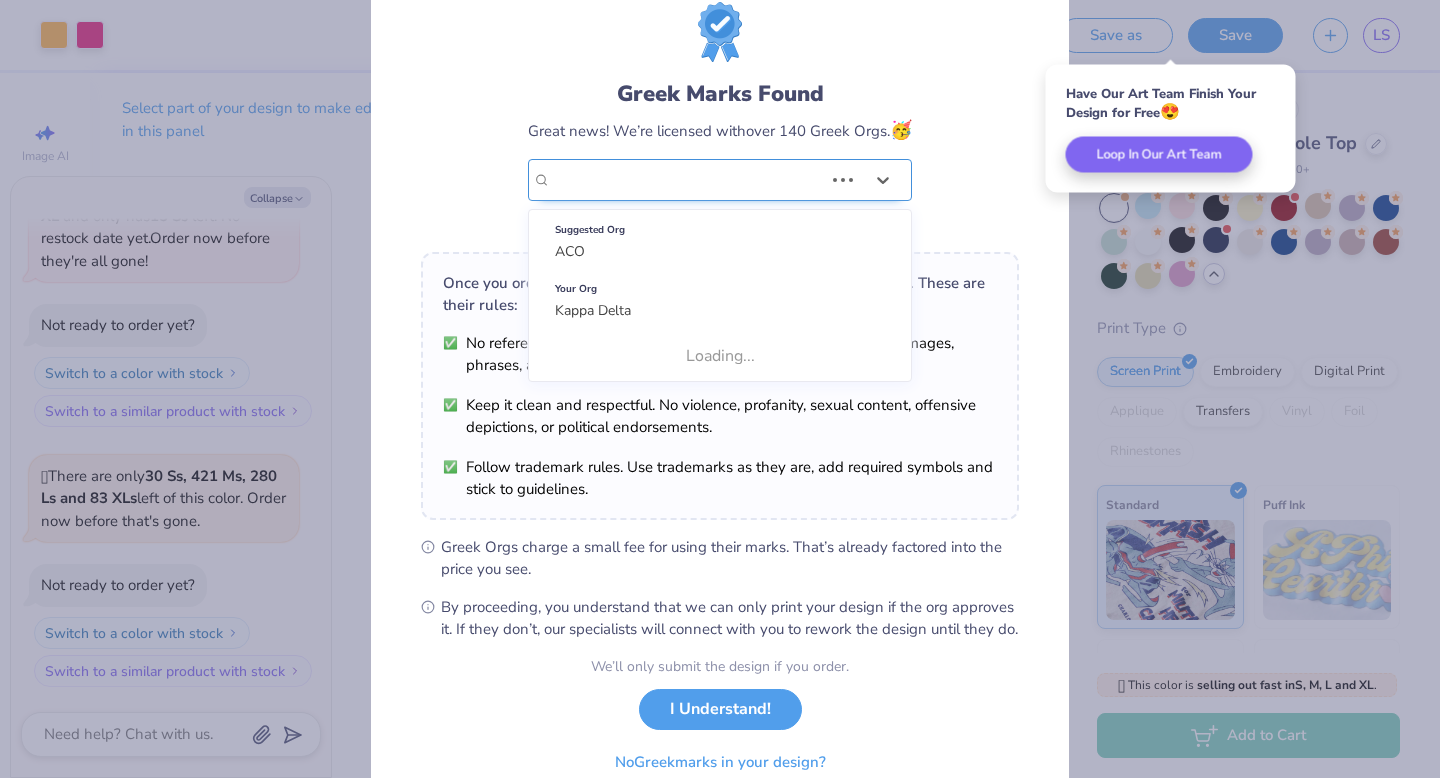 click on "Greek Marks Found Great news! We’re licensed with  over 140 Greek Orgs. 🥳   Use Up and Down to choose options, press Enter to select the currently focused option, press Escape to exit the menu, press Tab to select the option and exit the menu. Kappa Delta Suggested Org ACO Your Org Kappa Delta Loading... Not your org? Please pick the right one." at bounding box center (720, 157) 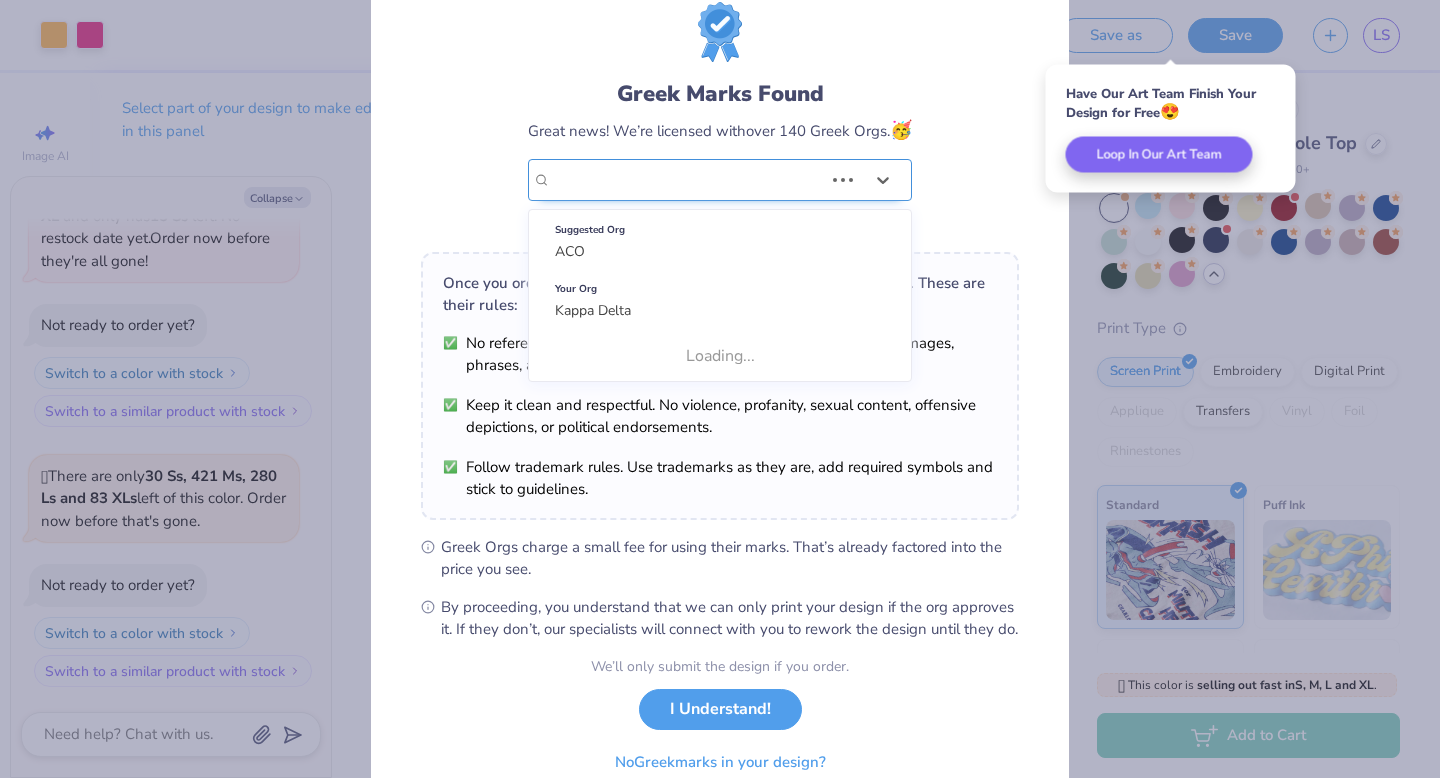scroll, scrollTop: 0, scrollLeft: 0, axis: both 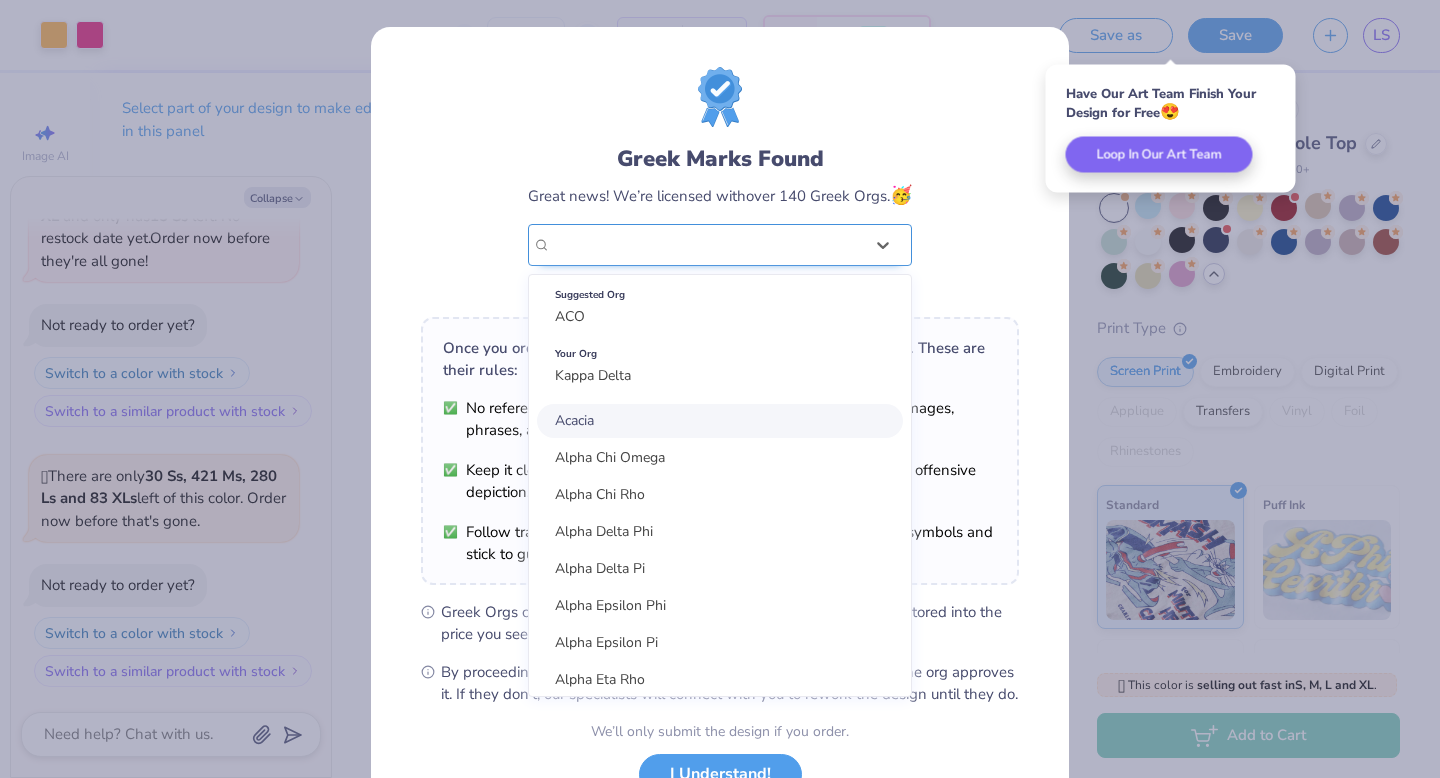 click on "Kappa Delta" at bounding box center (707, 245) 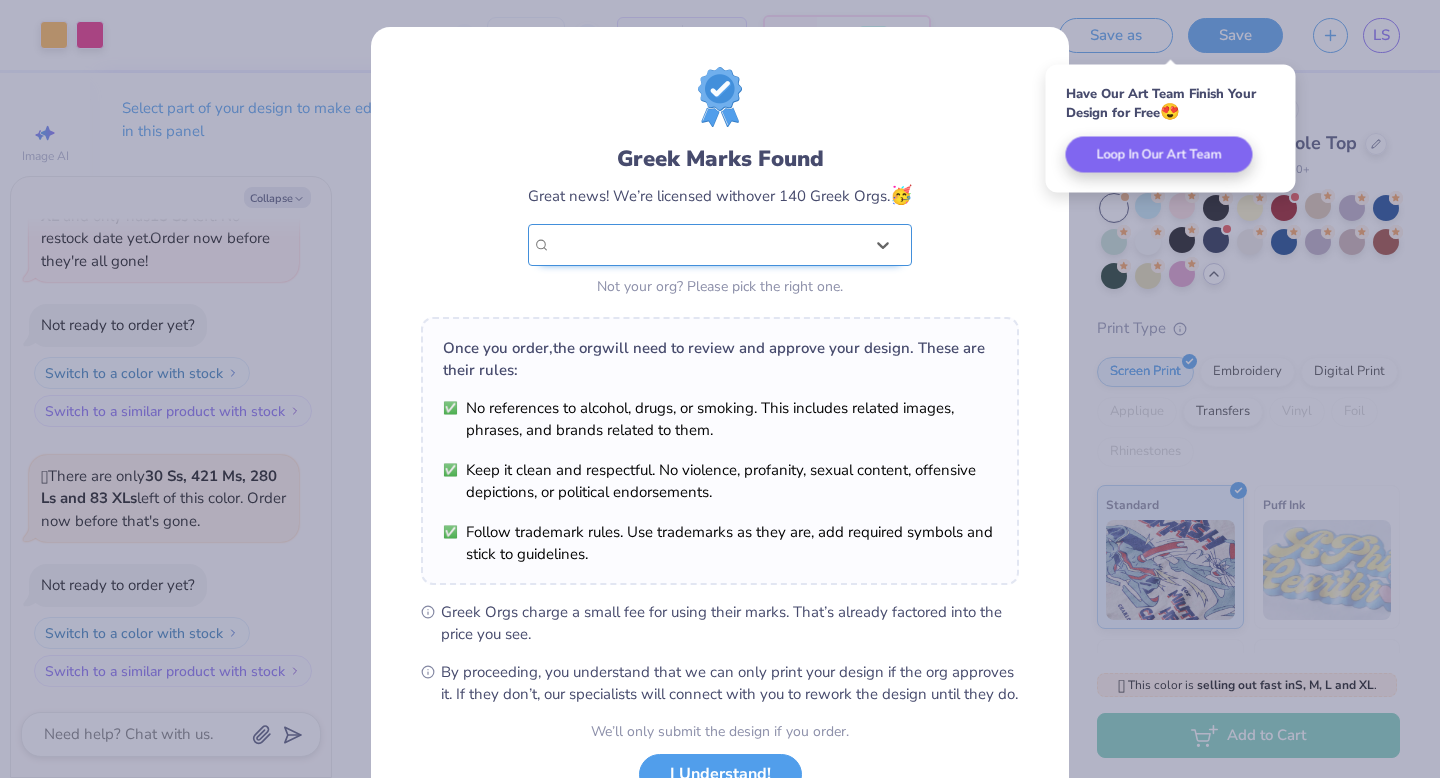 scroll, scrollTop: 158, scrollLeft: 0, axis: vertical 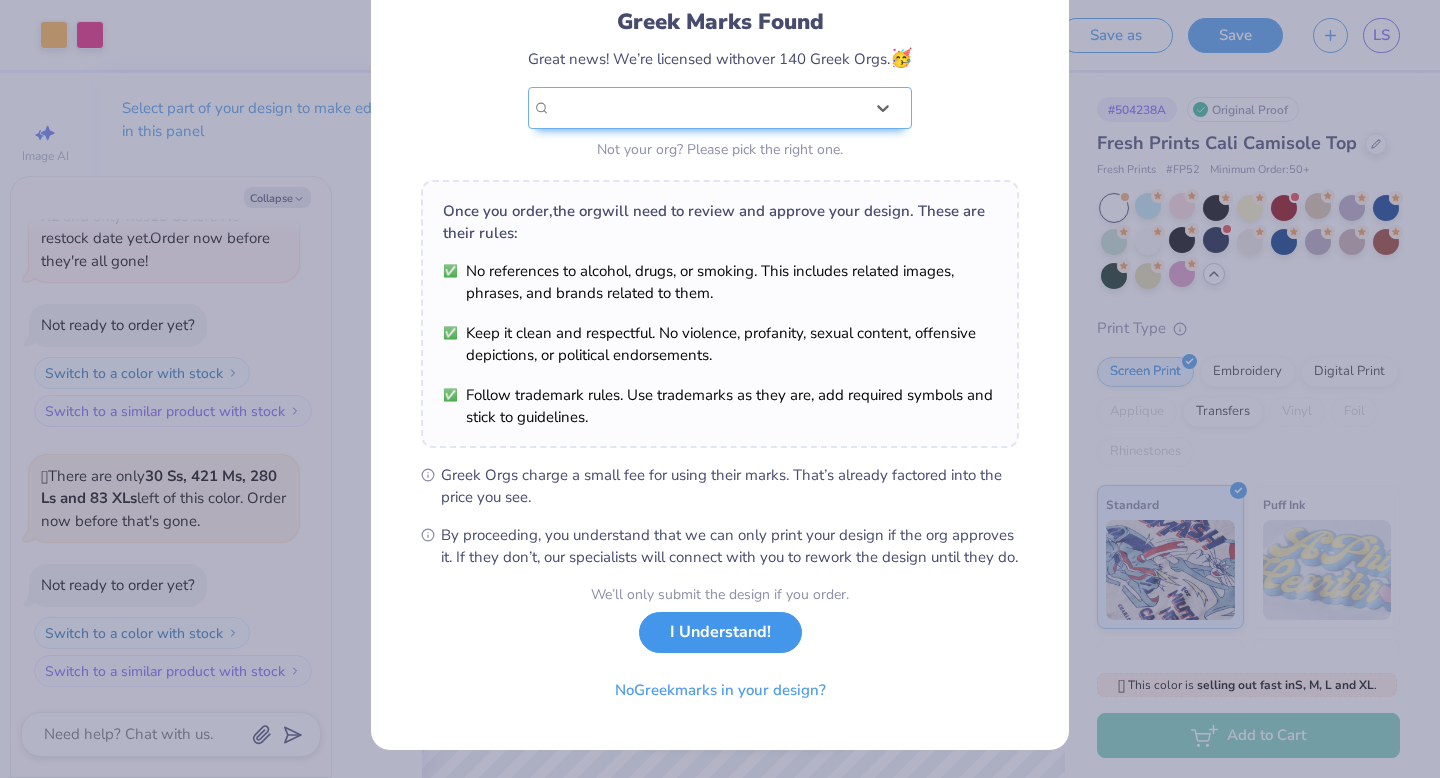 click on "I Understand!" at bounding box center (720, 632) 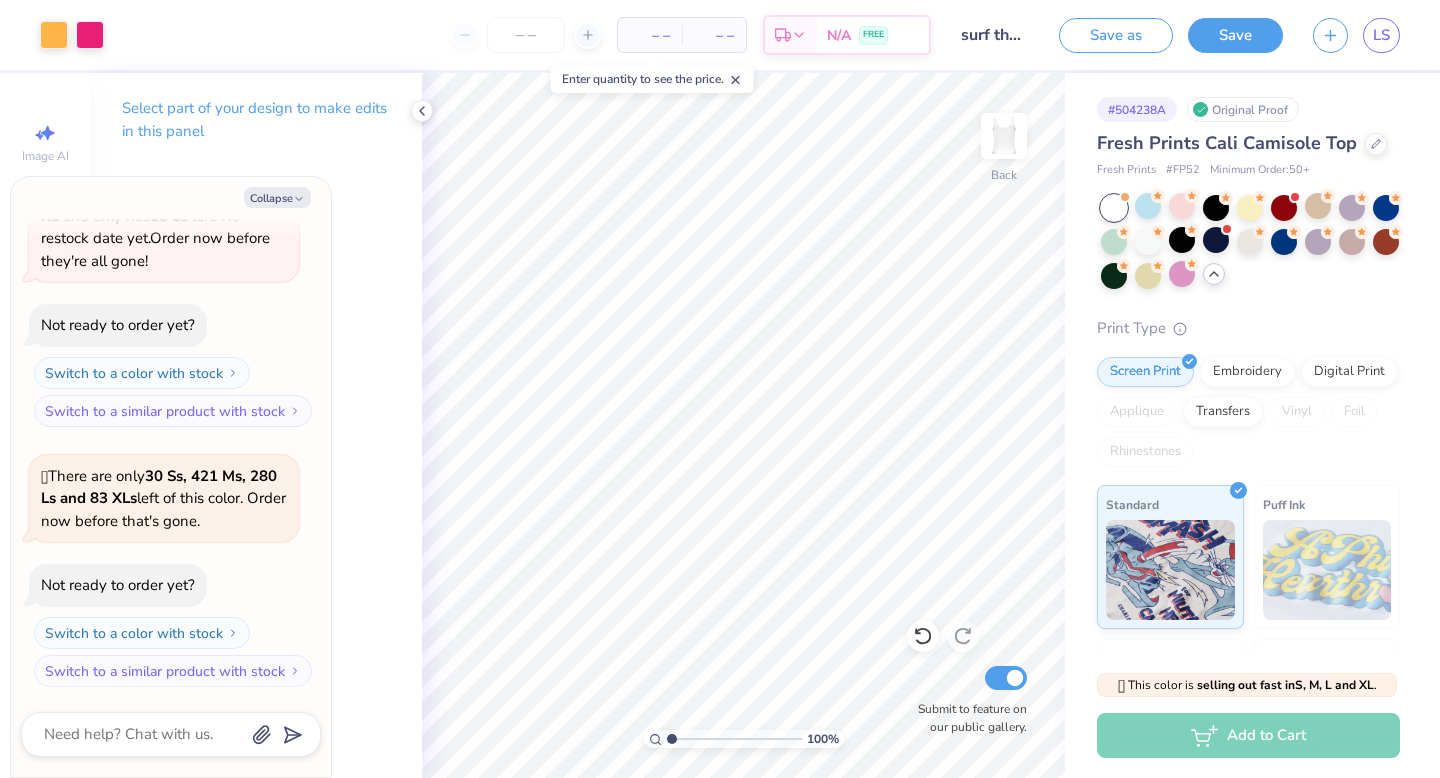 scroll, scrollTop: 0, scrollLeft: 0, axis: both 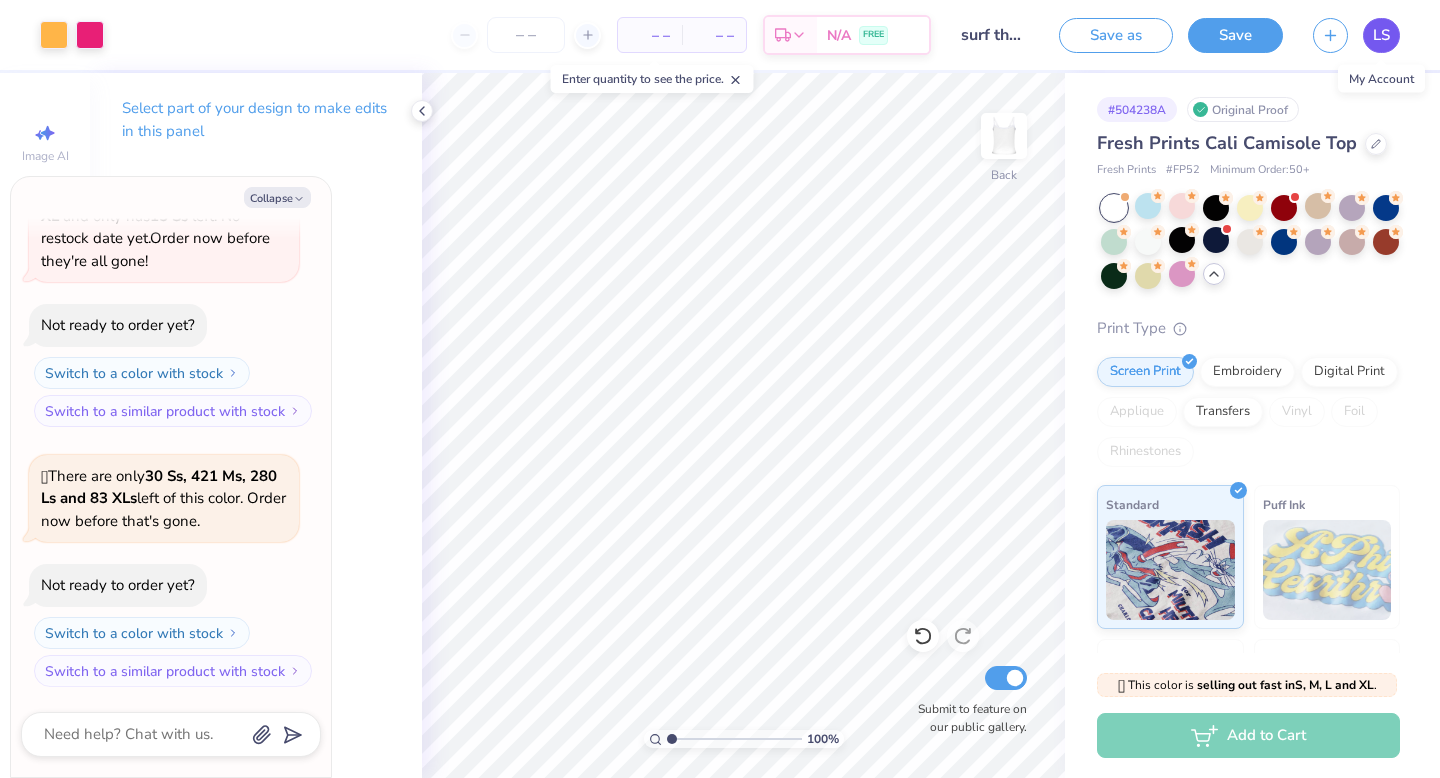 click on "LS" at bounding box center (1381, 35) 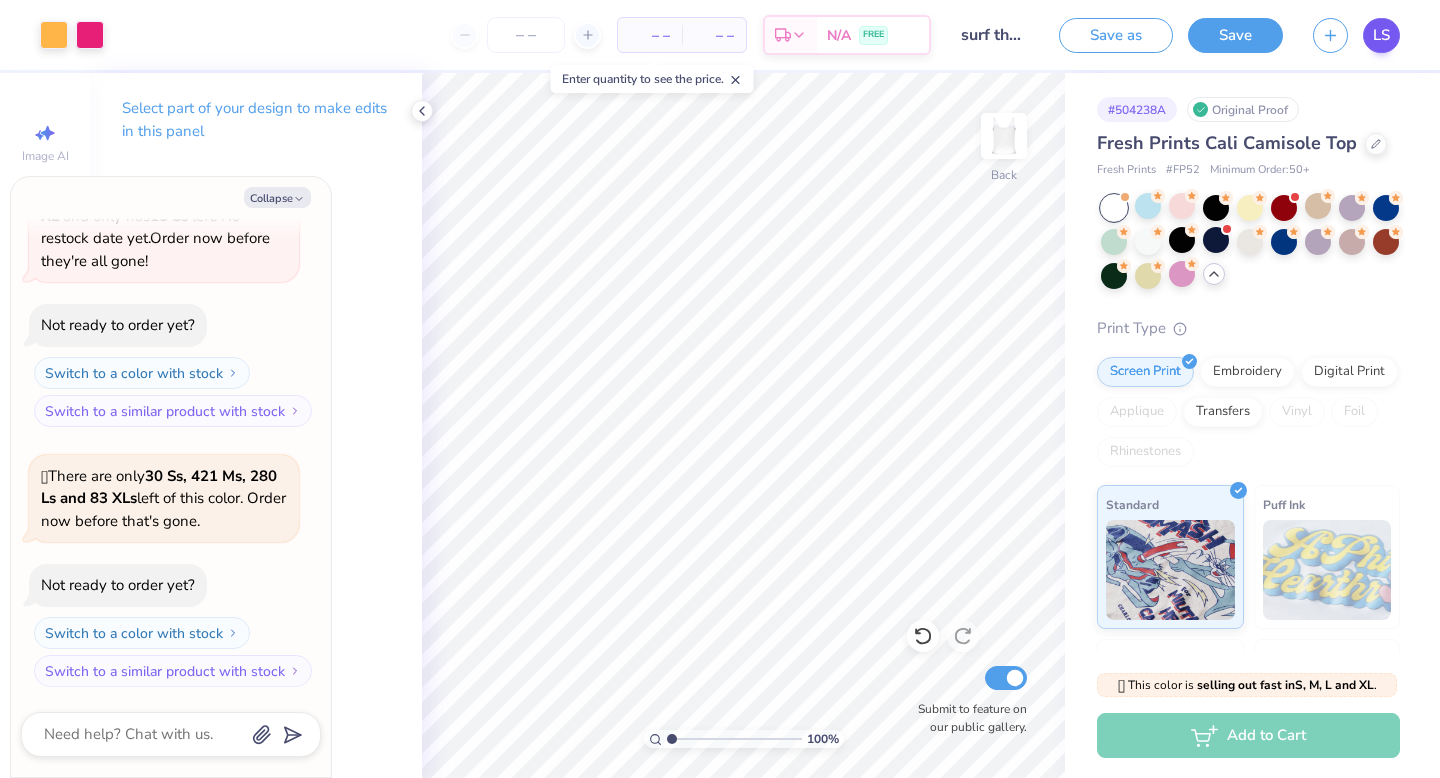 type on "x" 